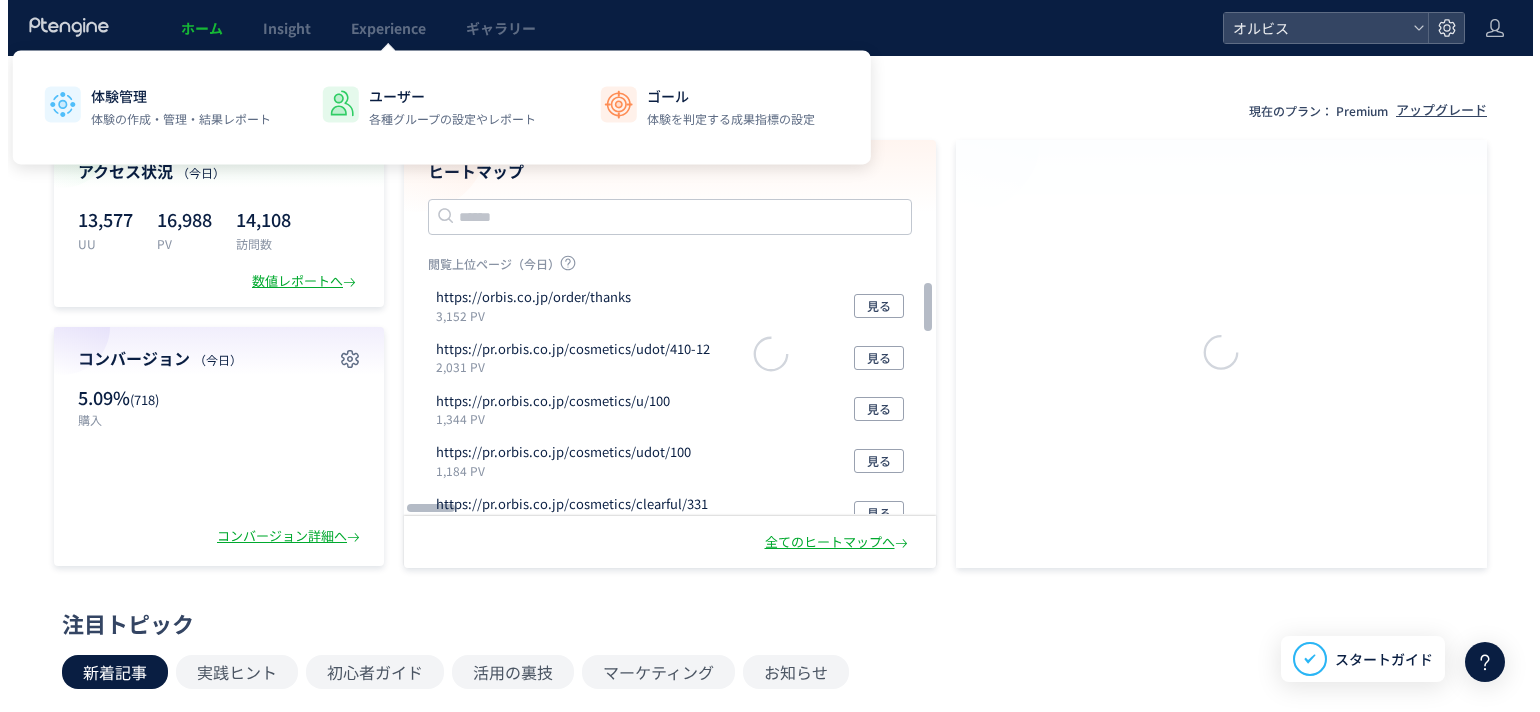 scroll, scrollTop: 0, scrollLeft: 0, axis: both 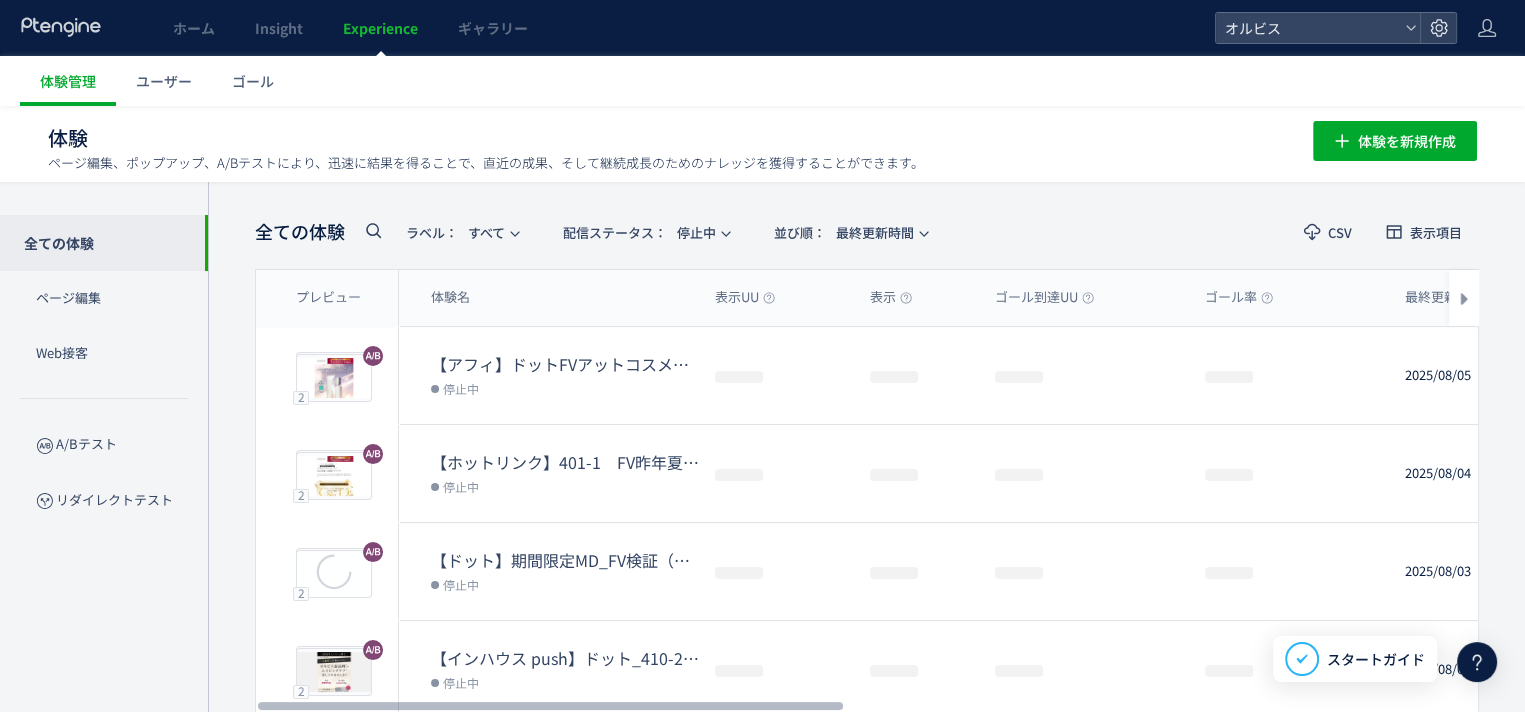 click 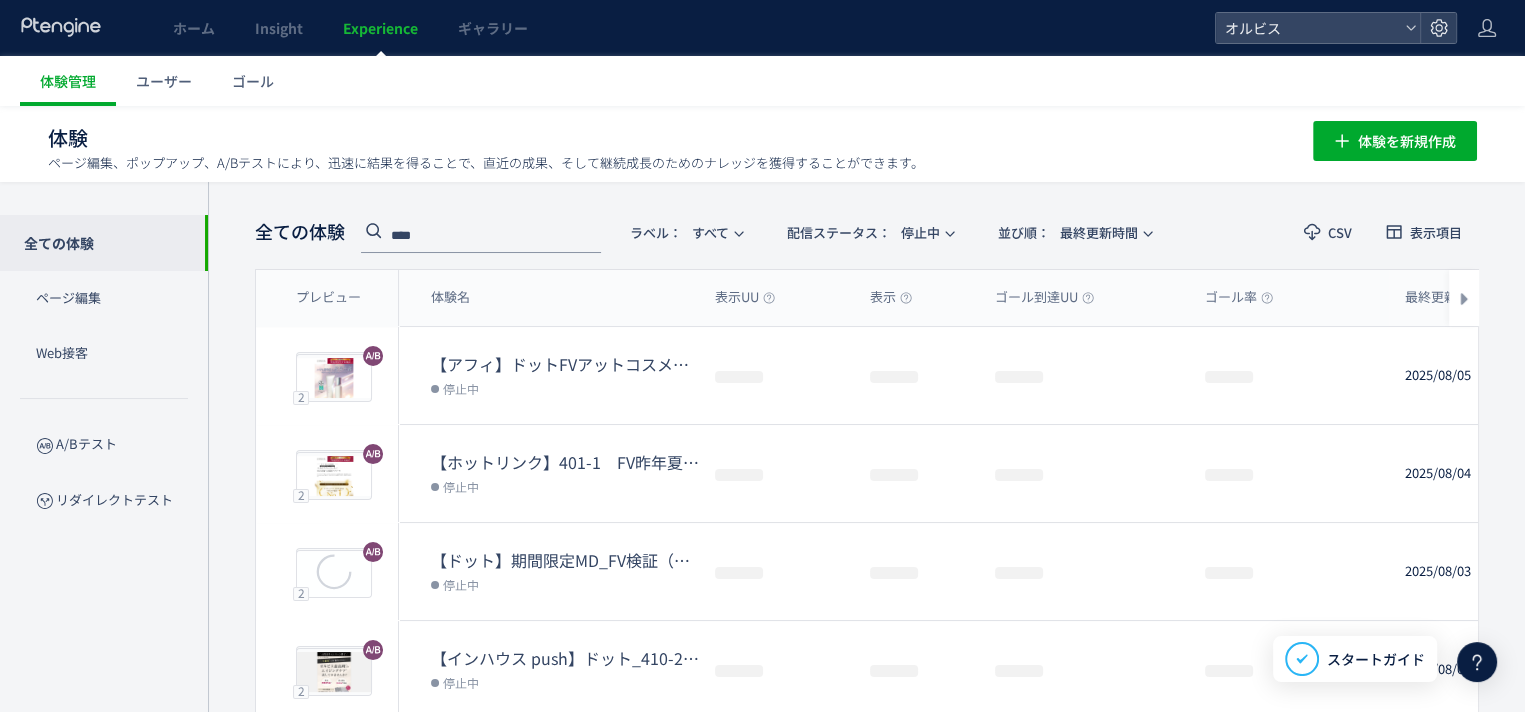 type on "****" 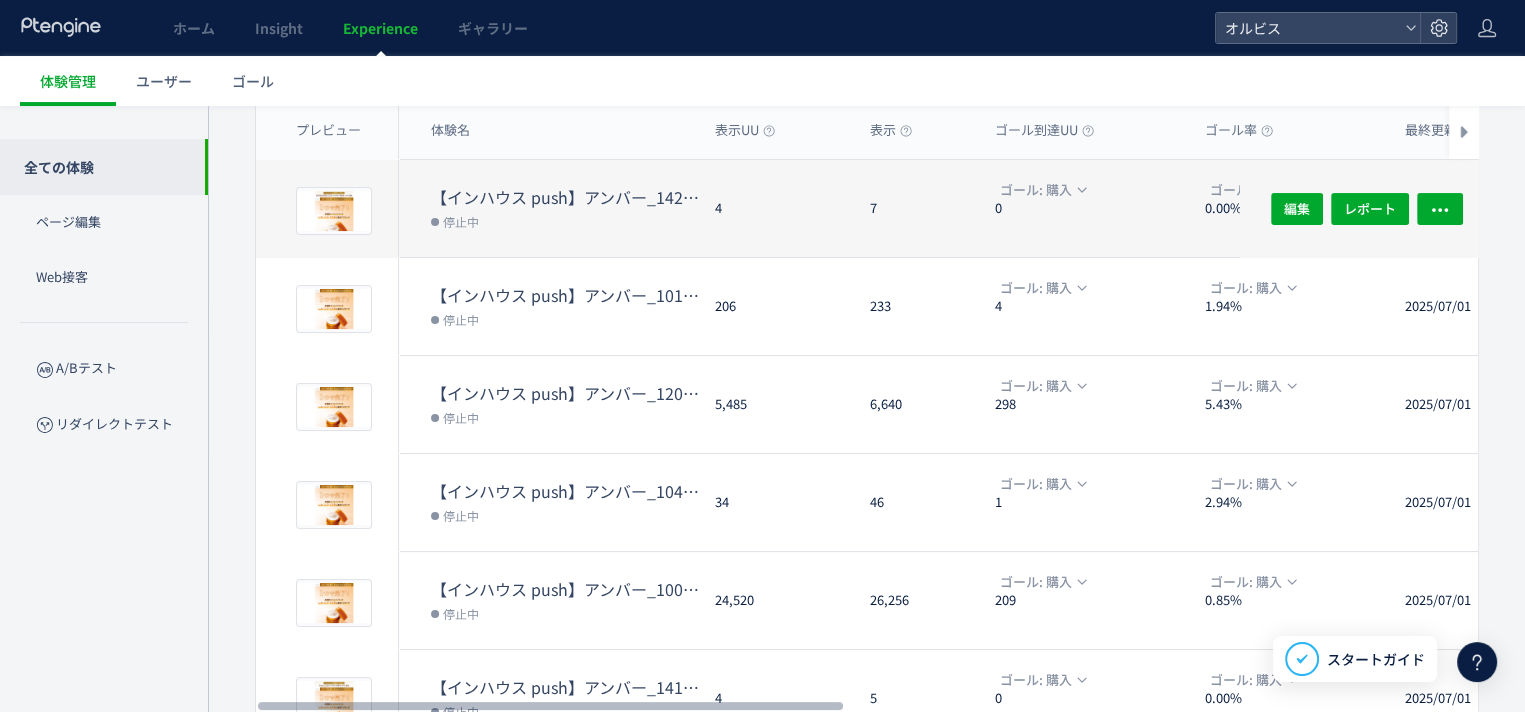scroll, scrollTop: 119, scrollLeft: 0, axis: vertical 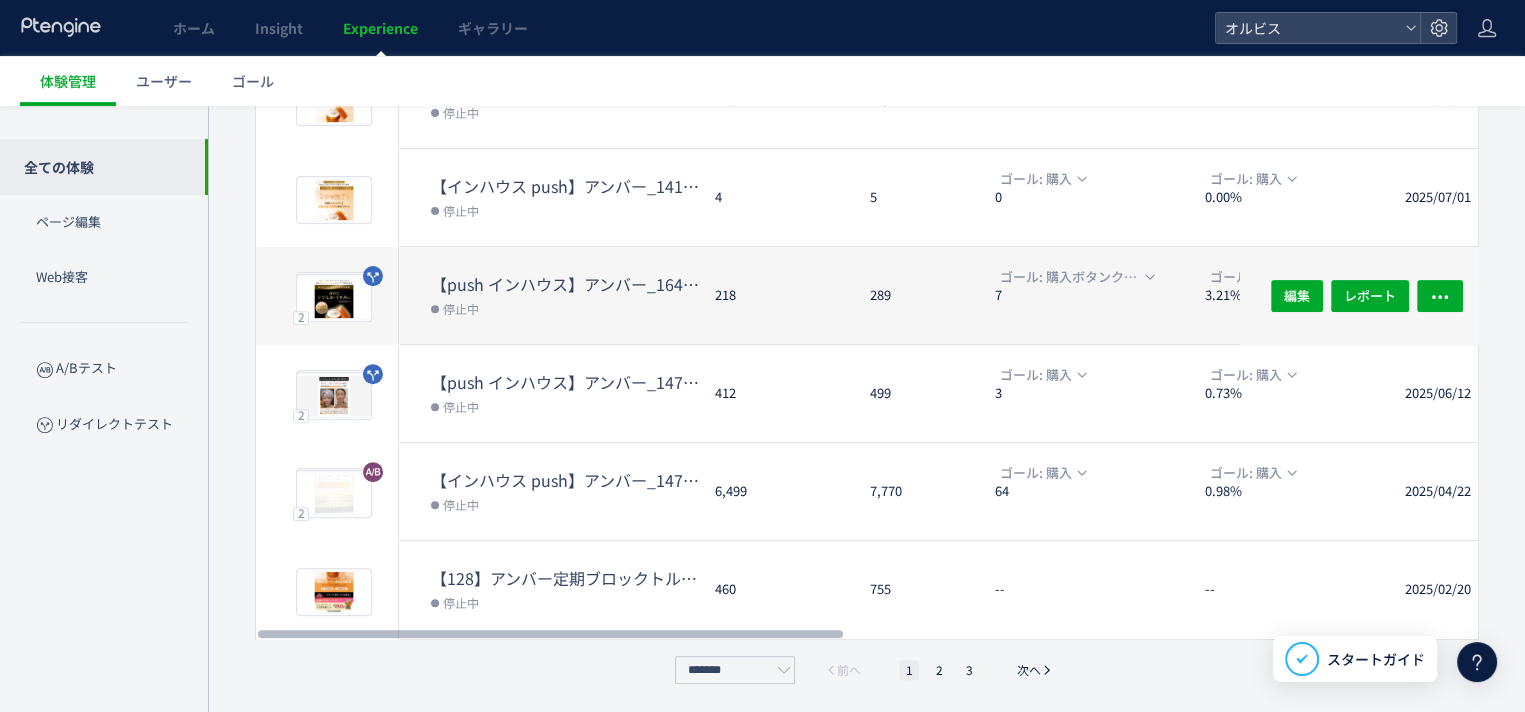 click on "【push インハウス】アンバー_164vs147(Meta)" at bounding box center (565, 284) 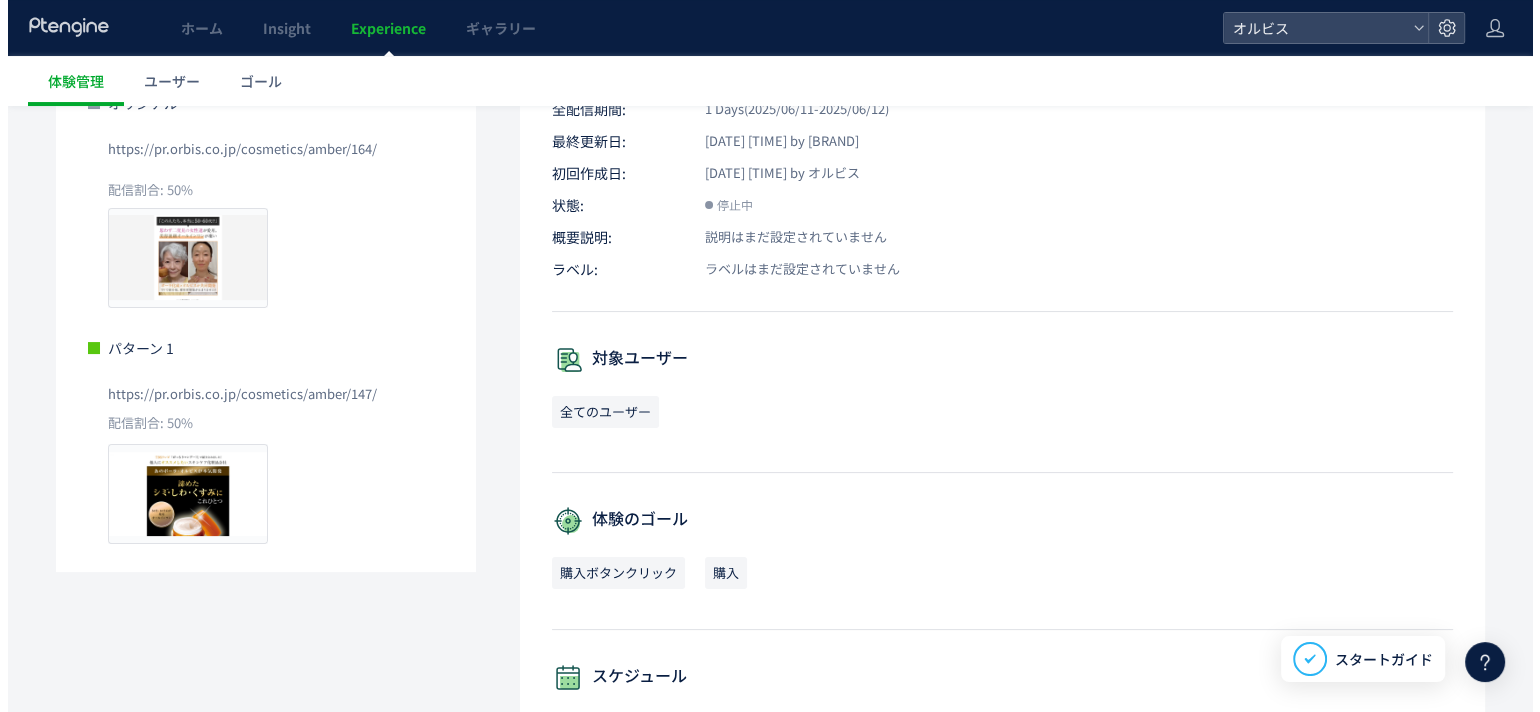 scroll, scrollTop: 48, scrollLeft: 0, axis: vertical 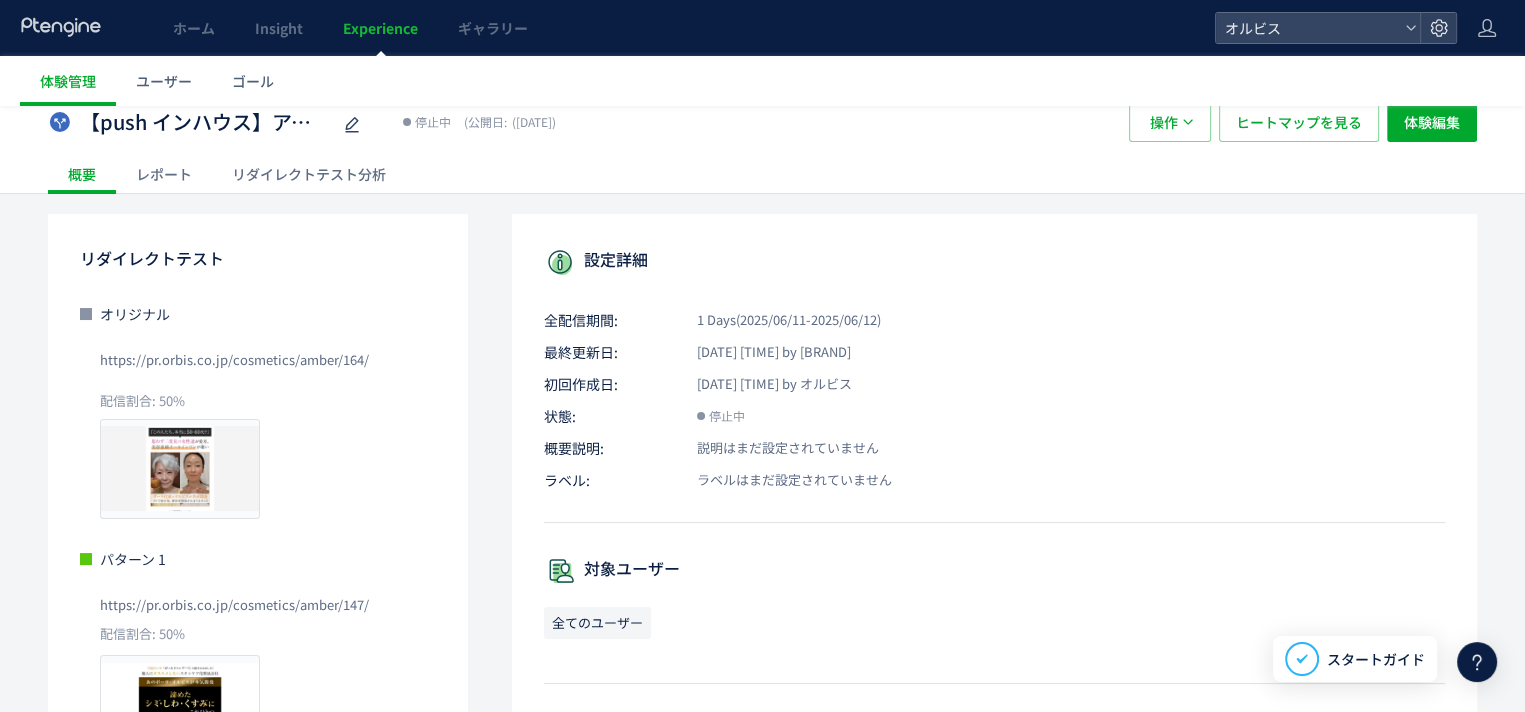 click on "リダイレクトテスト分析" 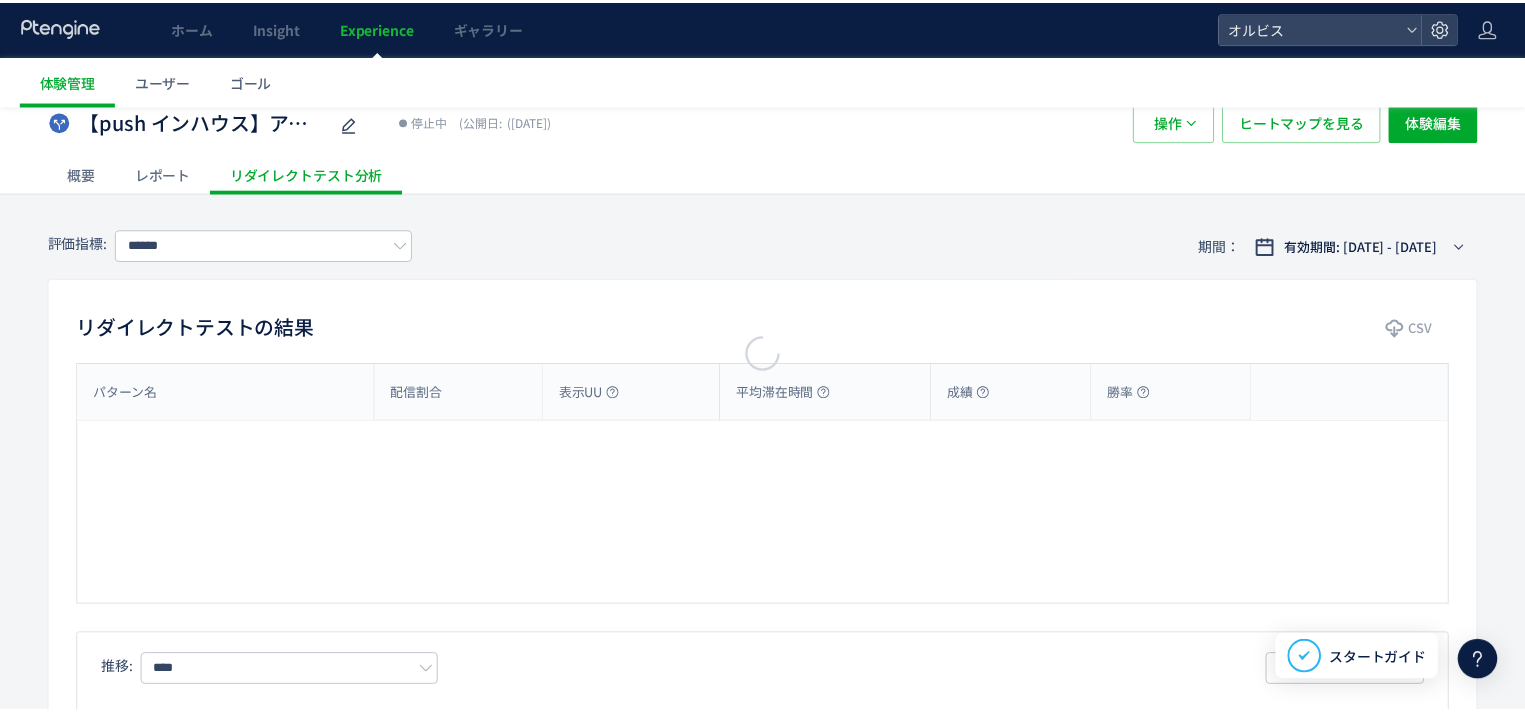 scroll, scrollTop: 0, scrollLeft: 0, axis: both 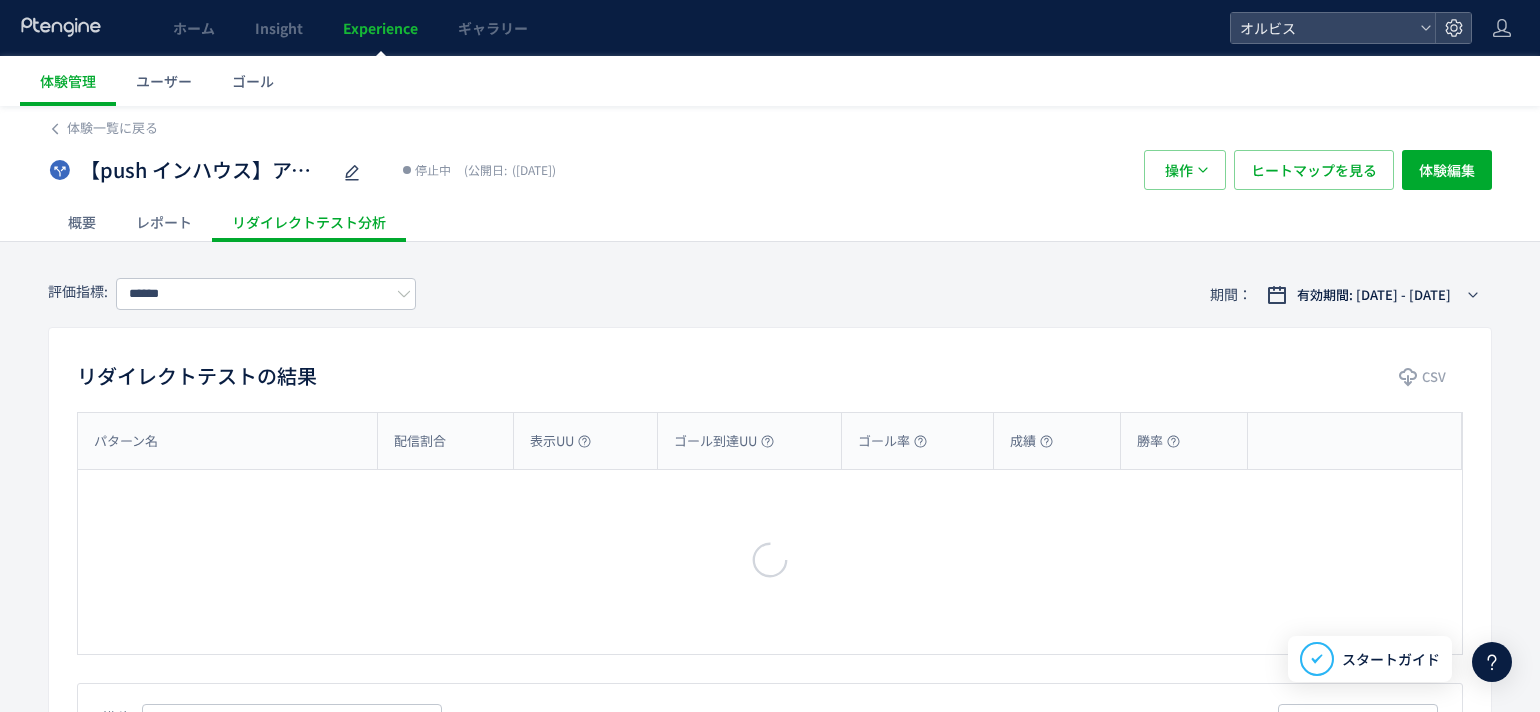 type on "*********" 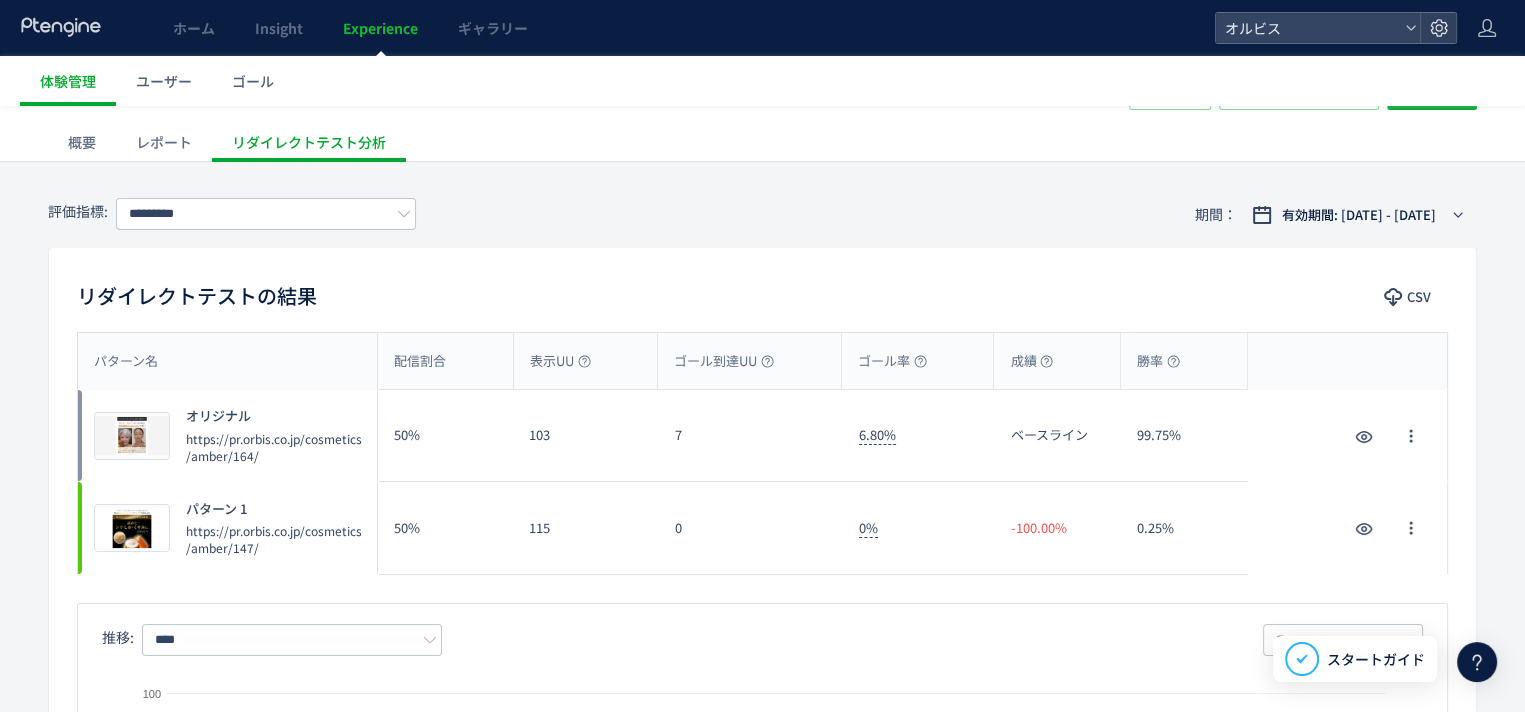 scroll, scrollTop: 80, scrollLeft: 0, axis: vertical 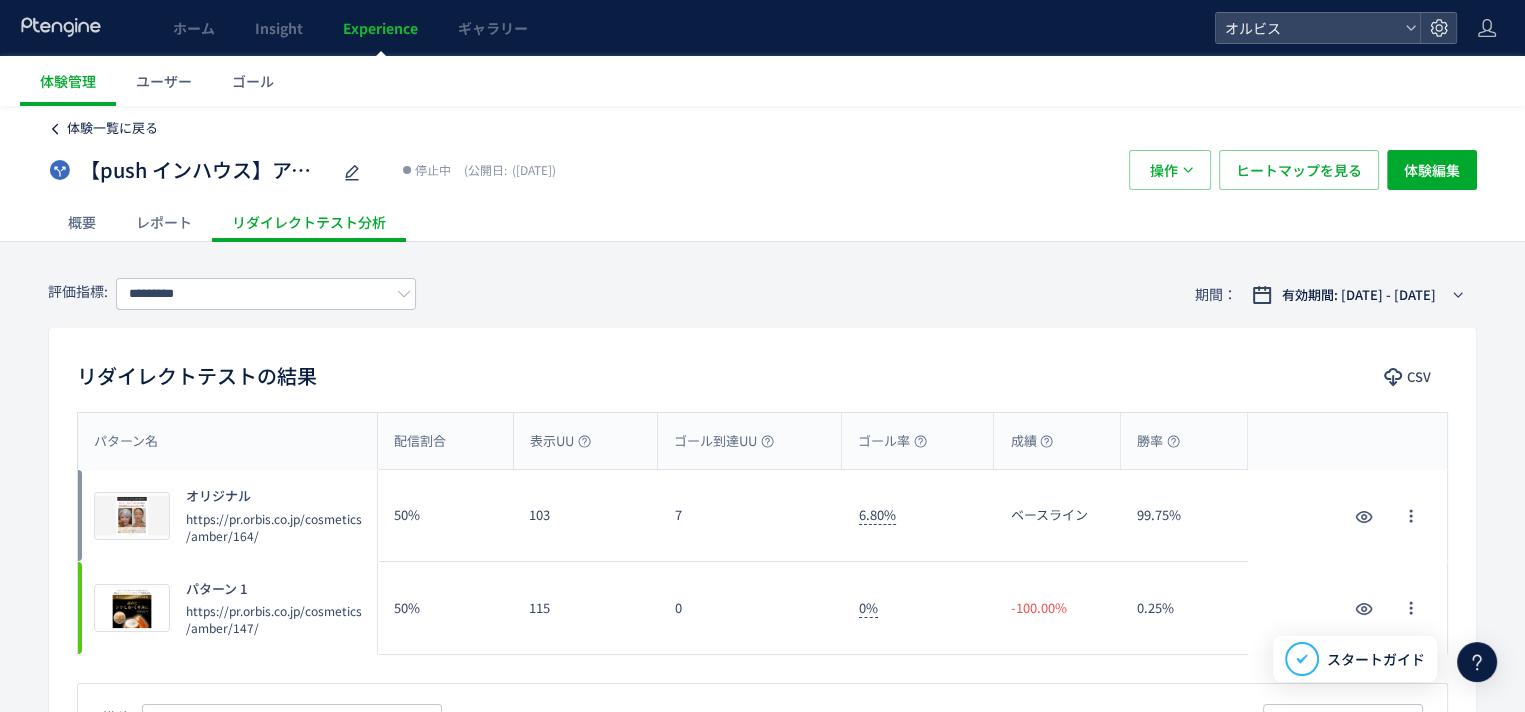click on "体験一覧に戻る" 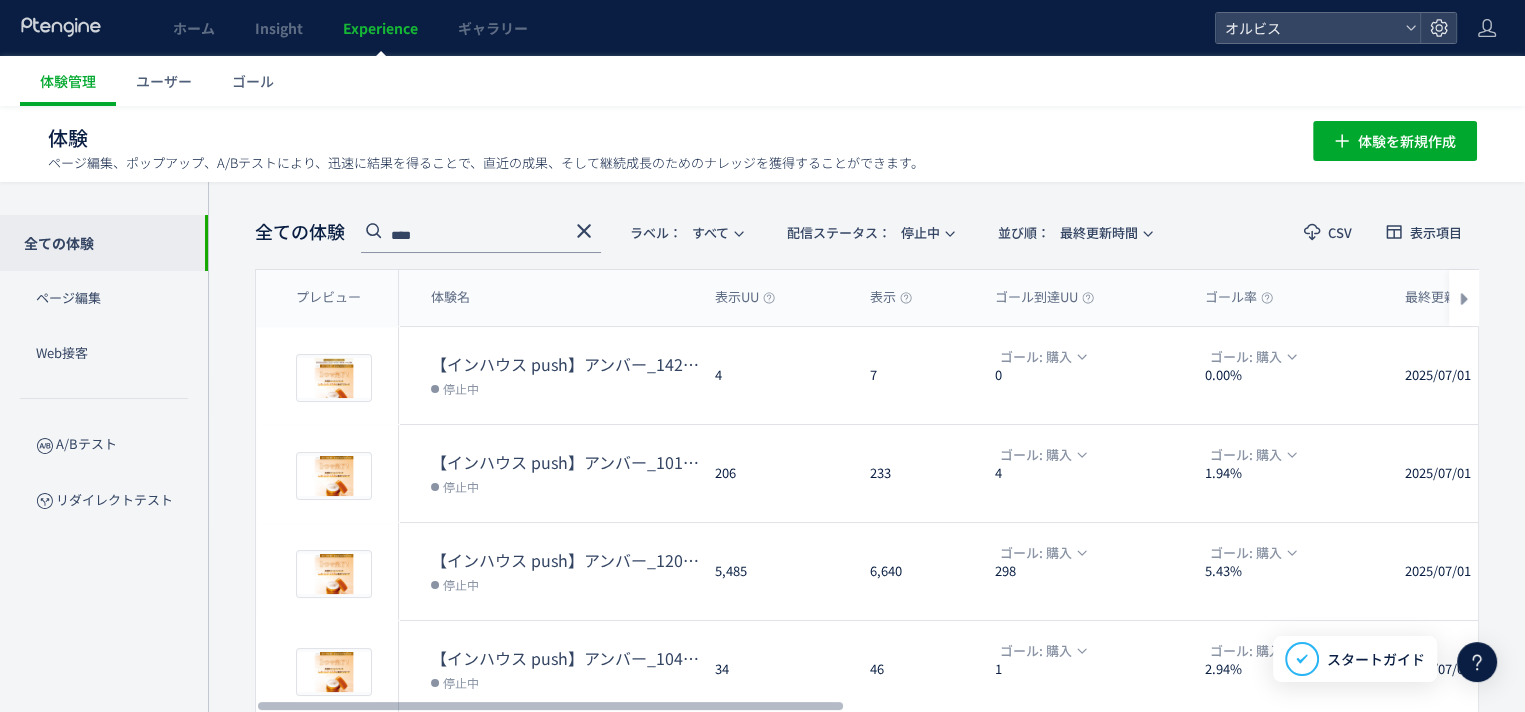 scroll, scrollTop: 668, scrollLeft: 0, axis: vertical 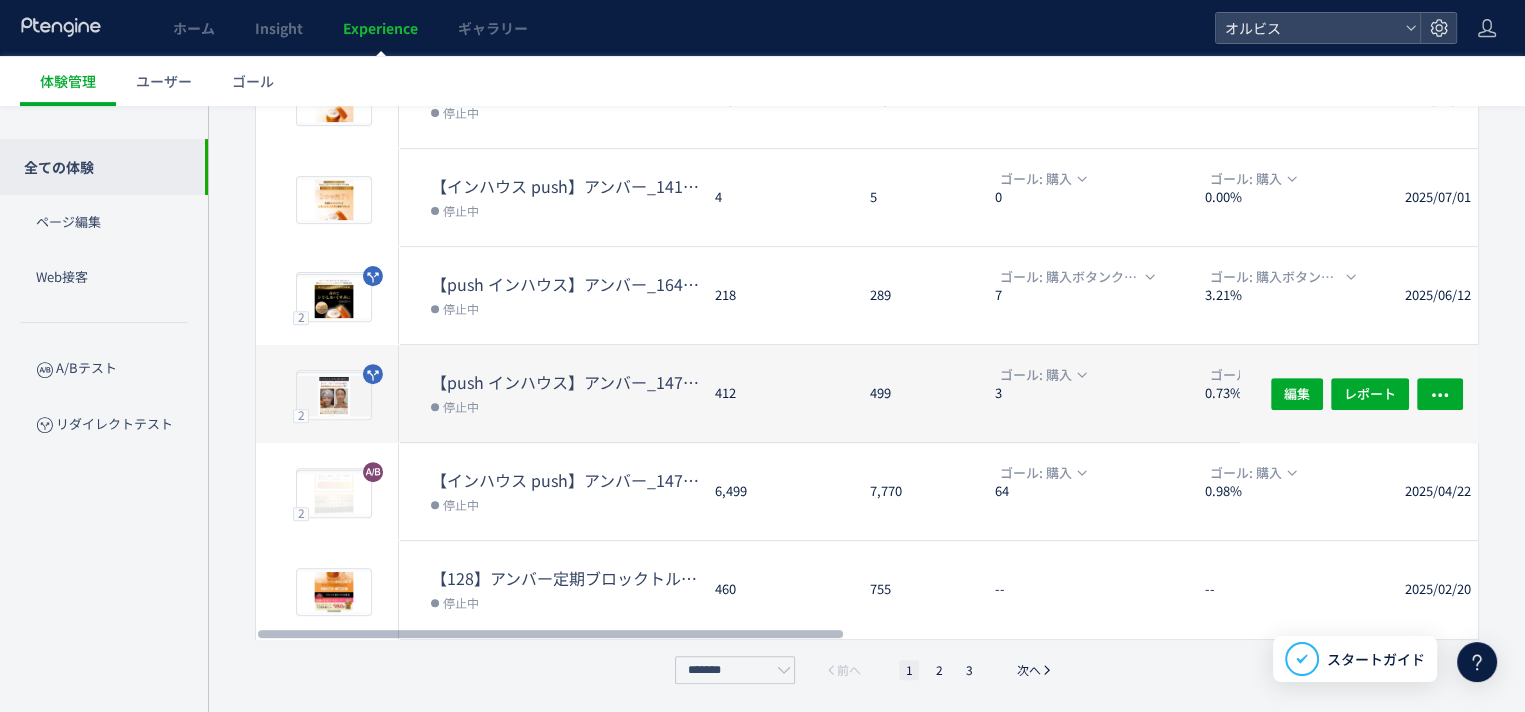 click on "【push インハウス】アンバー_147vs164(Meta)" at bounding box center (565, 382) 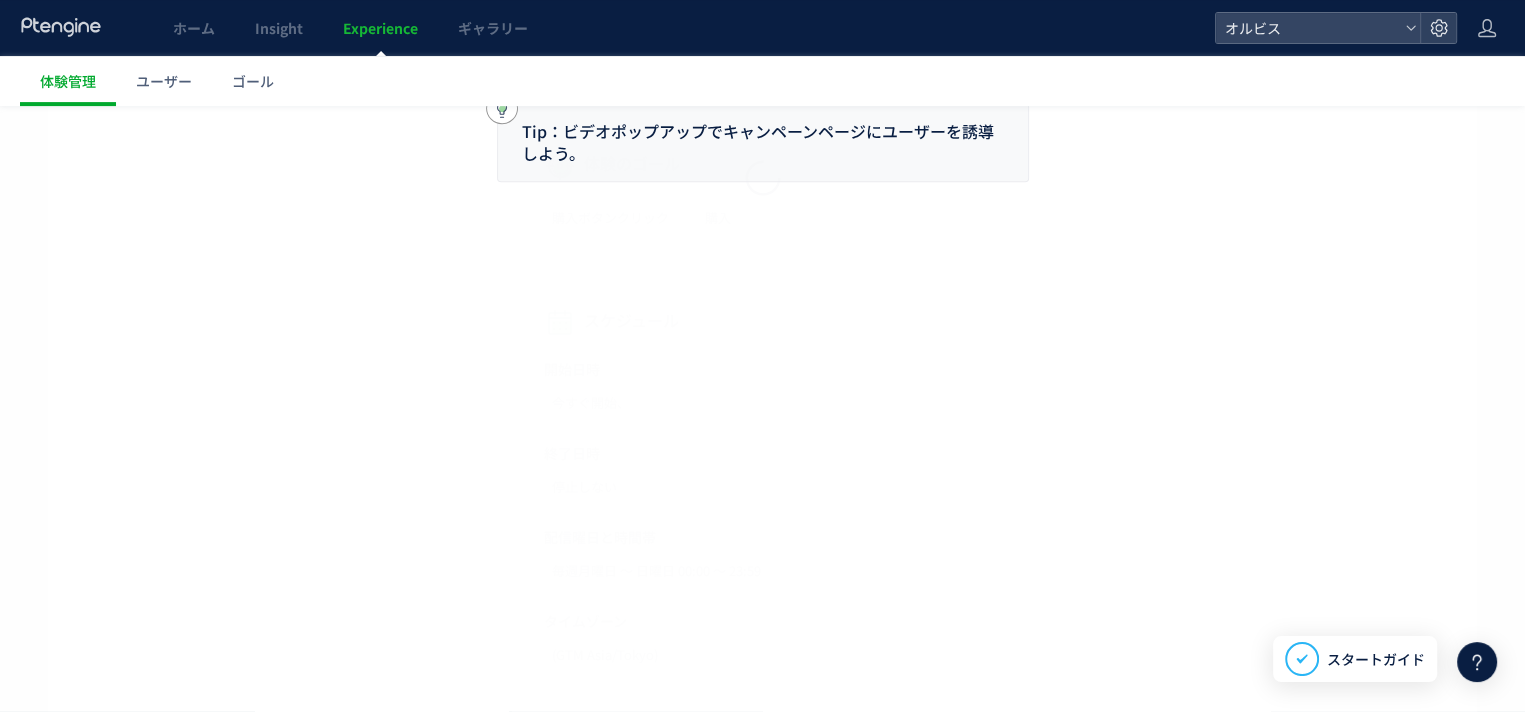 scroll, scrollTop: 0, scrollLeft: 0, axis: both 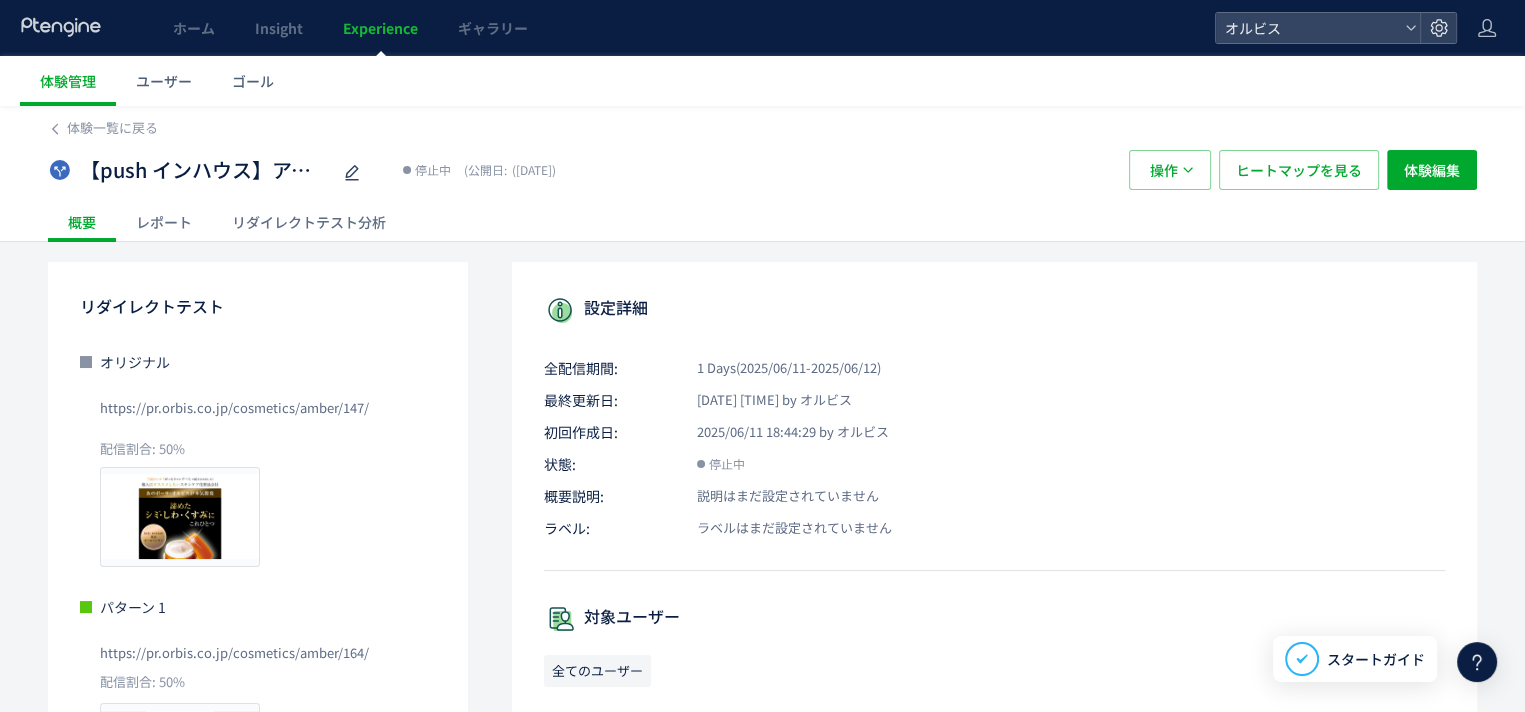 click on "リダイレクトテスト分析" 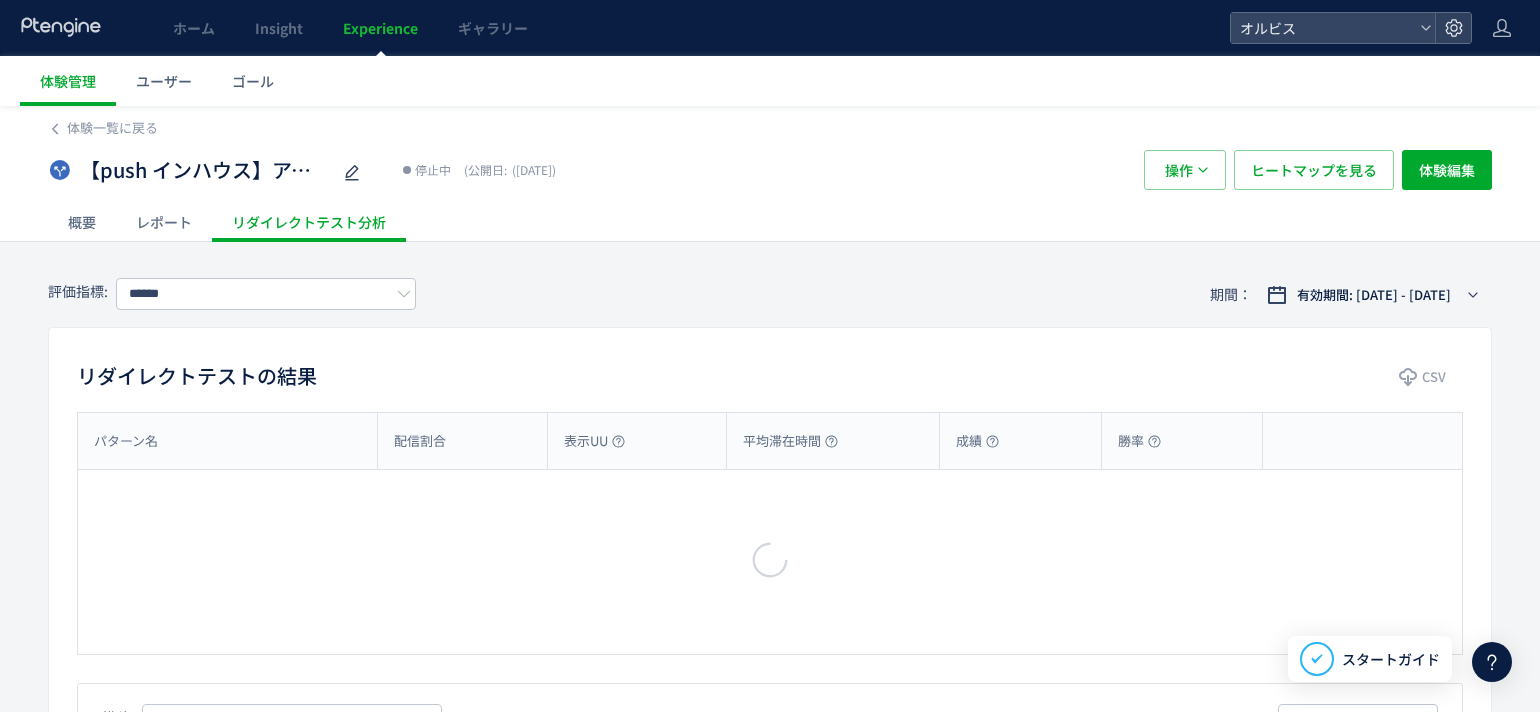 type on "*********" 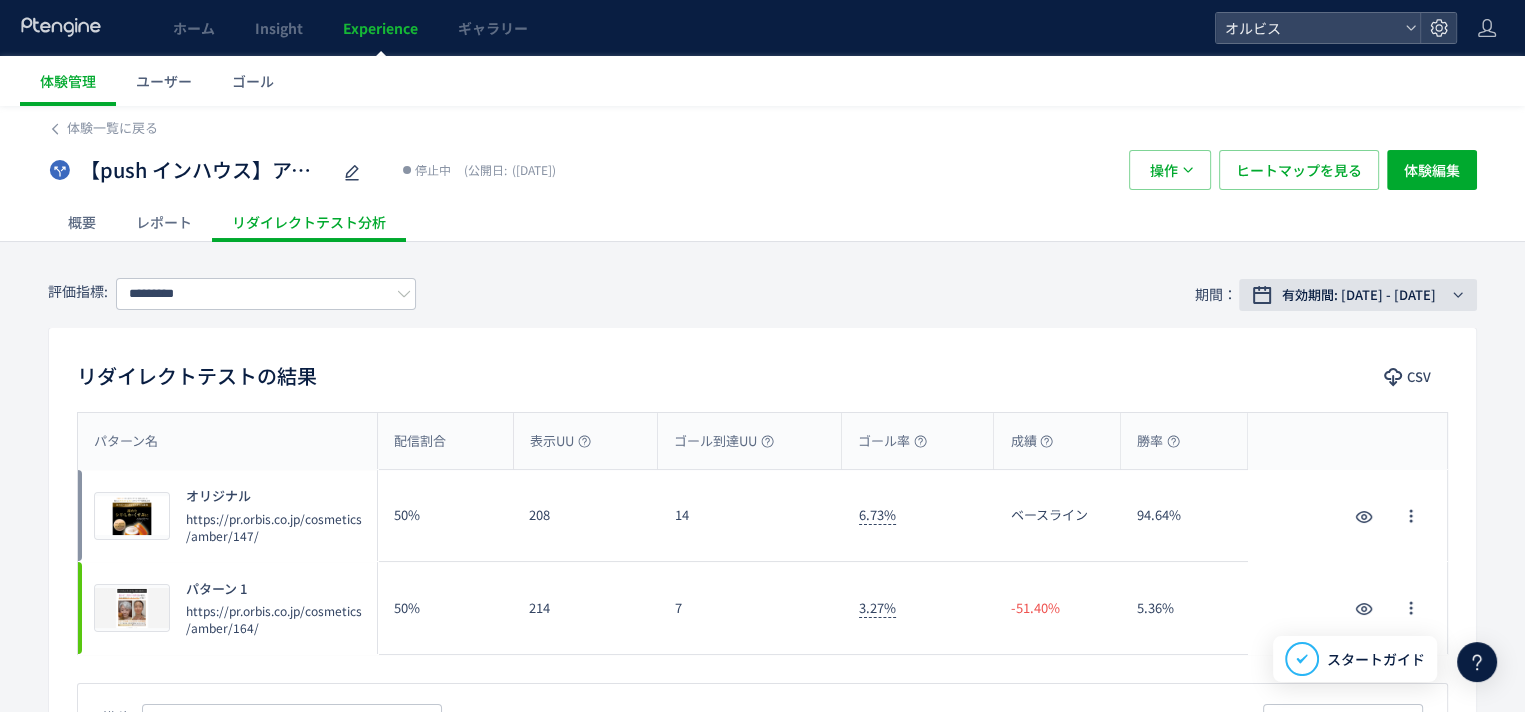 click on "有効期間: [DATE] - [DATE]" at bounding box center (1359, 295) 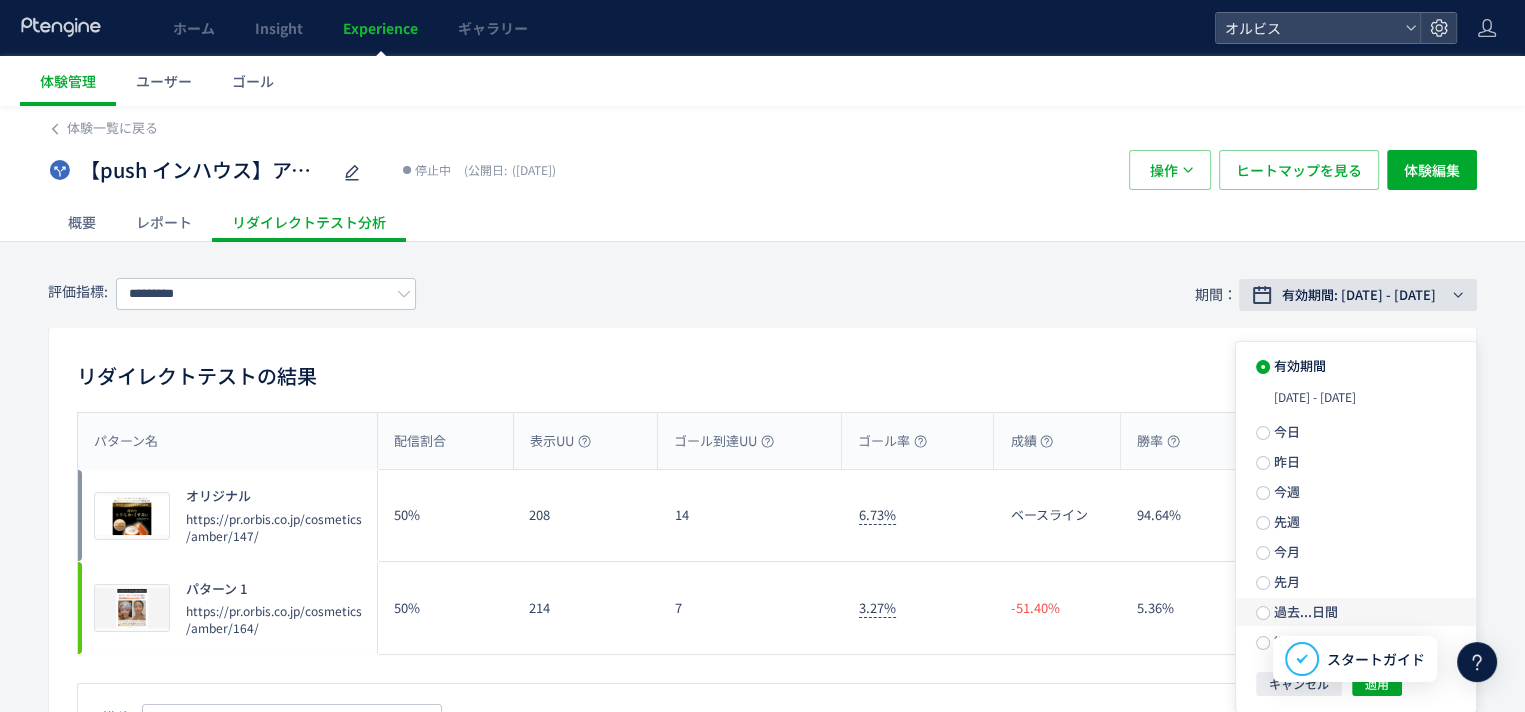 scroll, scrollTop: 174, scrollLeft: 0, axis: vertical 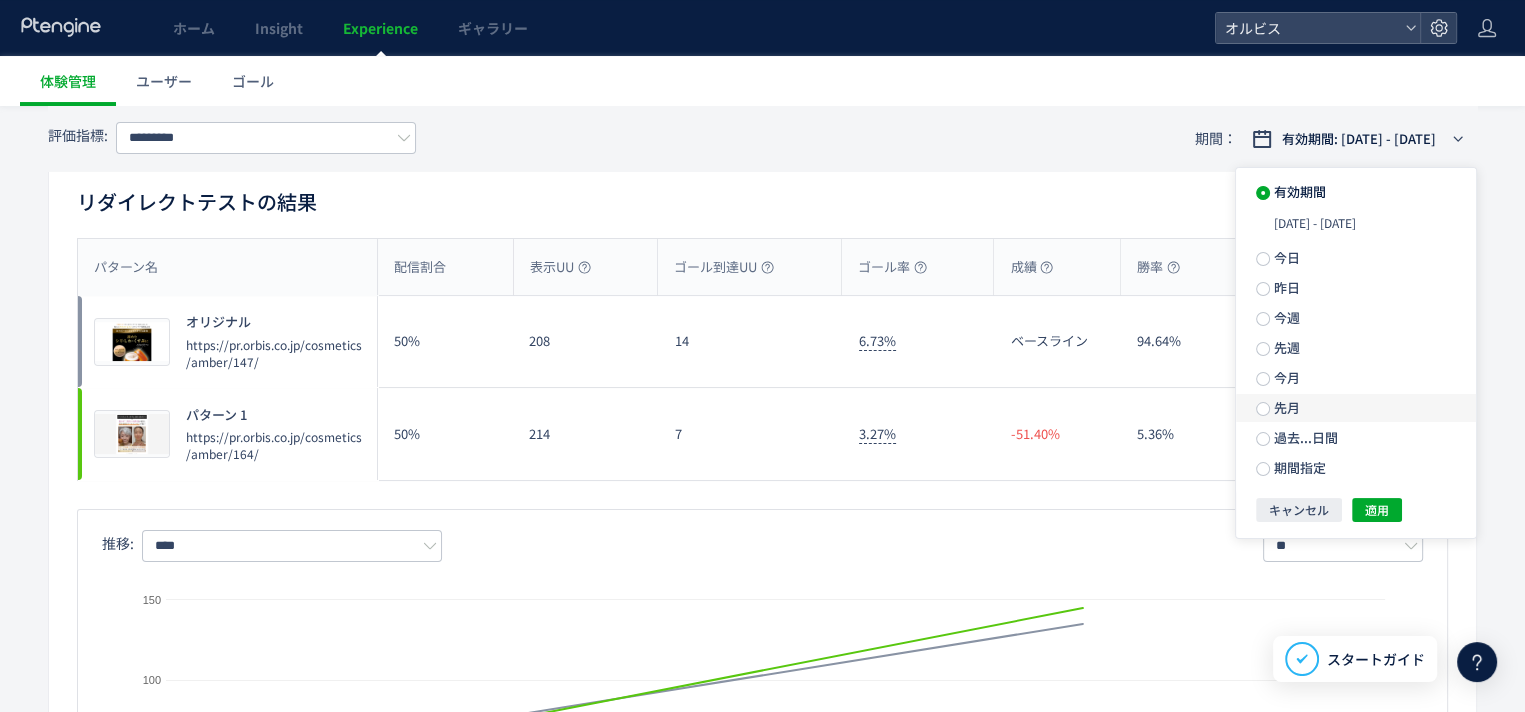 click on "先月" 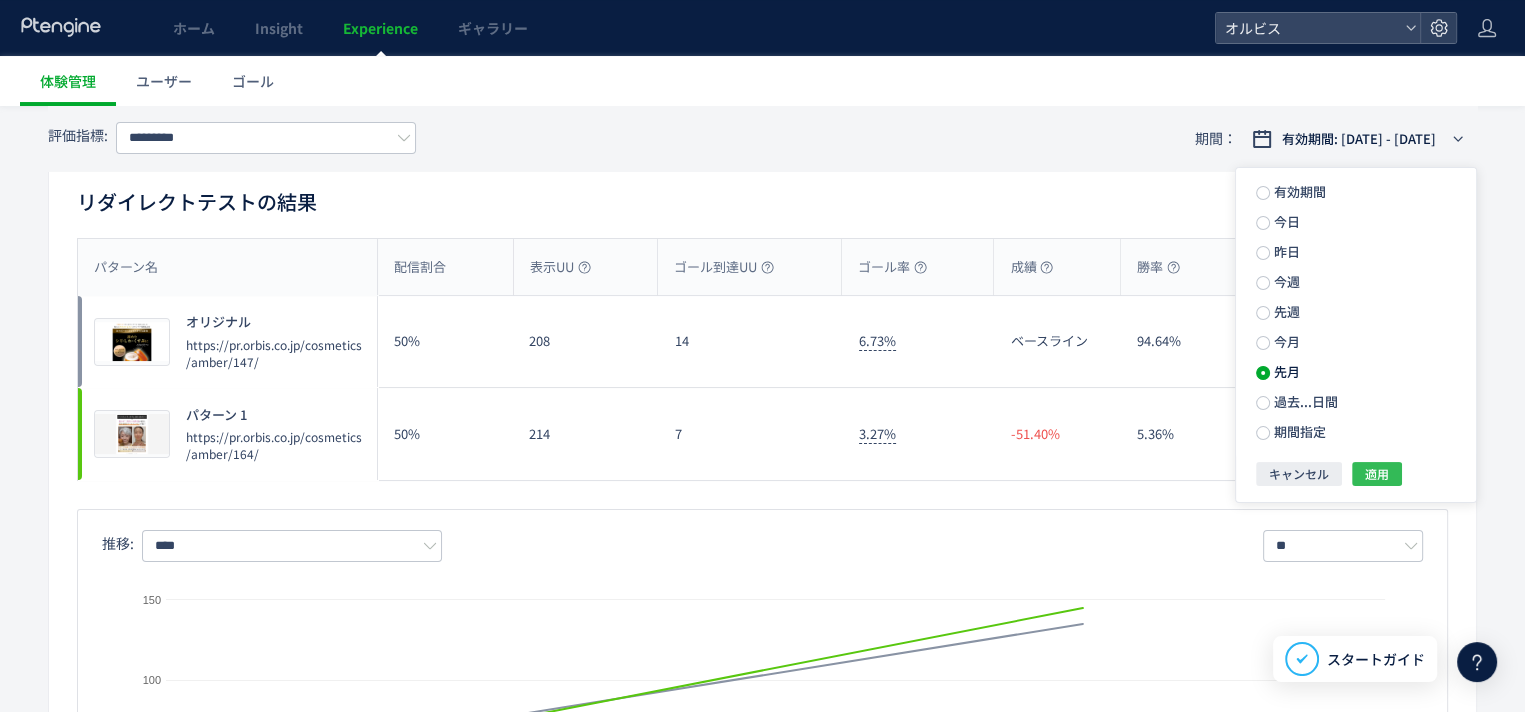 click on "適用" at bounding box center [1377, 474] 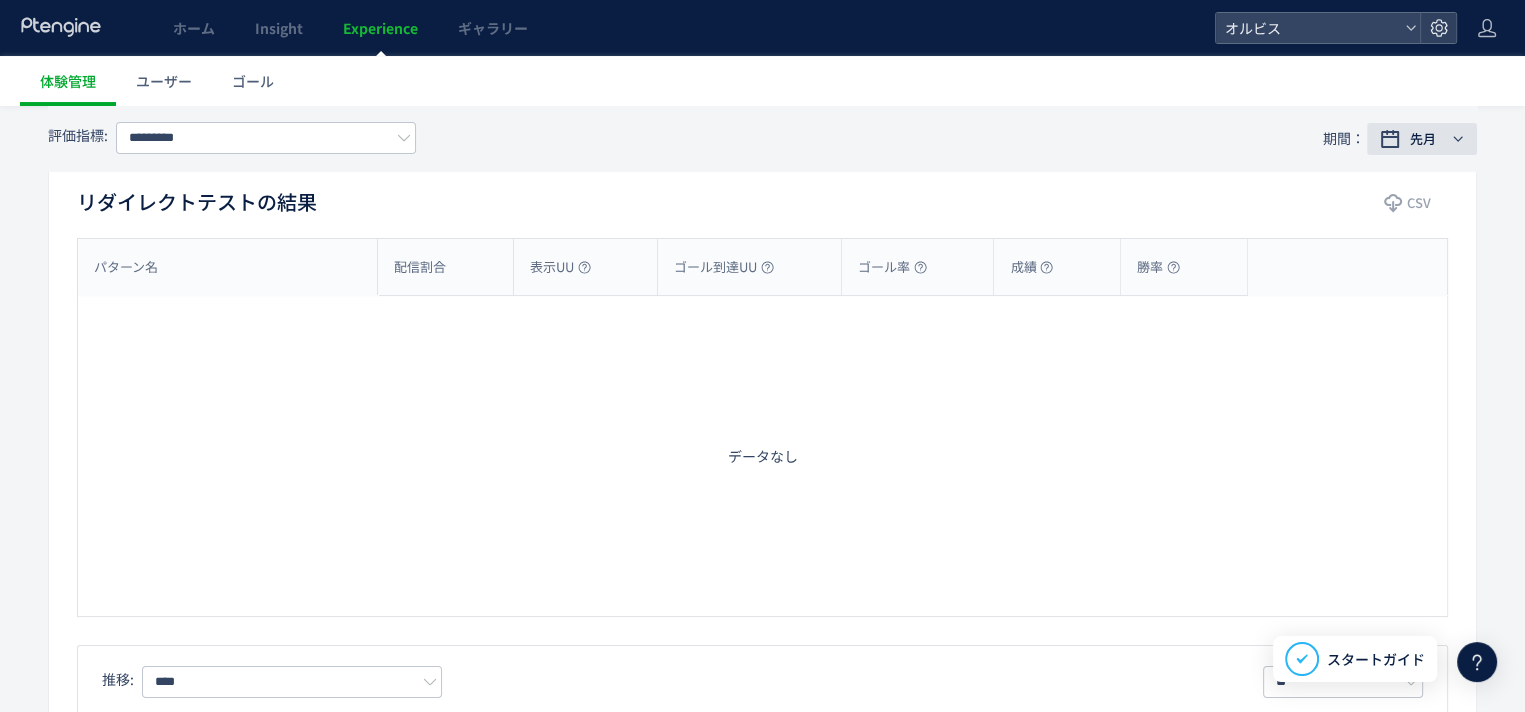 click 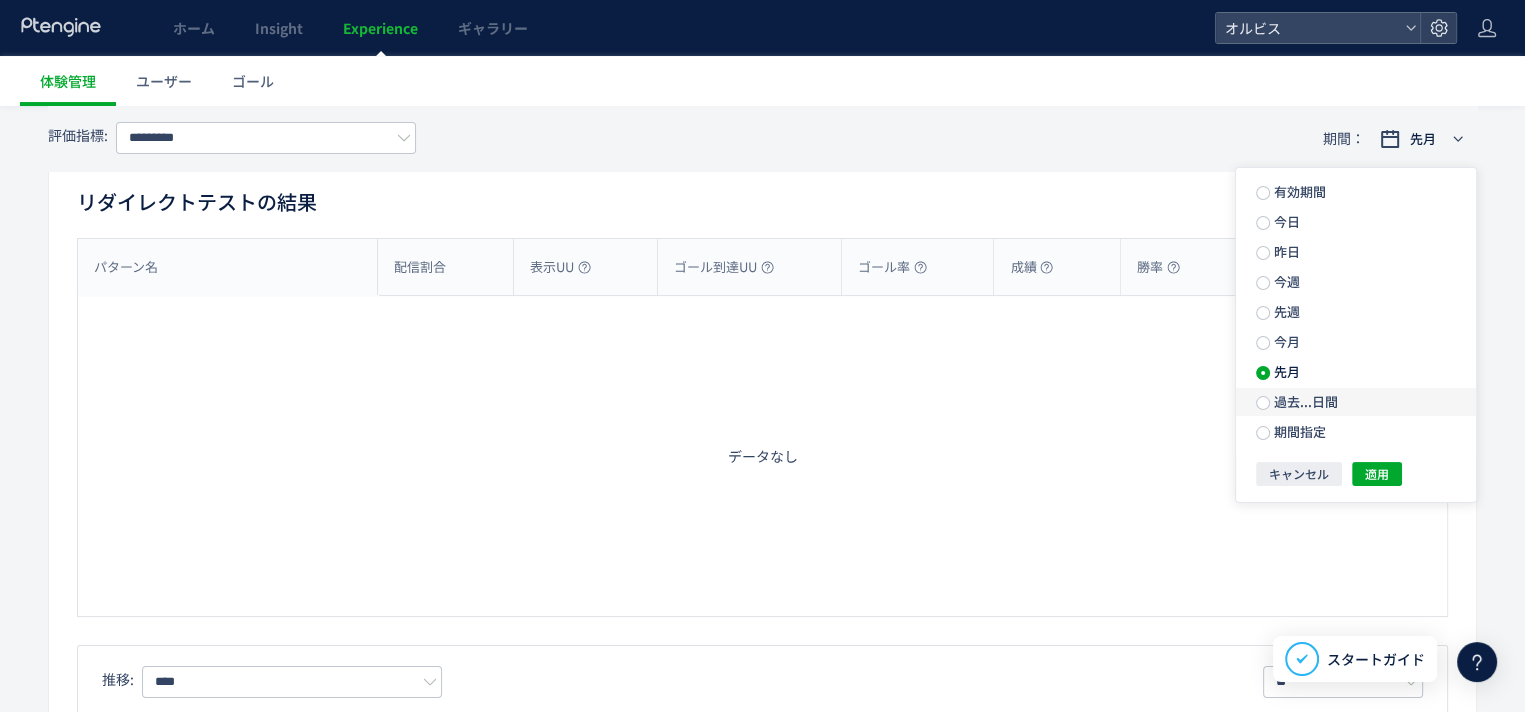 click on "過去...日間" at bounding box center [1304, 401] 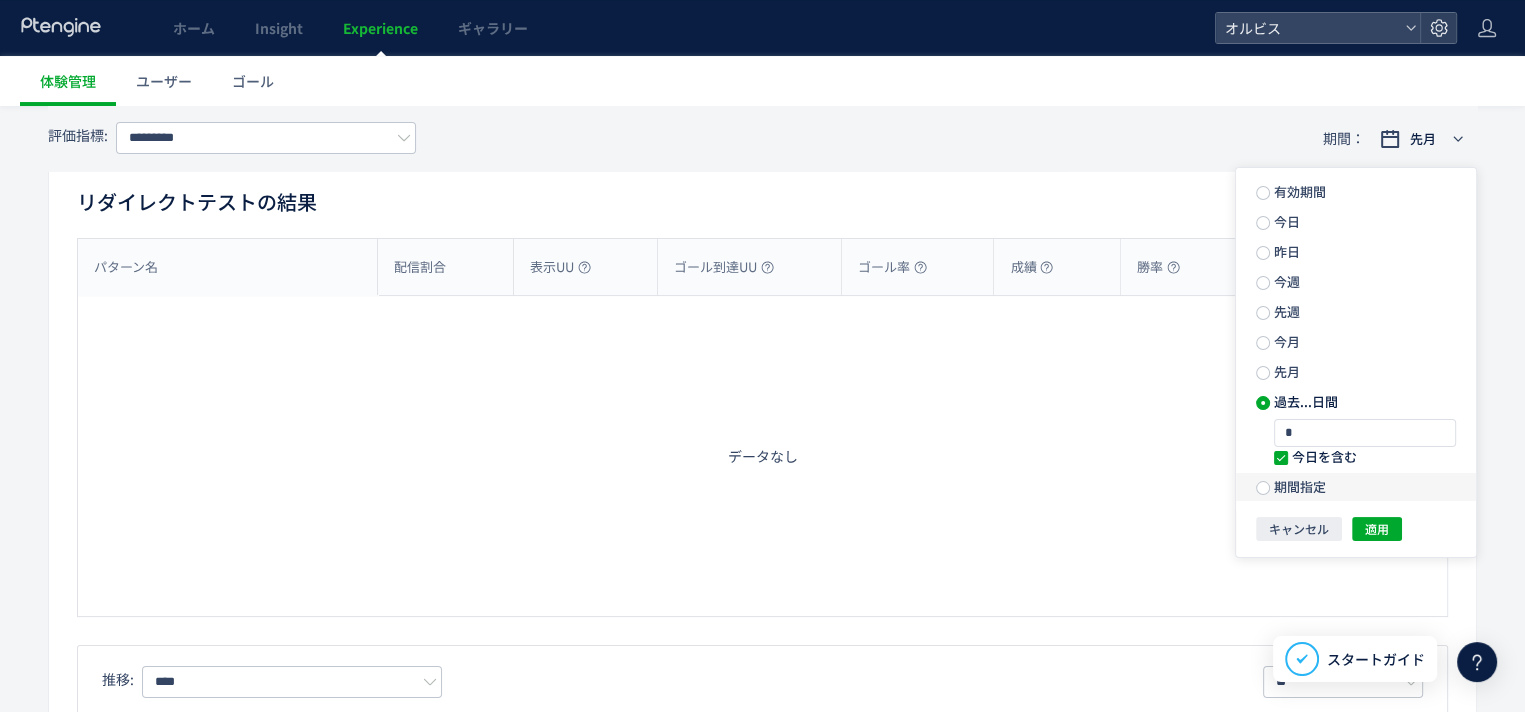 click on "期間指定" at bounding box center (1298, 486) 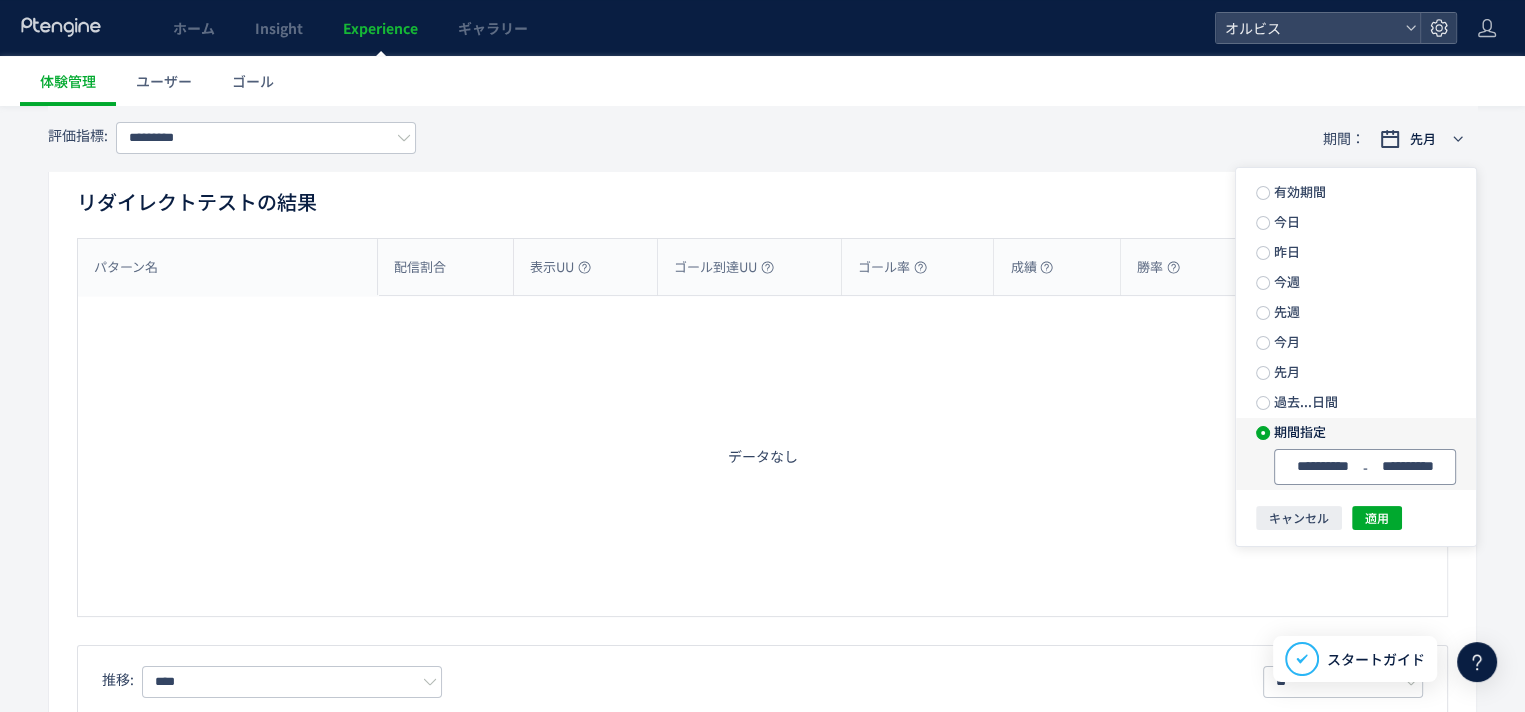 click on "**********" at bounding box center [1322, 466] 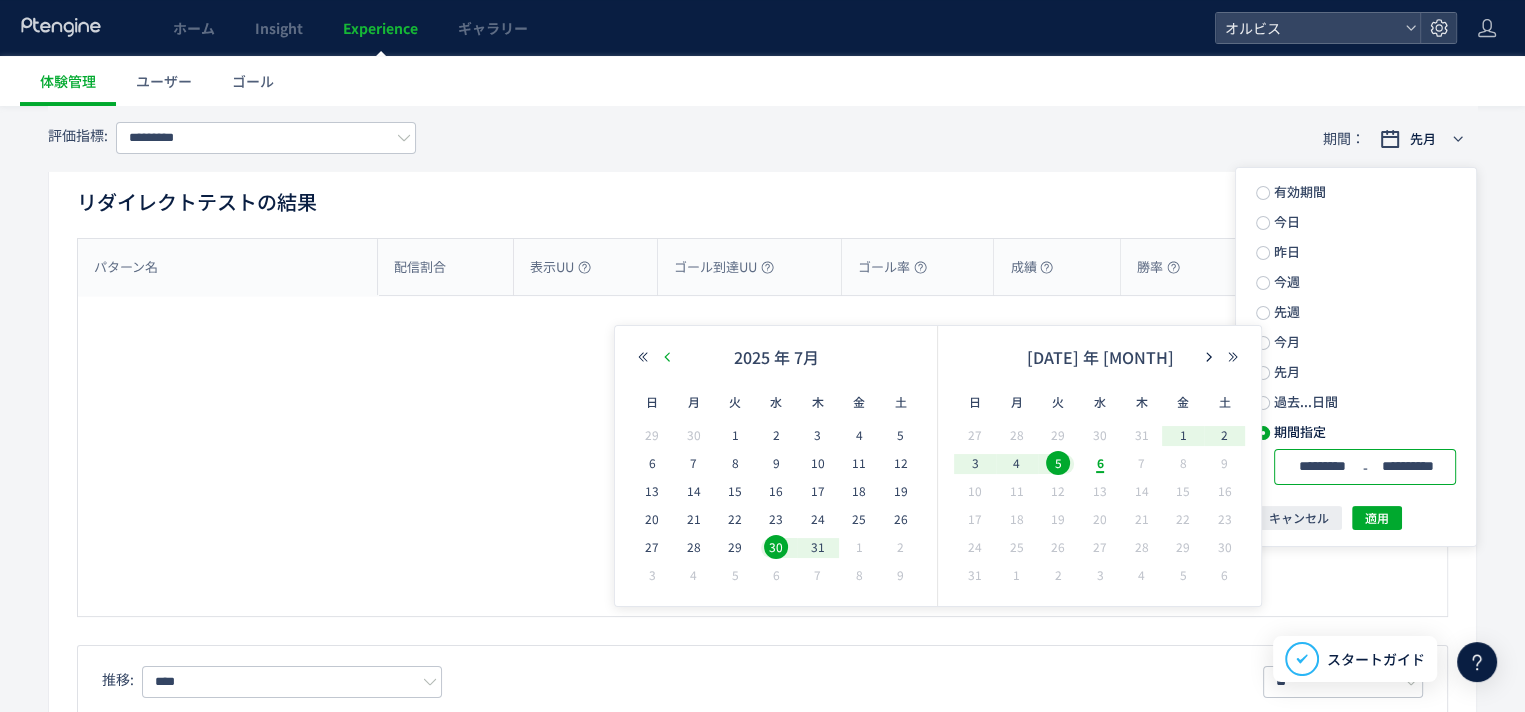 click 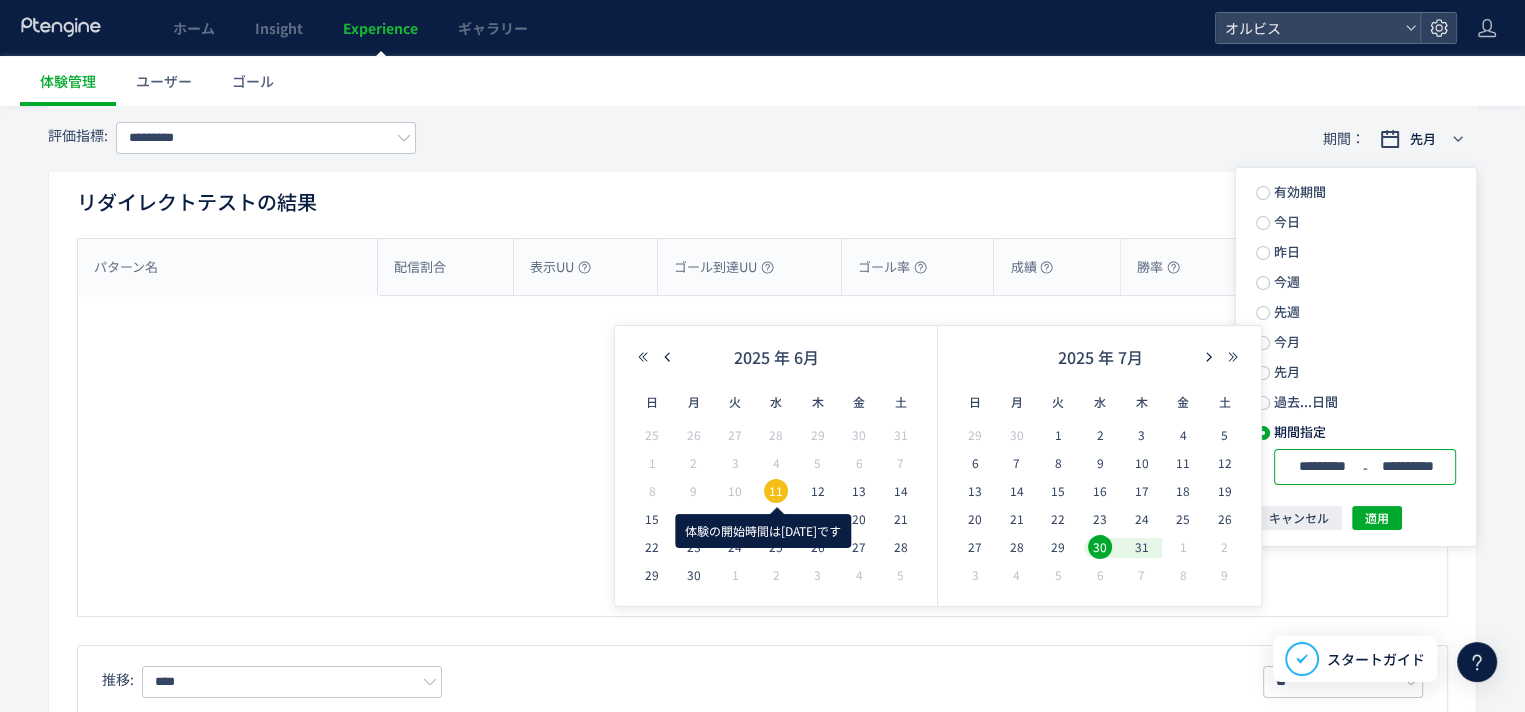 click on "11" at bounding box center [776, 491] 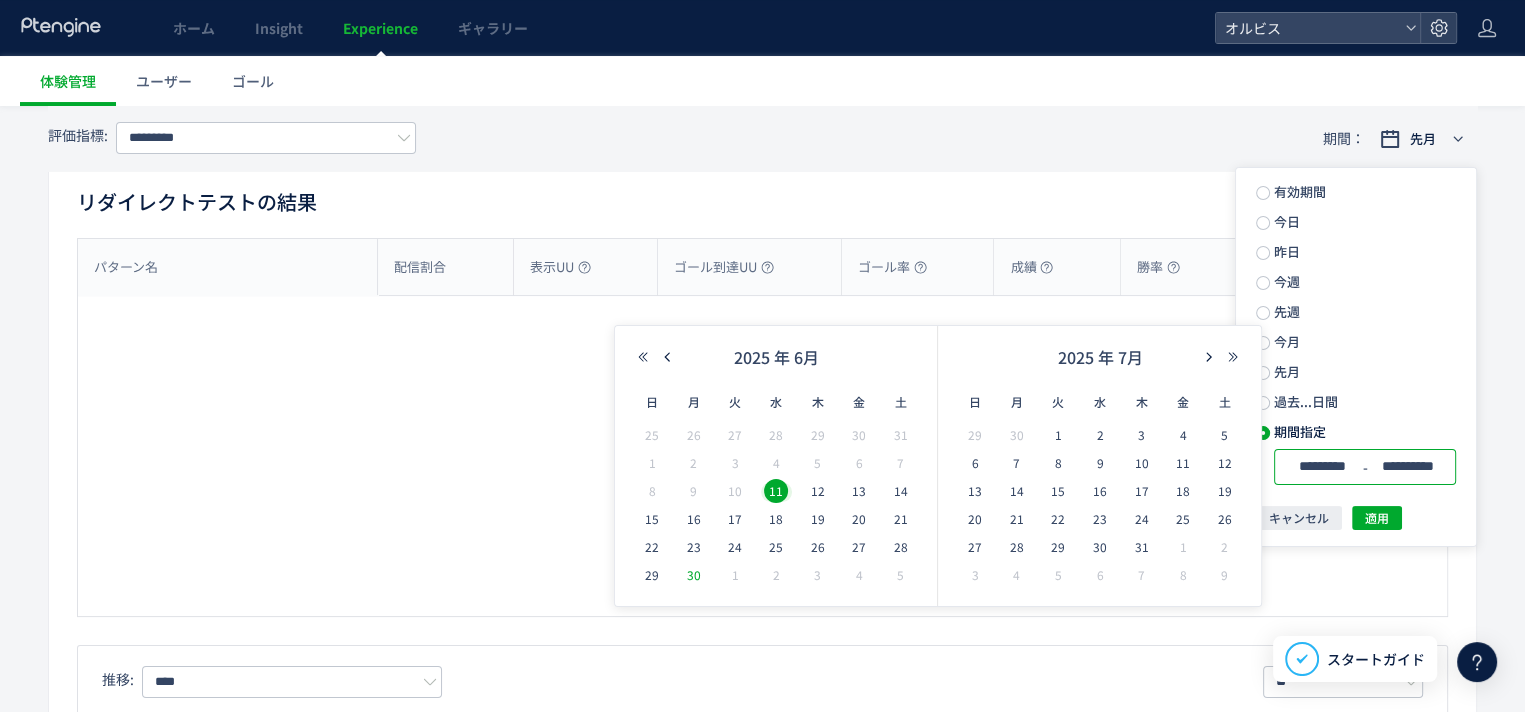 click on "30" at bounding box center [694, 575] 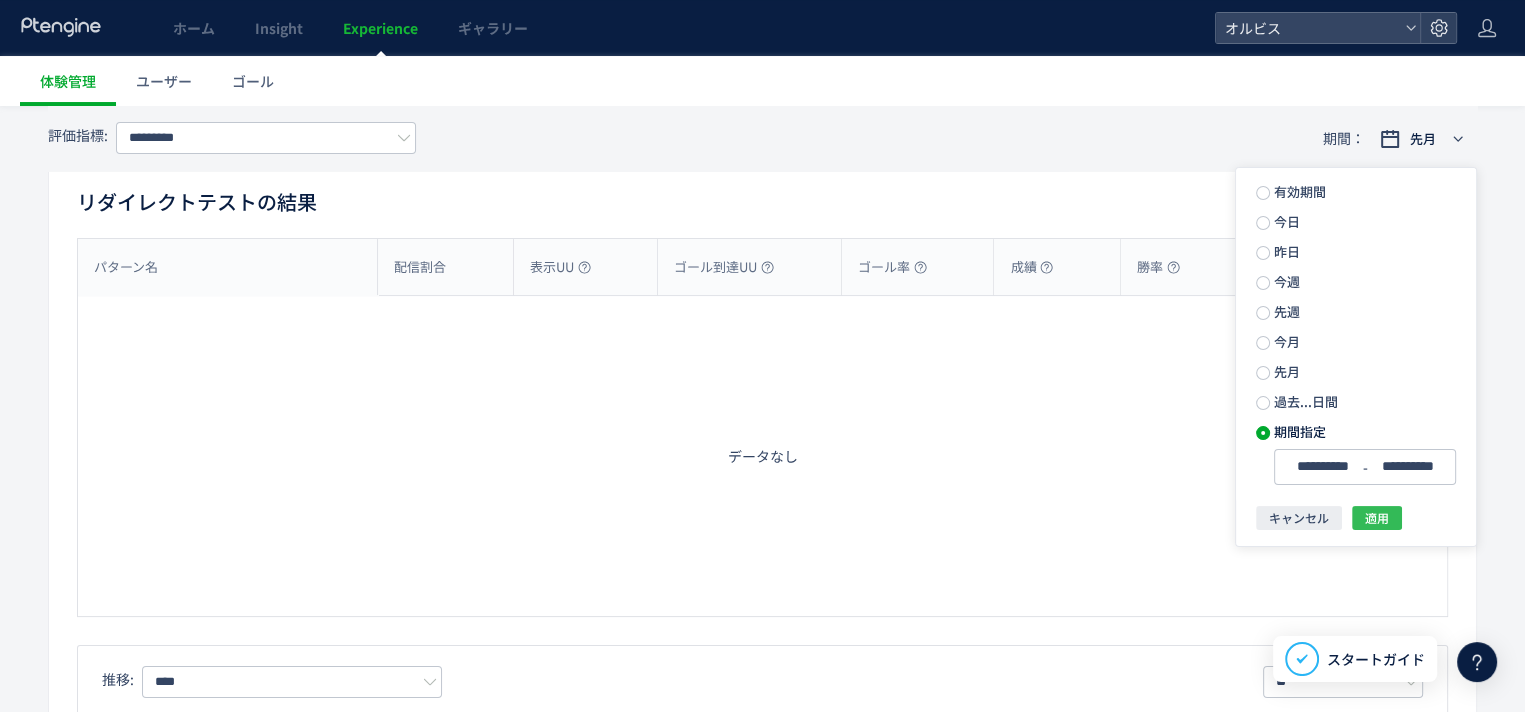 click on "適用" at bounding box center [1377, 518] 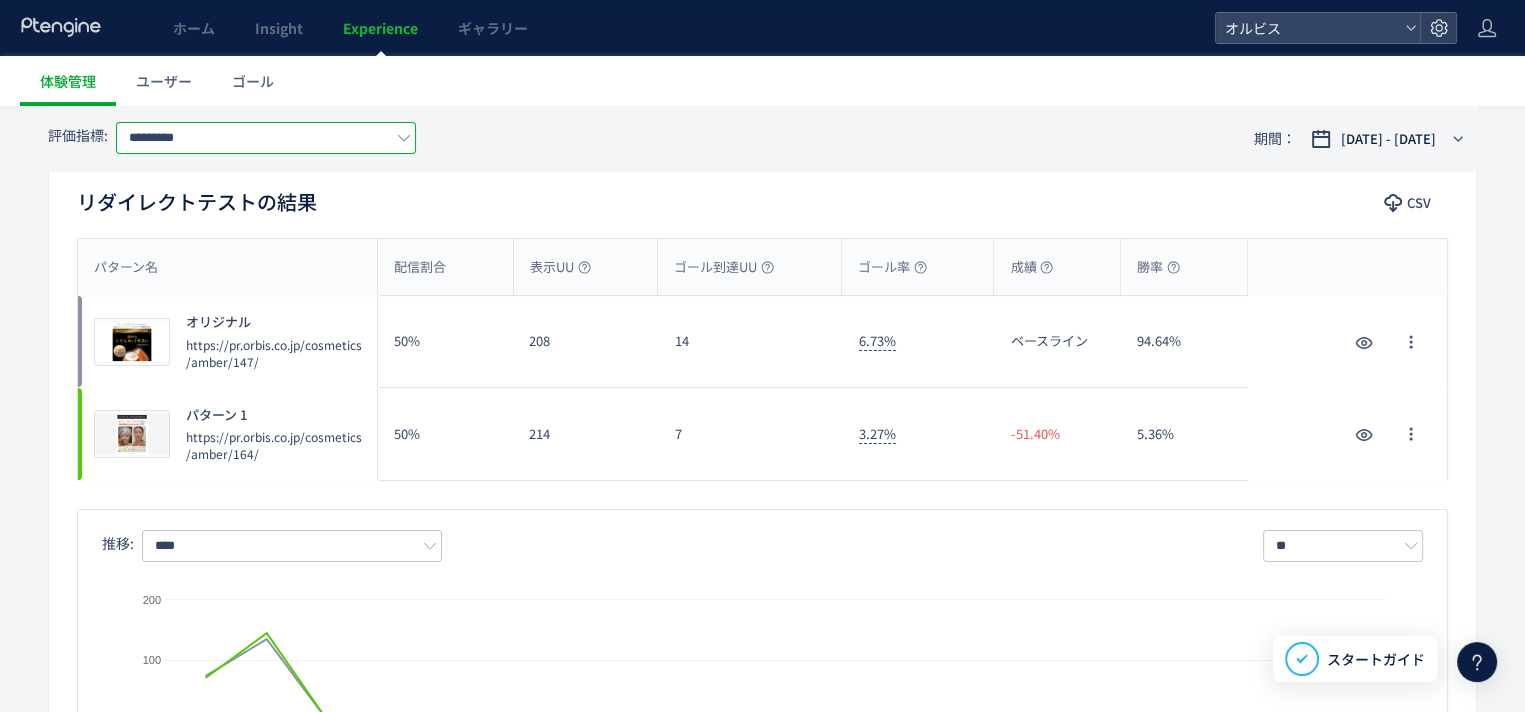 click on "*********" 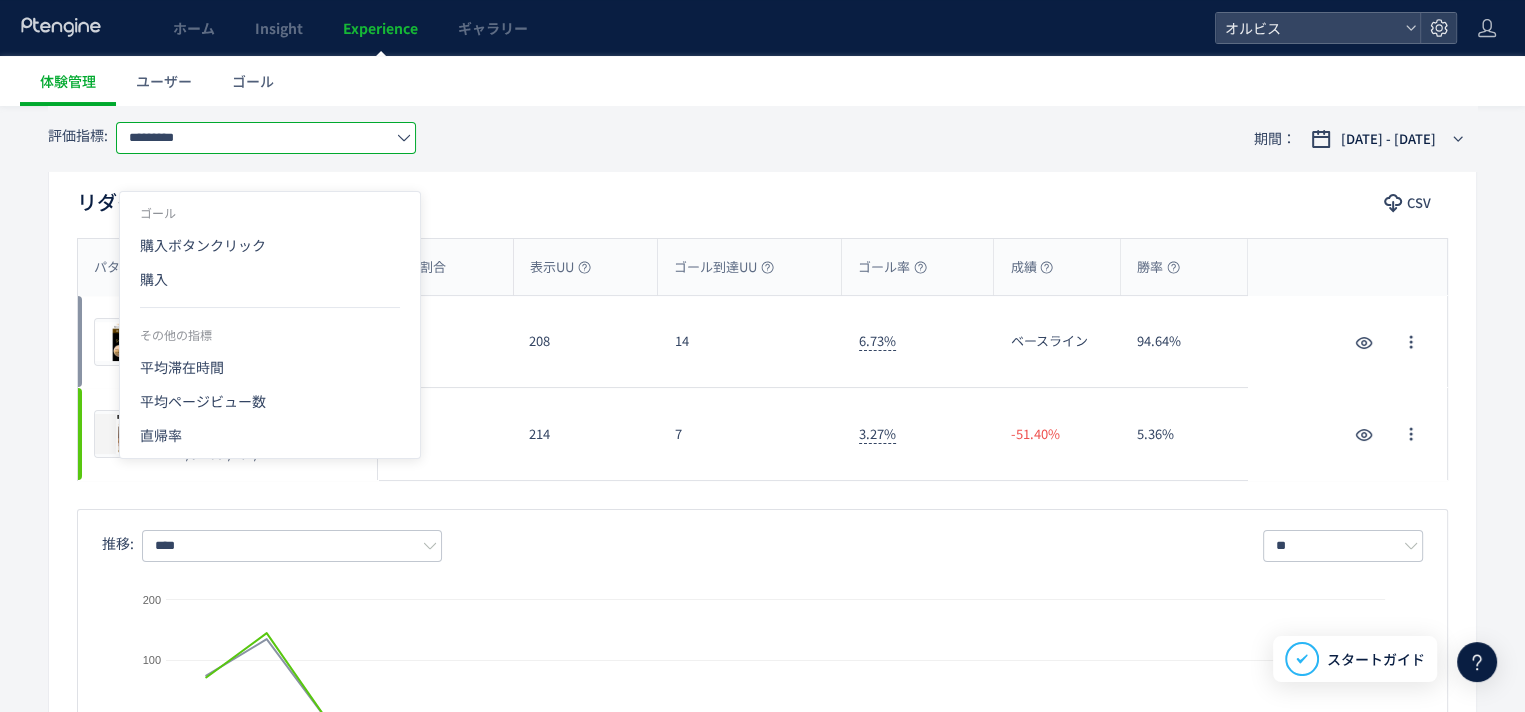 scroll, scrollTop: 202, scrollLeft: 0, axis: vertical 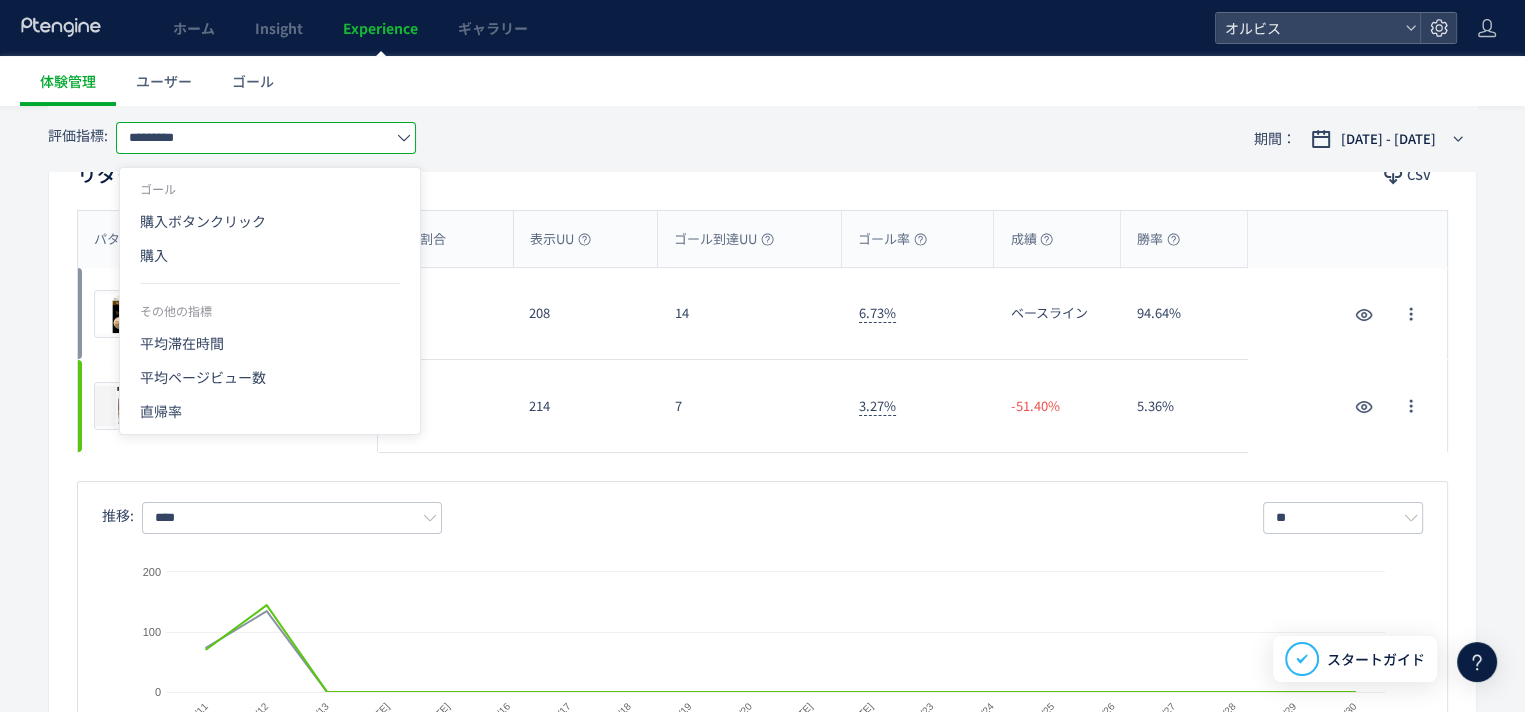 click on "評価指標: ********* 期間： [DATE] - [DATE]" at bounding box center (762, 138) 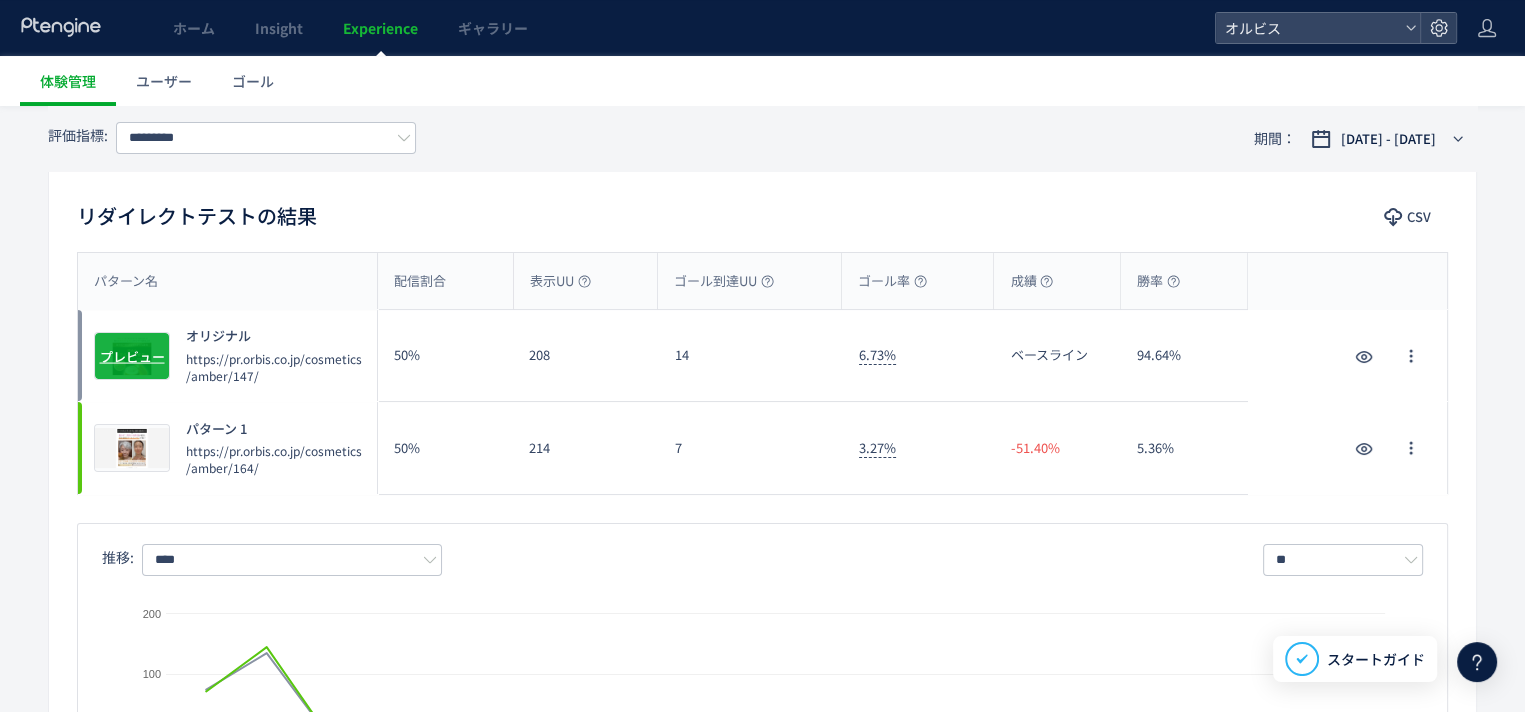 scroll, scrollTop: 0, scrollLeft: 0, axis: both 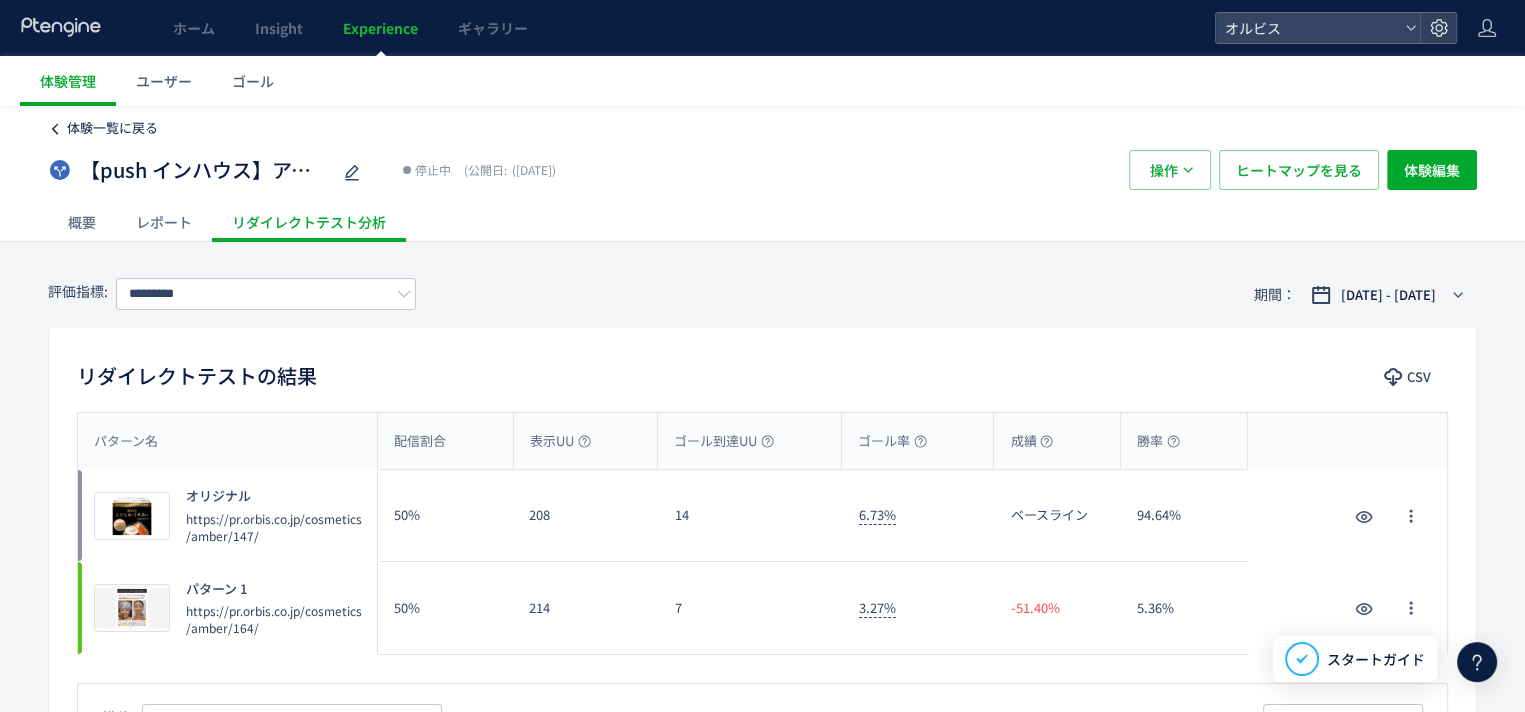 click on "体験一覧に戻る" 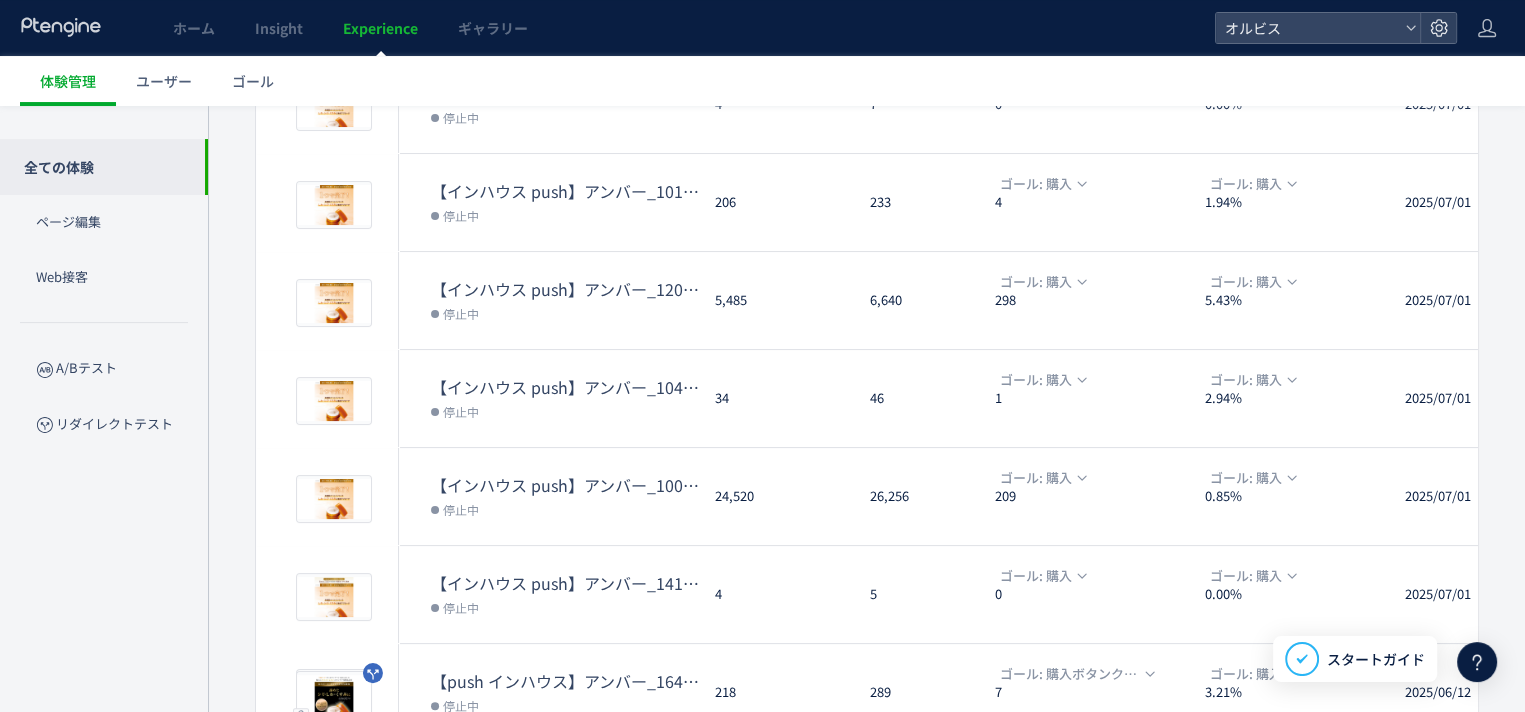 scroll, scrollTop: 668, scrollLeft: 0, axis: vertical 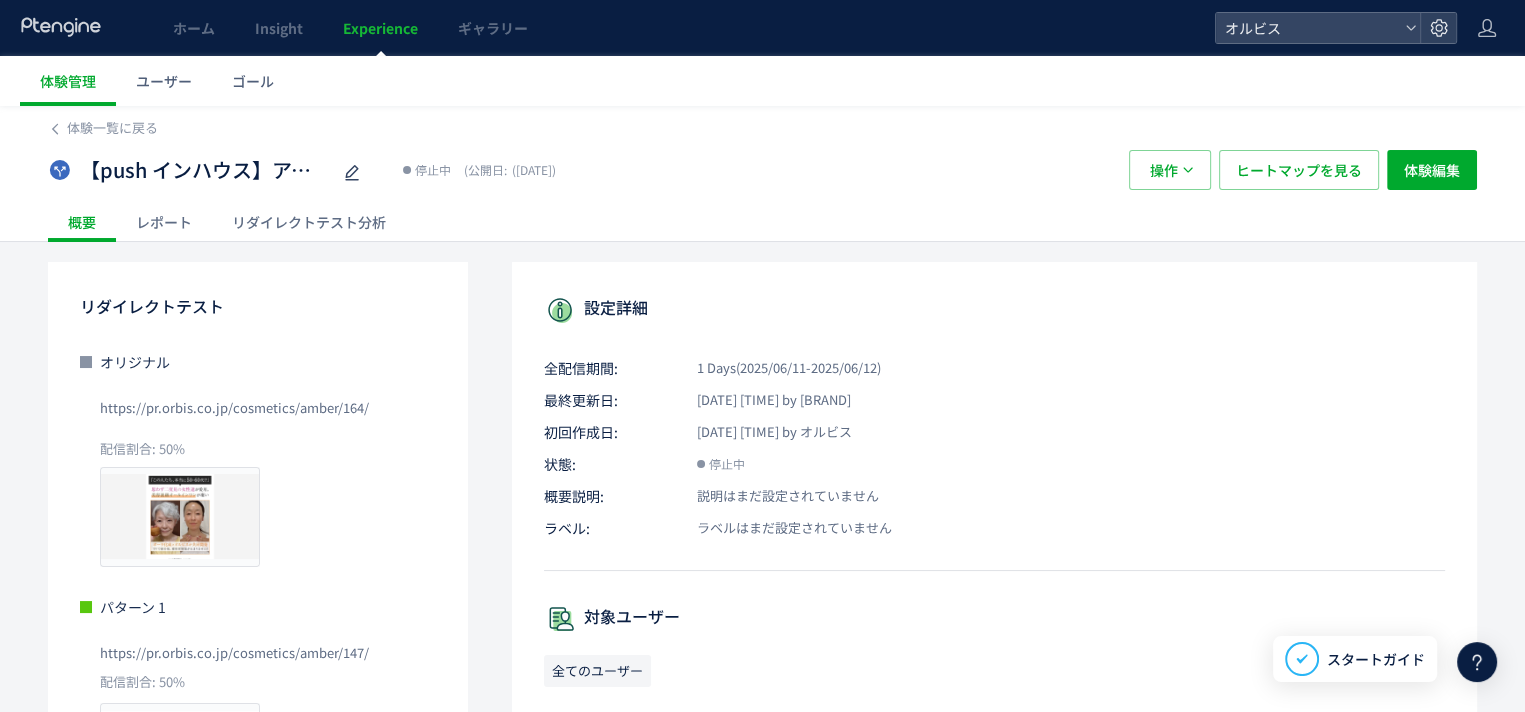 click on "リダイレクトテスト分析" 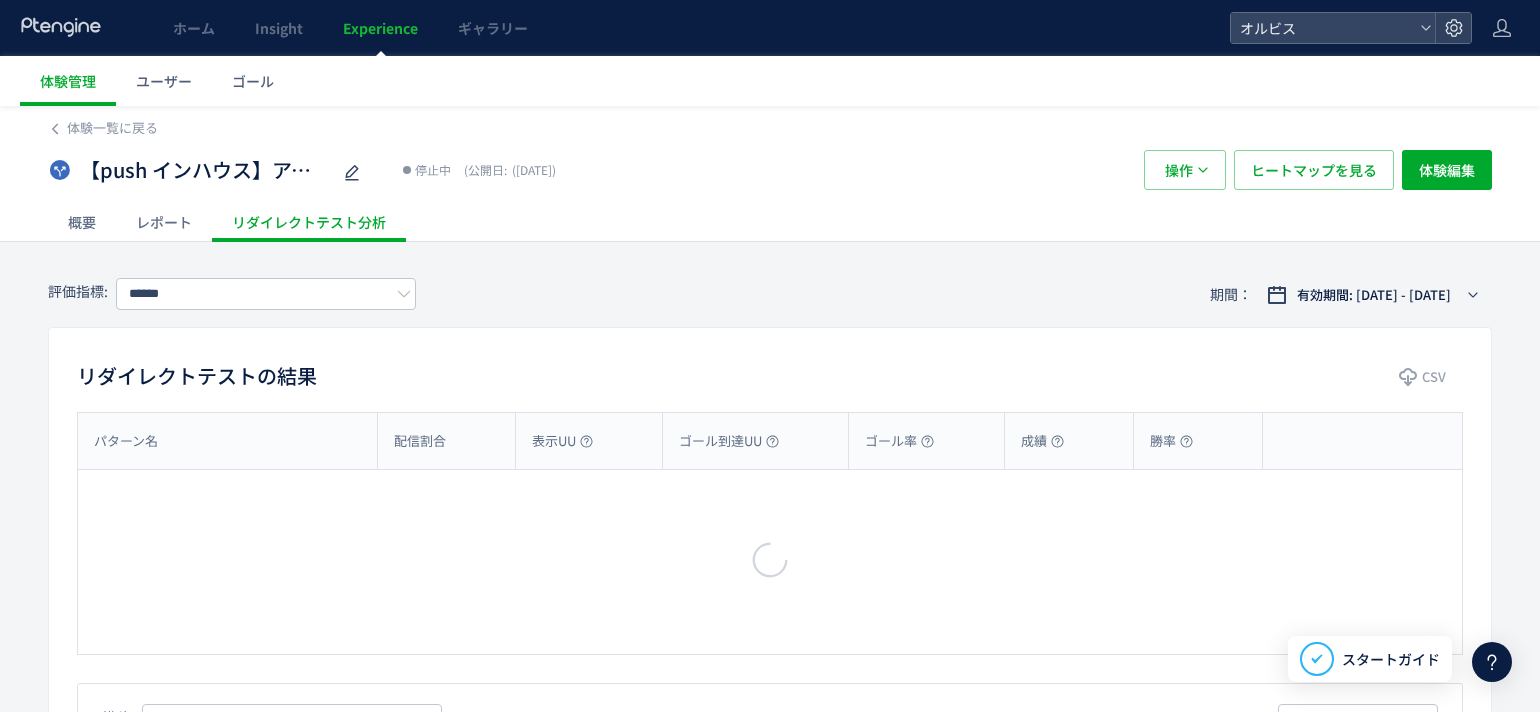 type on "*********" 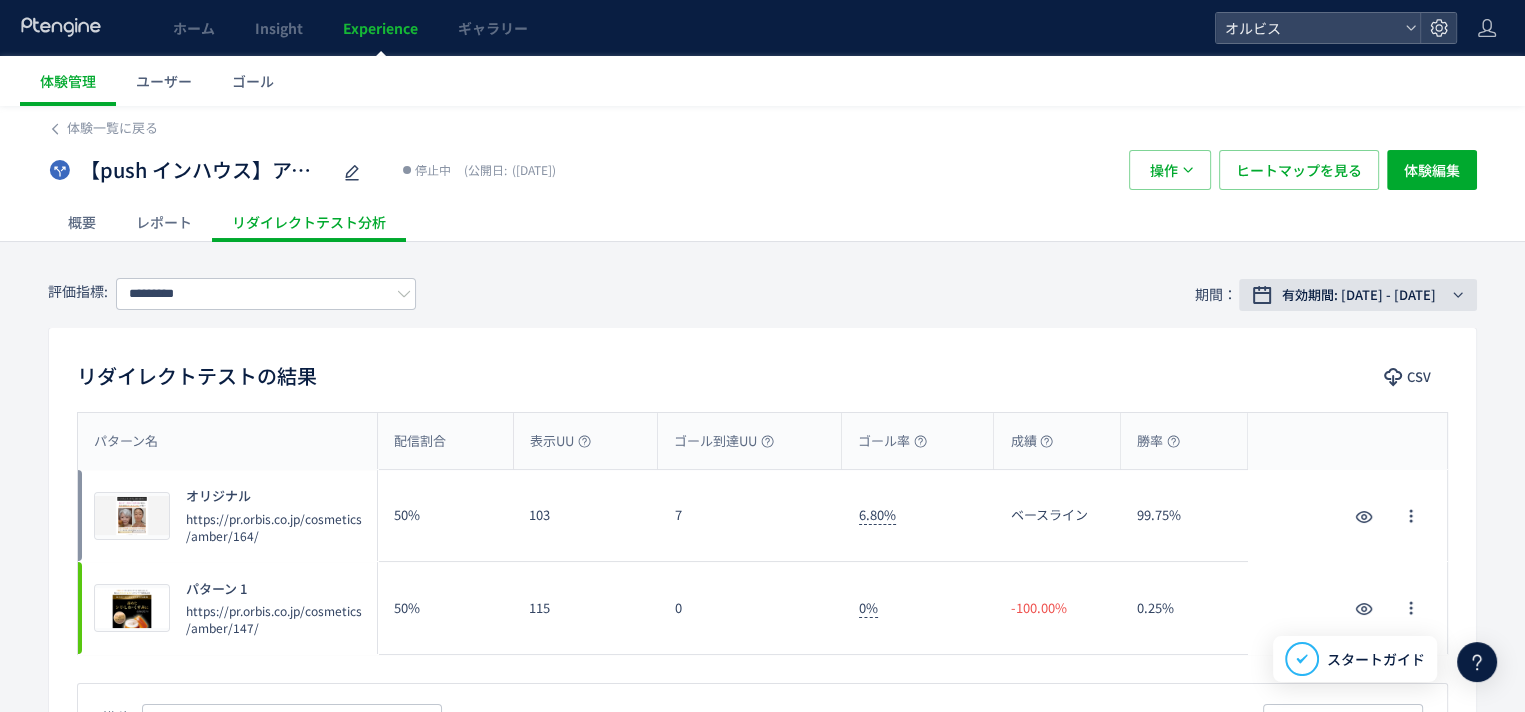 click on "有効期間: [DATE] - [DATE]" 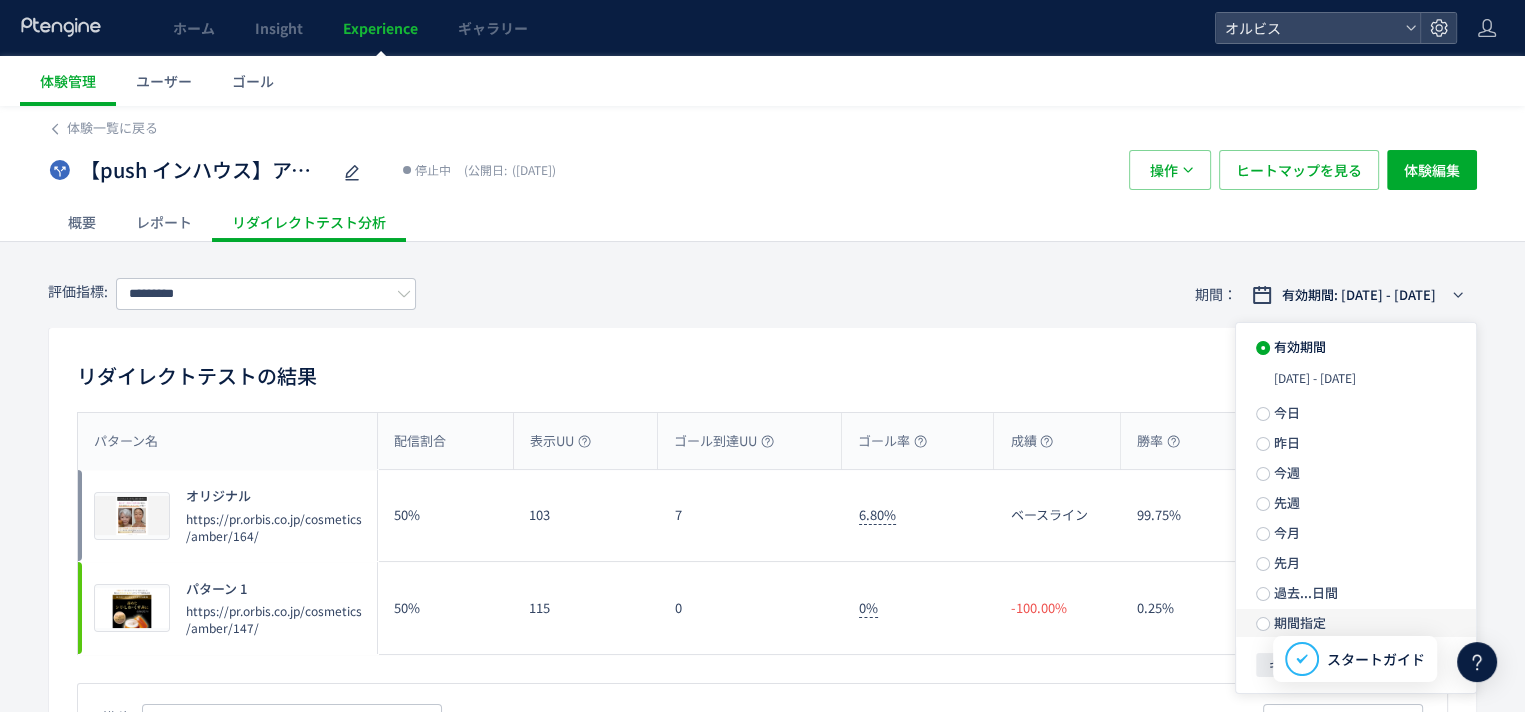click on "期間指定" at bounding box center (1298, 622) 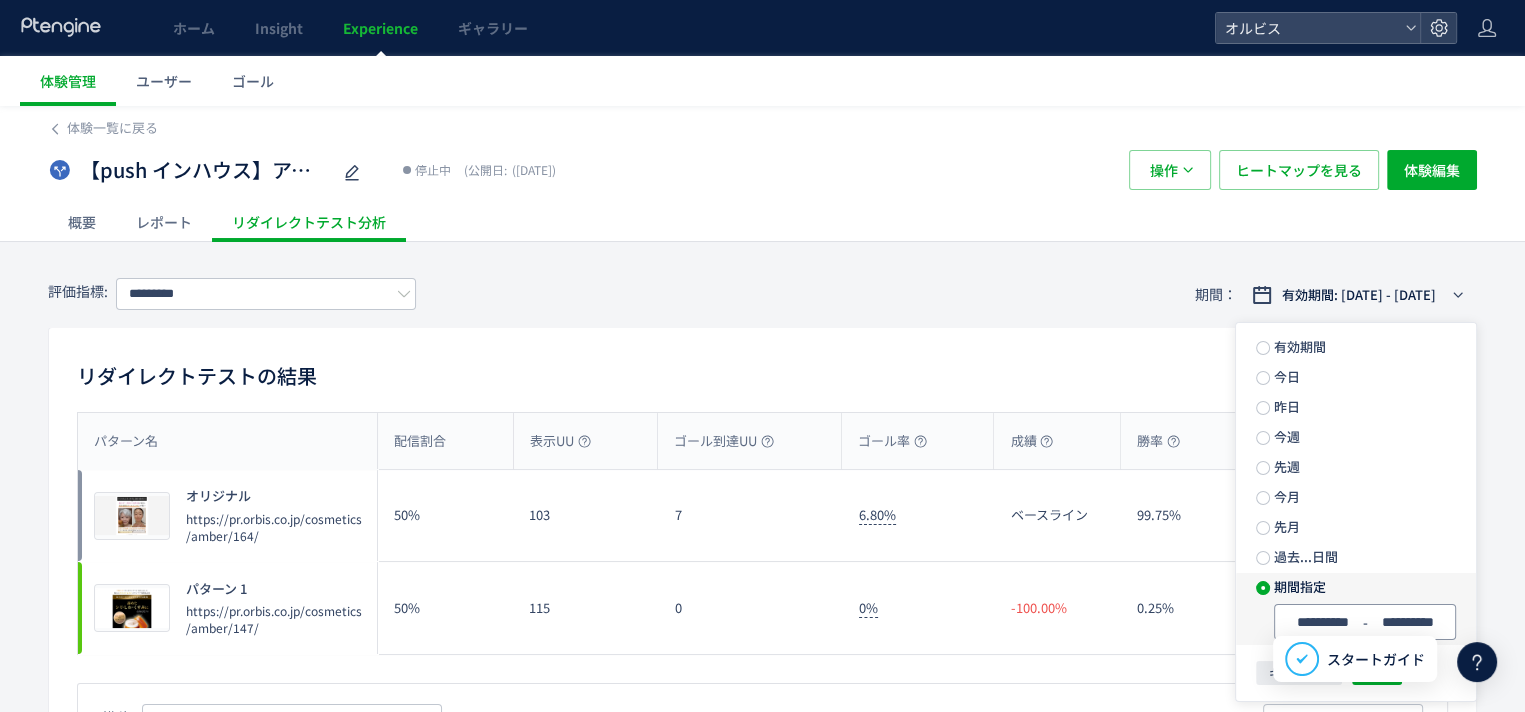 click on "**********" at bounding box center (1322, 622) 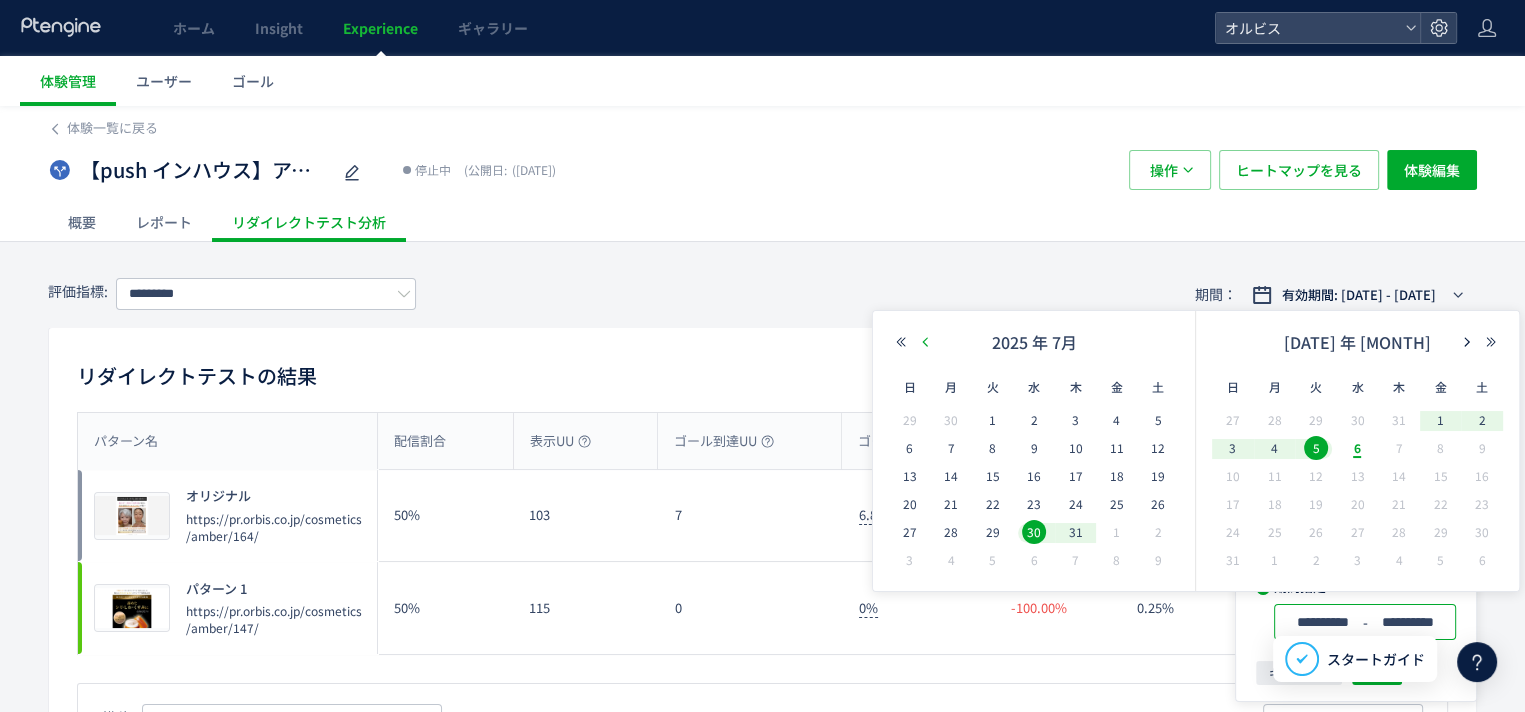 click 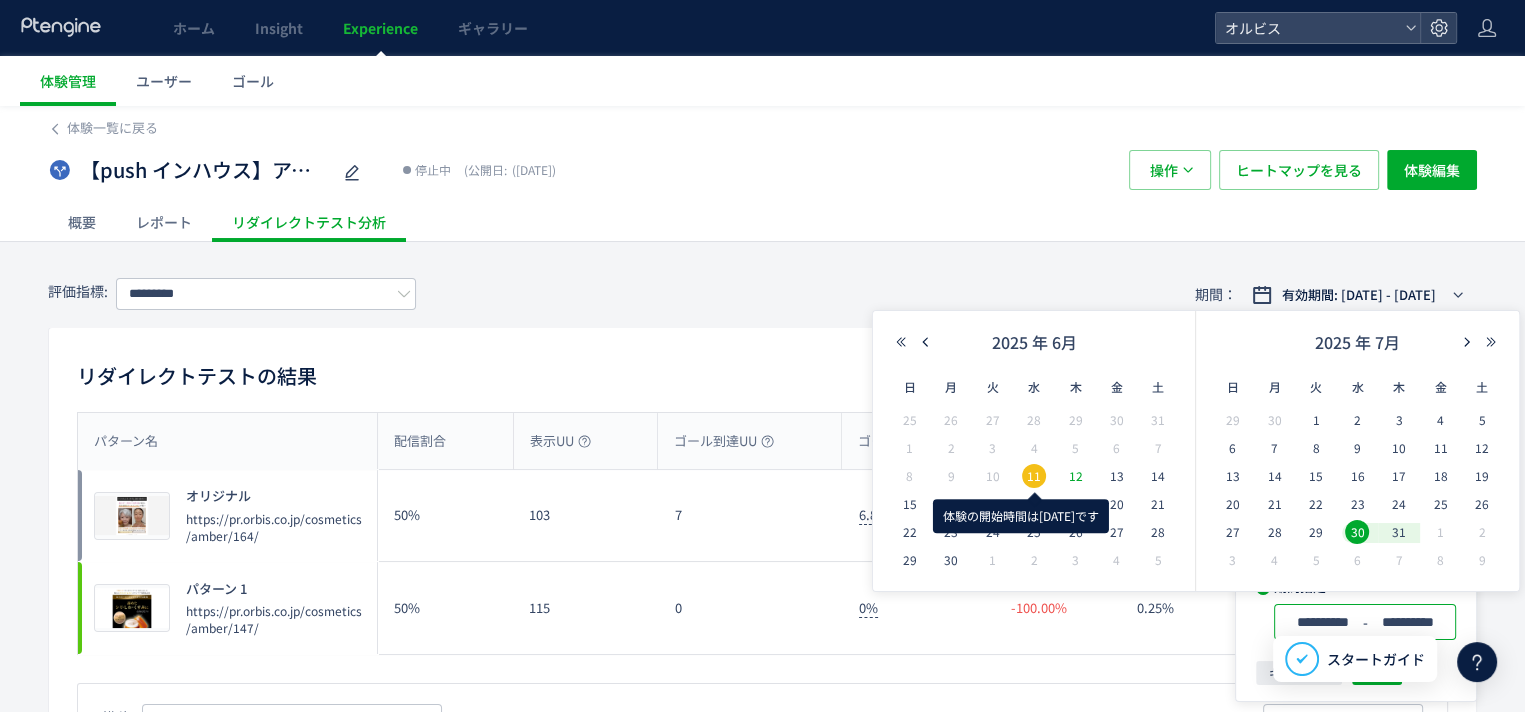 click on "12" at bounding box center (1075, 476) 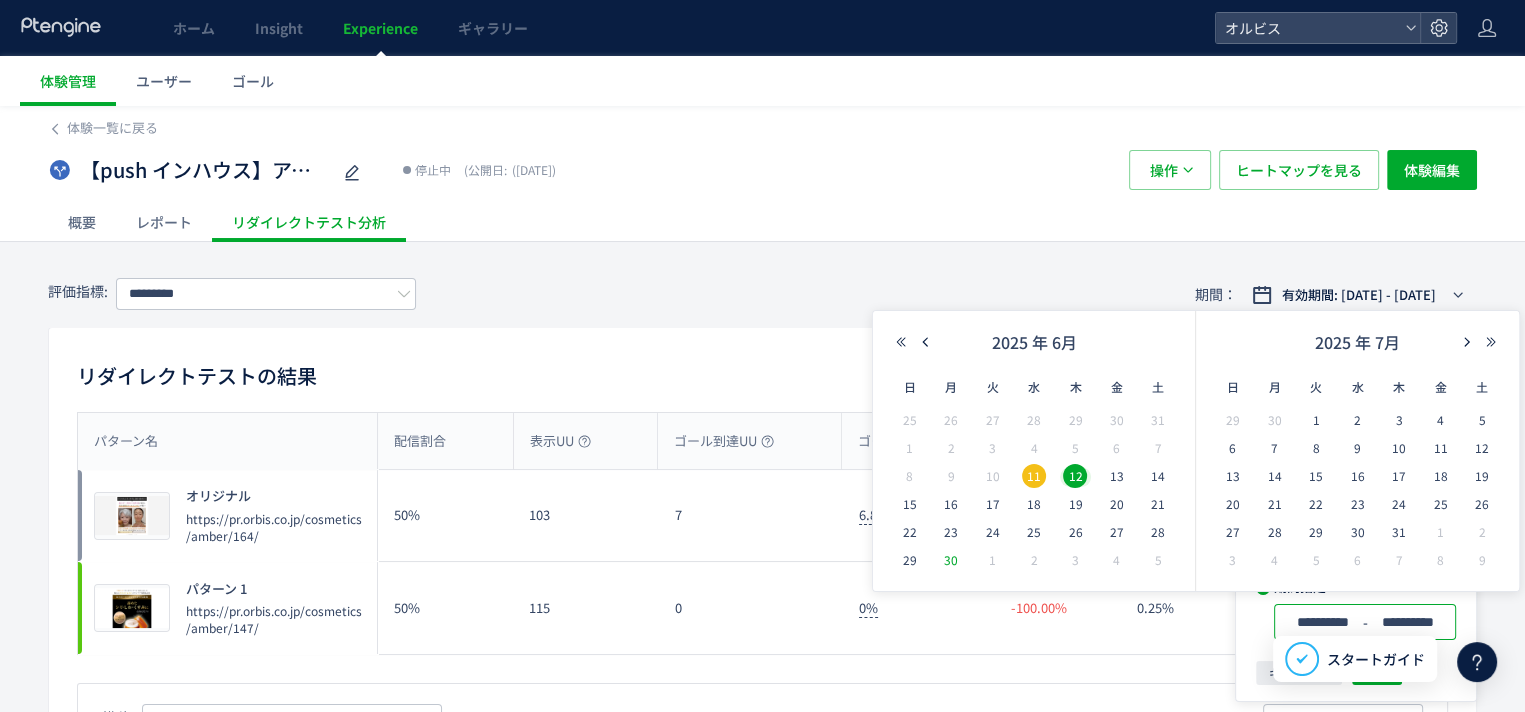 click on "30" at bounding box center [951, 560] 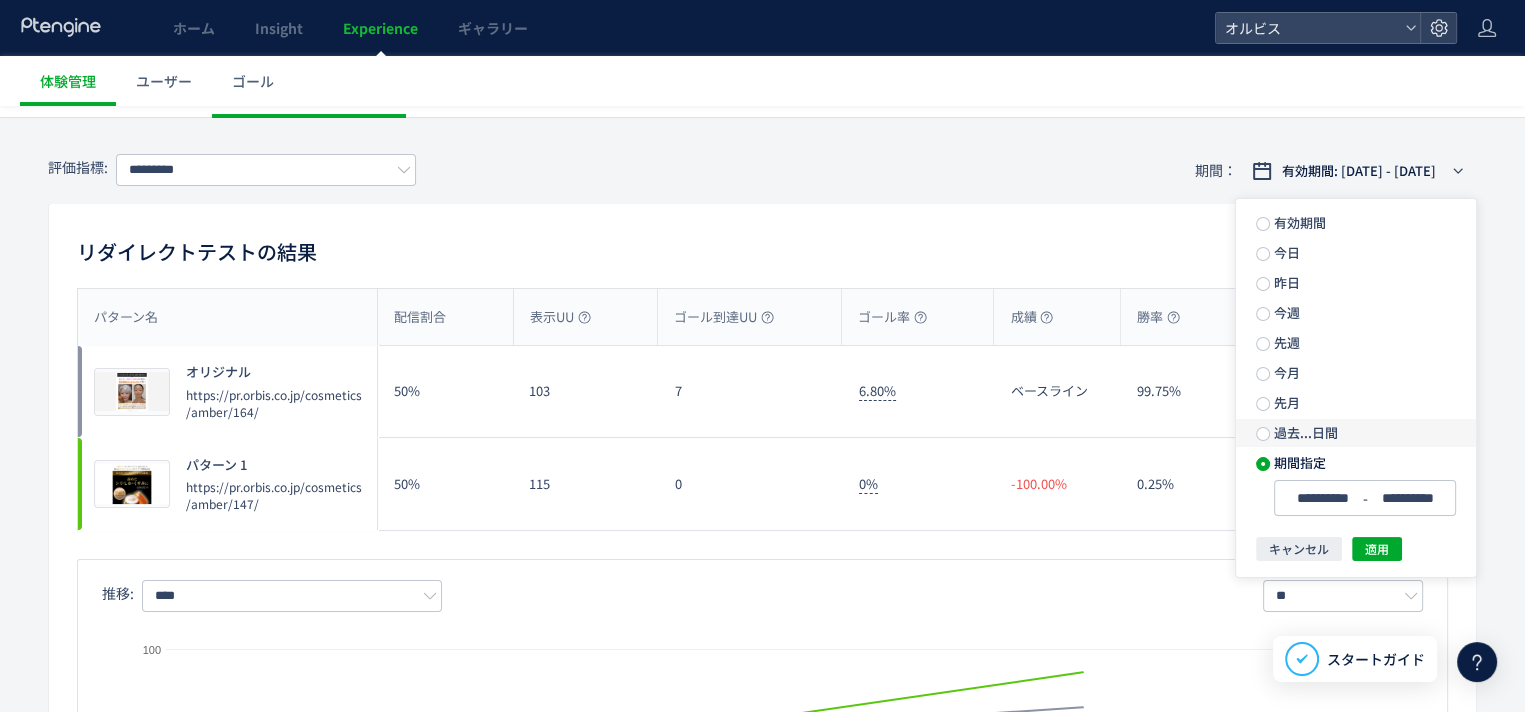 scroll, scrollTop: 126, scrollLeft: 0, axis: vertical 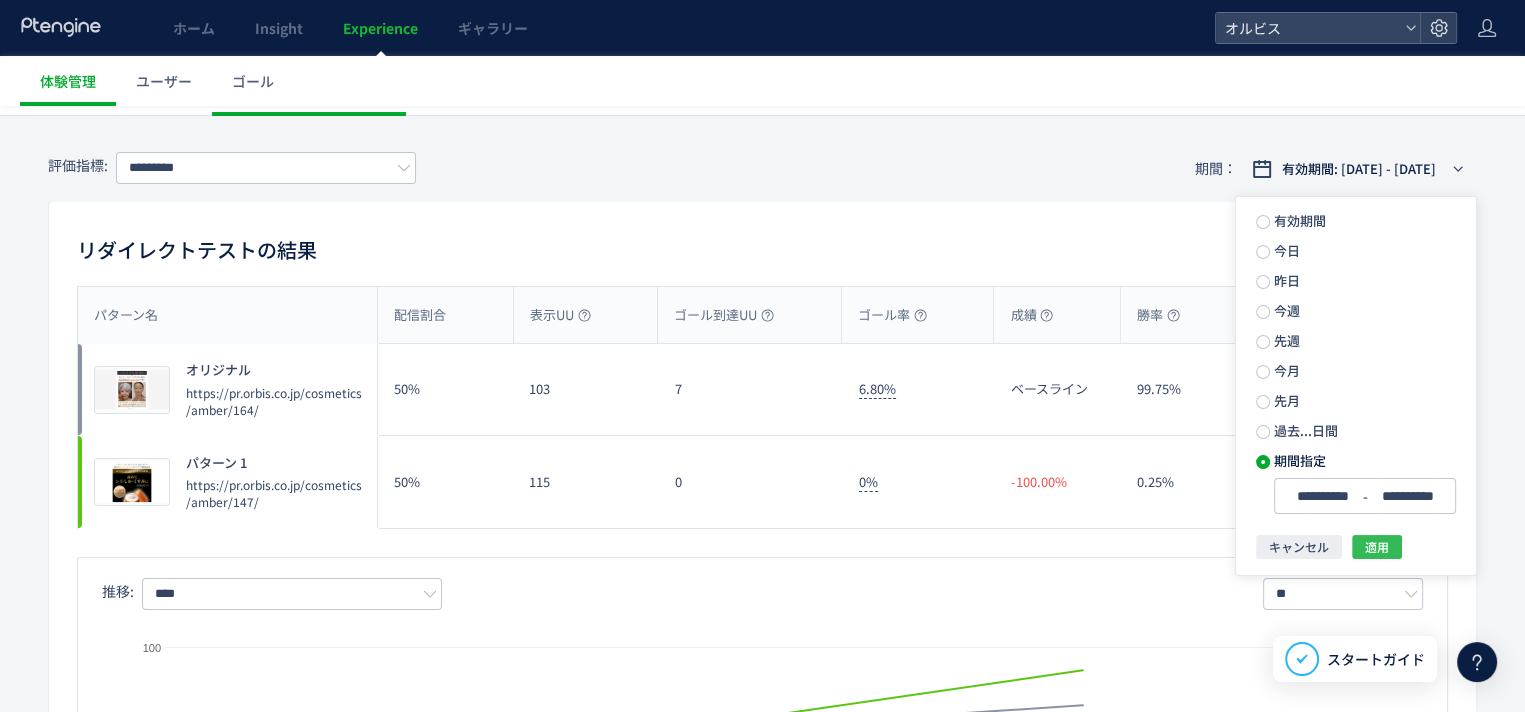 click on "適用" at bounding box center [1377, 547] 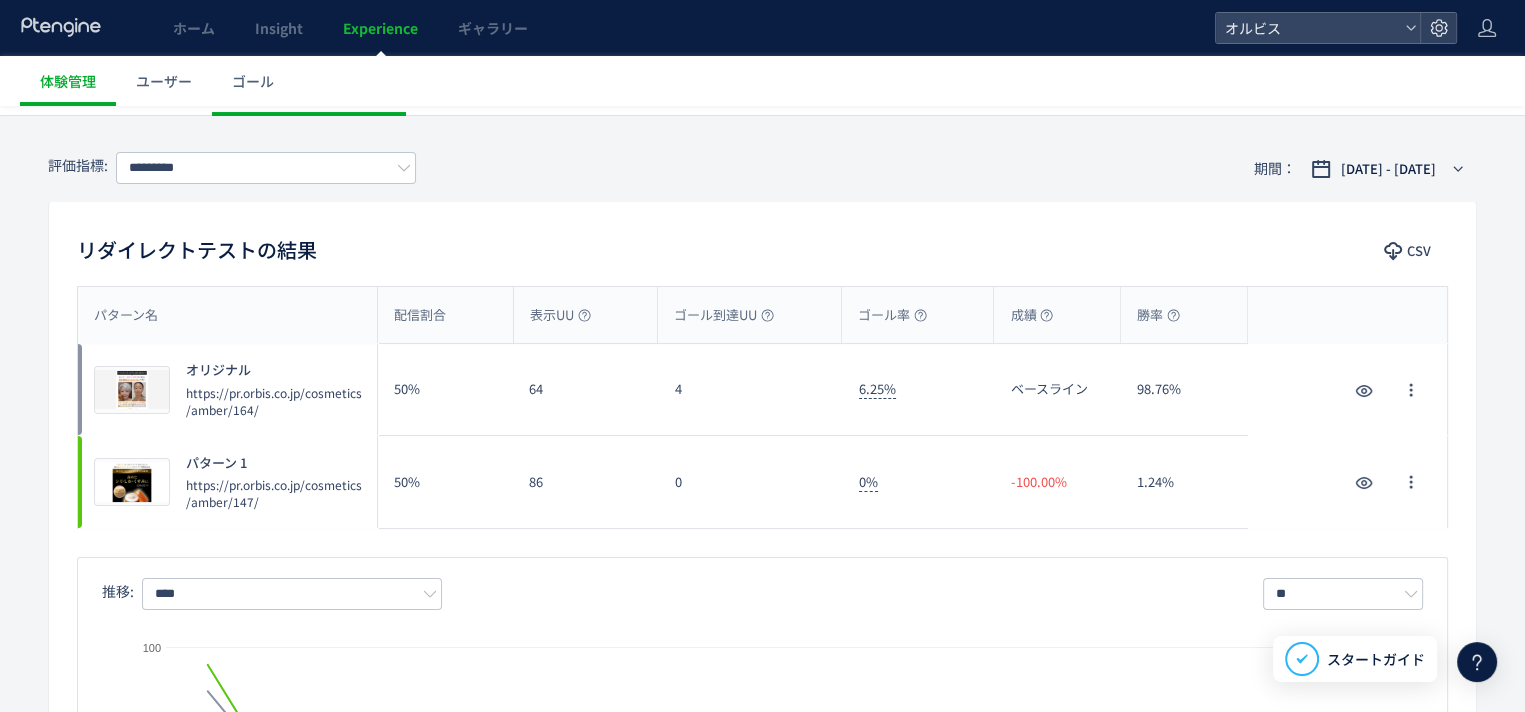 scroll, scrollTop: 0, scrollLeft: 0, axis: both 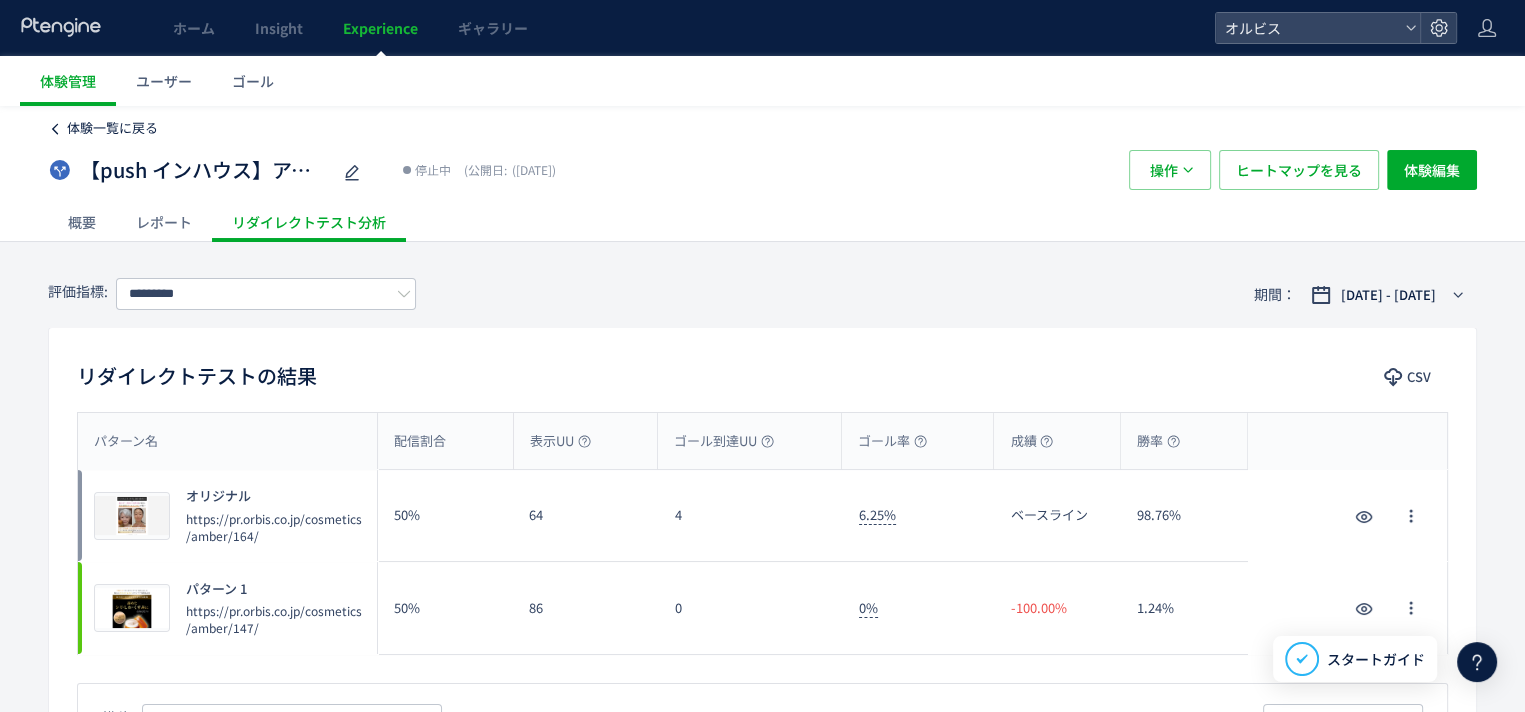 click on "体験一覧に戻る" 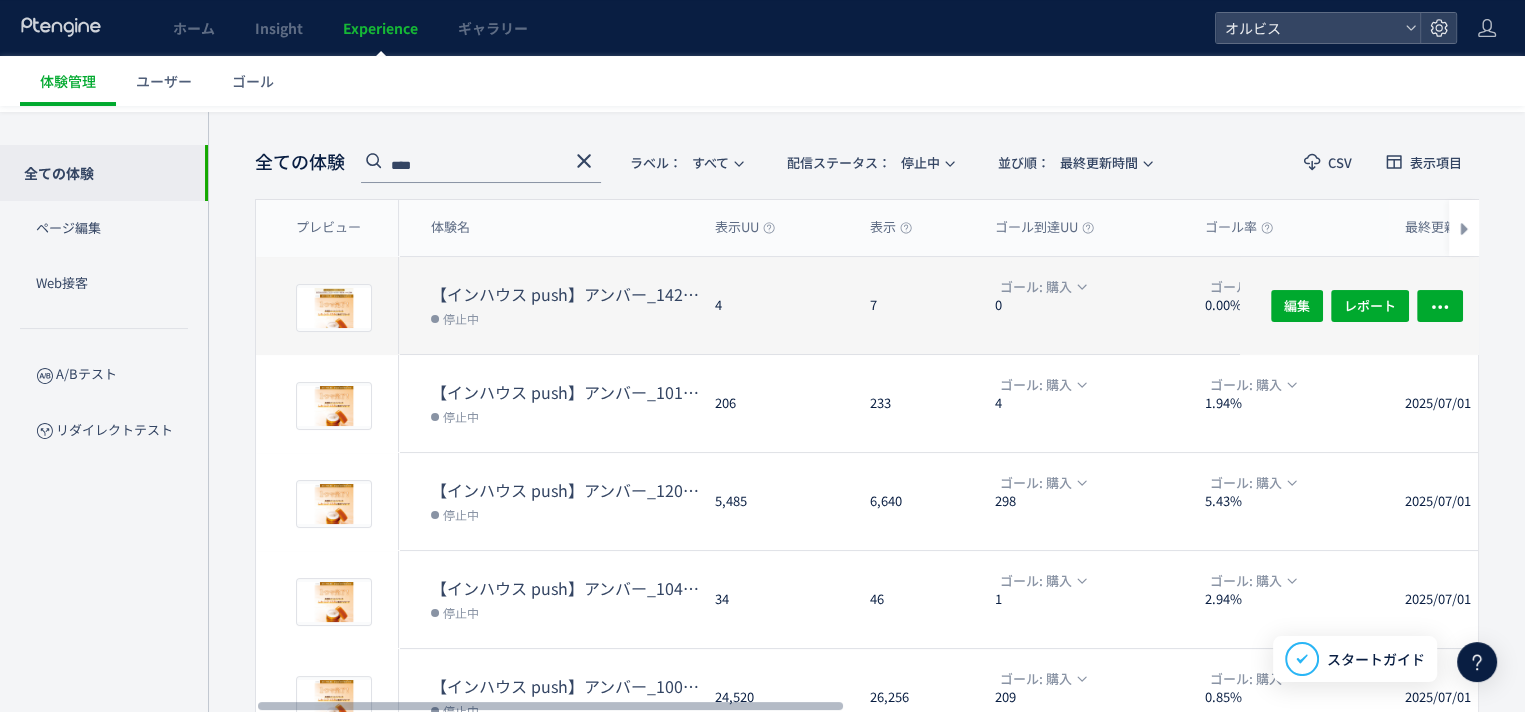 scroll, scrollTop: 71, scrollLeft: 0, axis: vertical 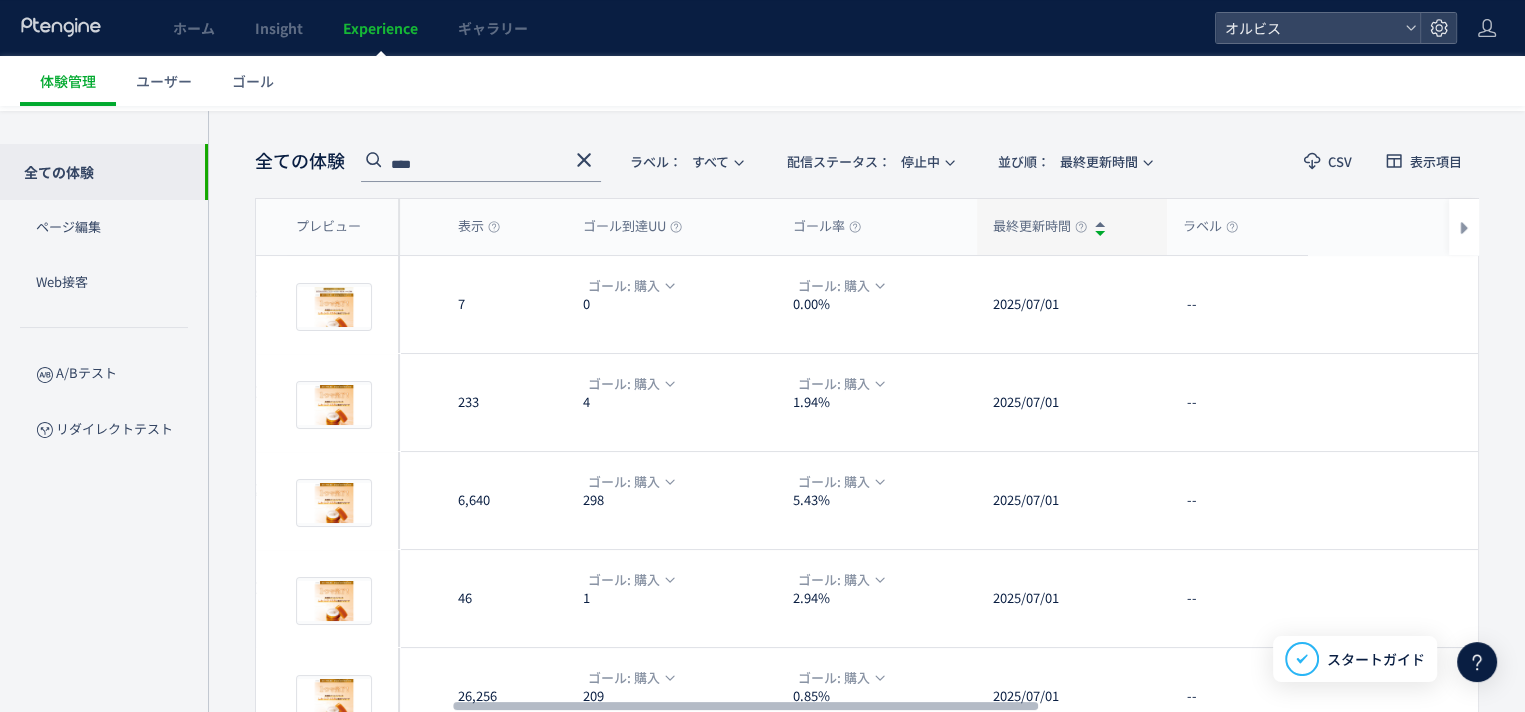 click on "最終更新時間" at bounding box center (1040, 226) 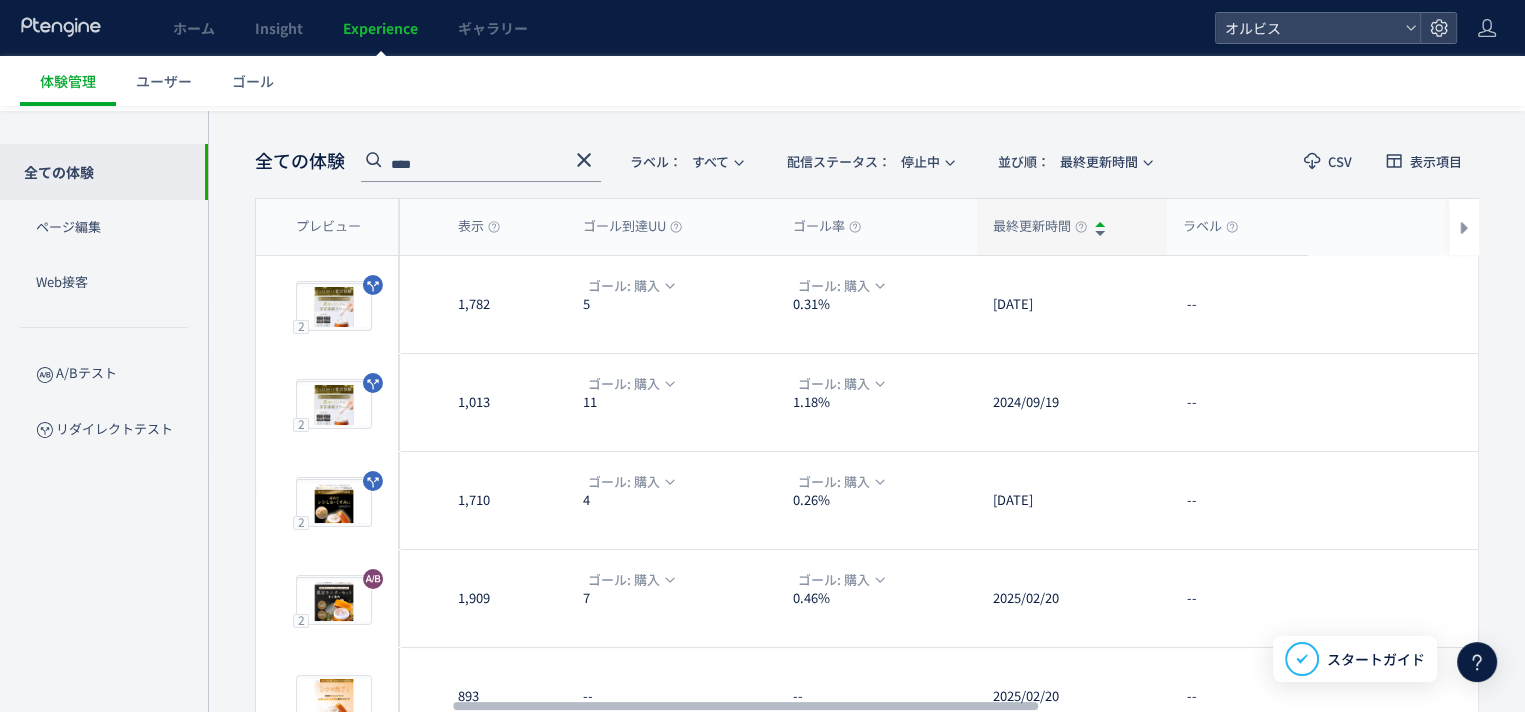 click at bounding box center [1100, 236] 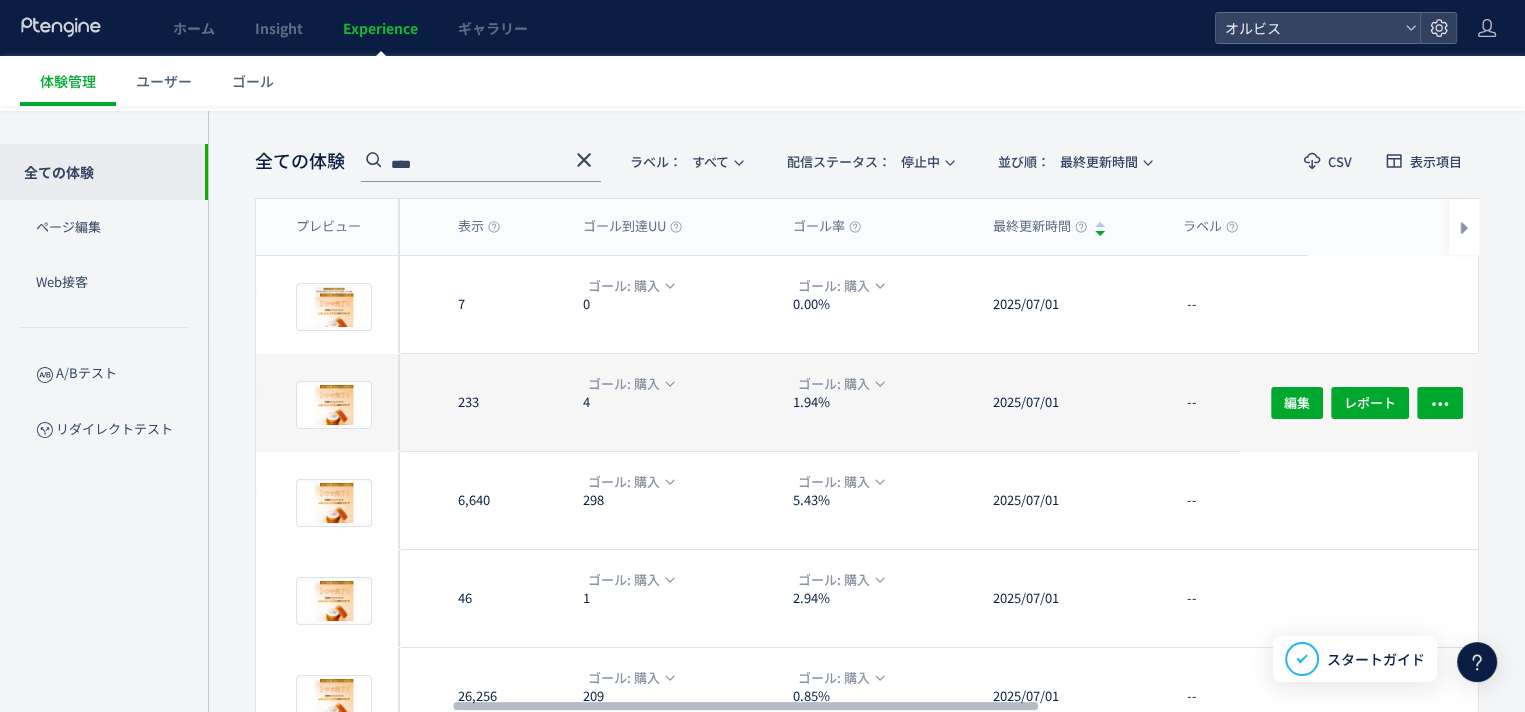 scroll, scrollTop: 0, scrollLeft: 0, axis: both 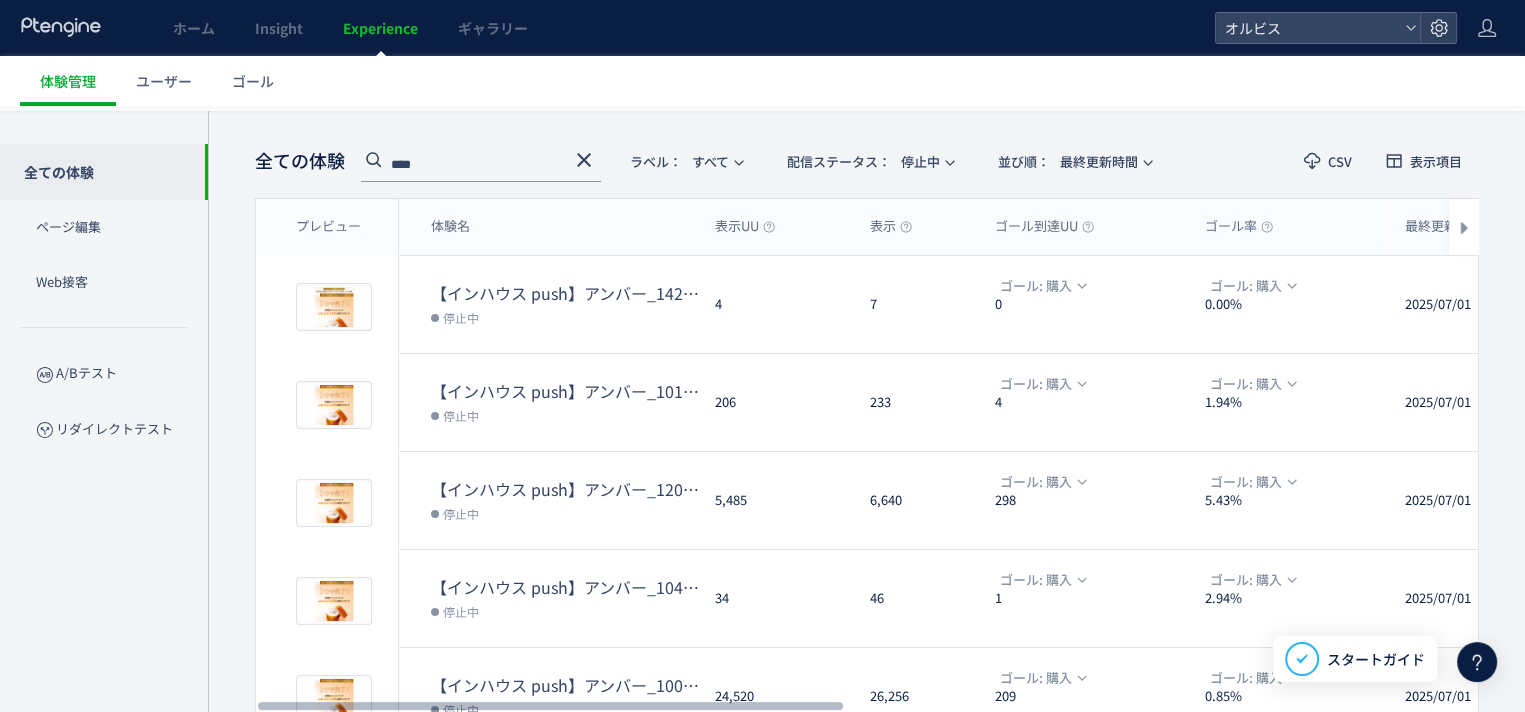 click 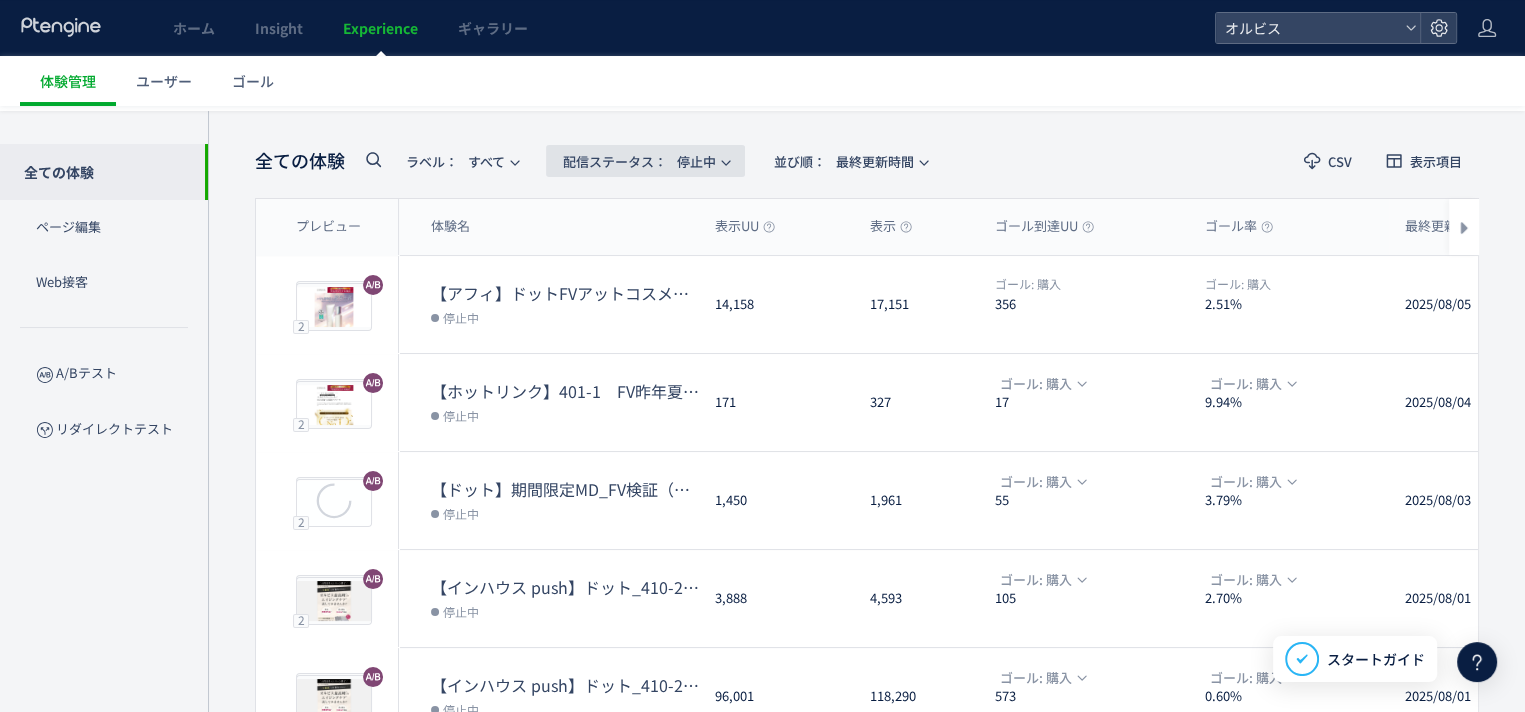 click on "配信ステータス​：" at bounding box center (615, 161) 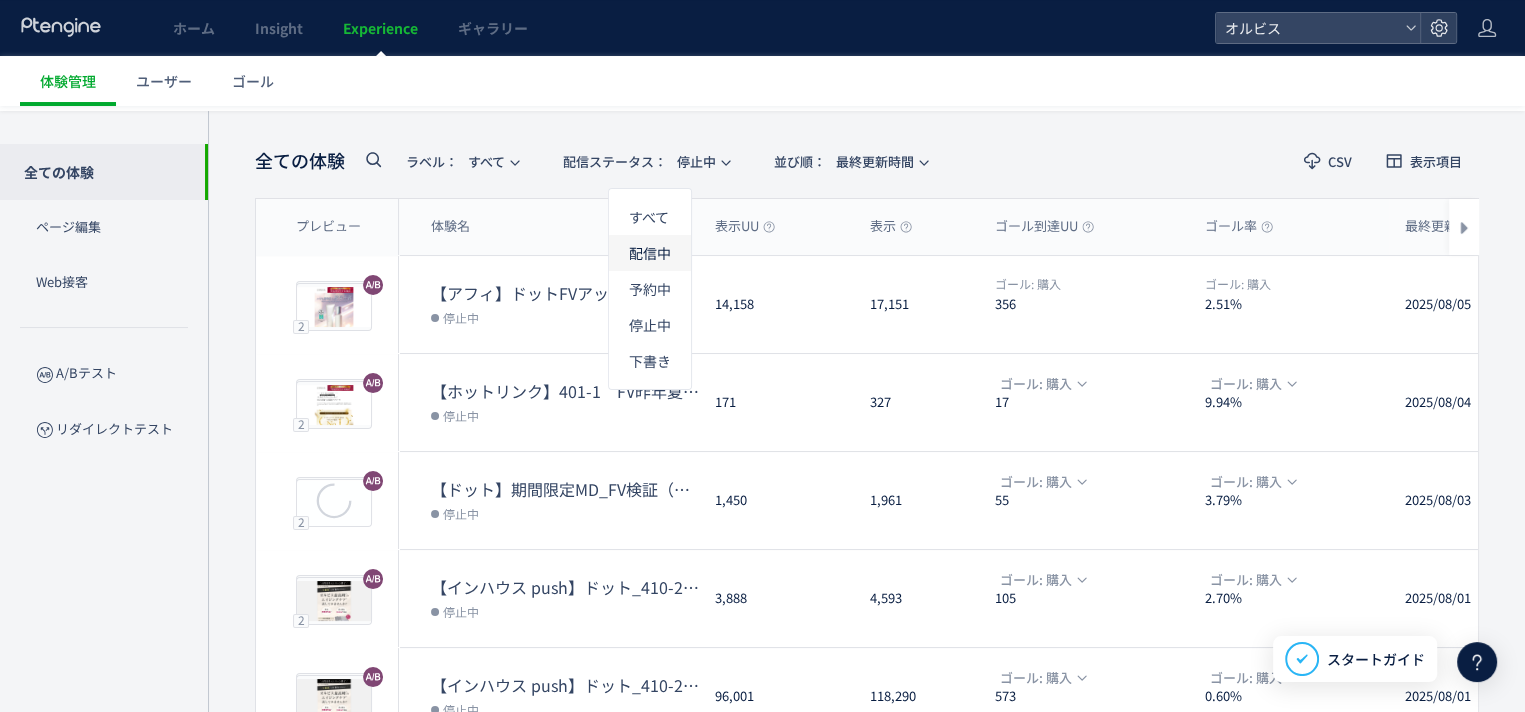 click on "配信中" 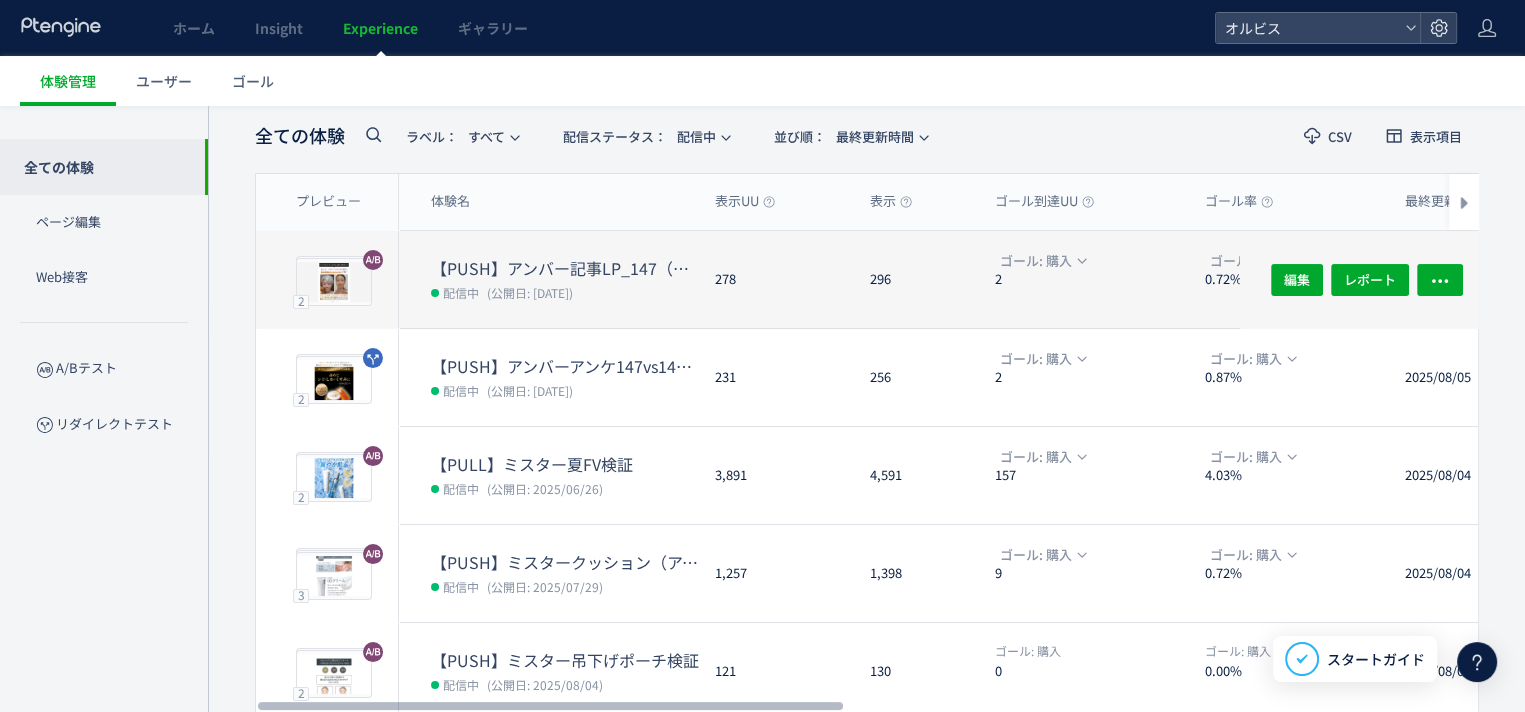 scroll, scrollTop: 120, scrollLeft: 0, axis: vertical 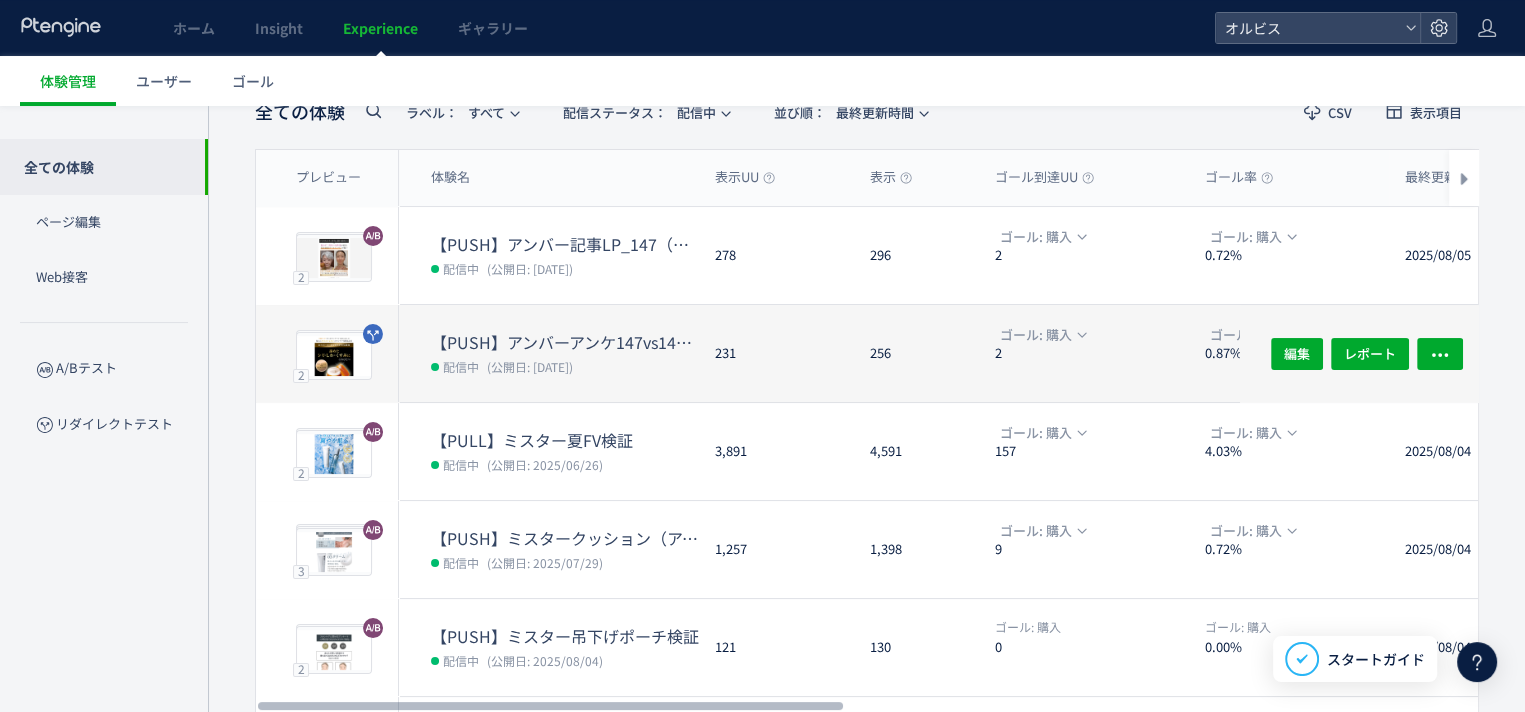 click on "配信中 (公開日: [DATE])" at bounding box center (565, 366) 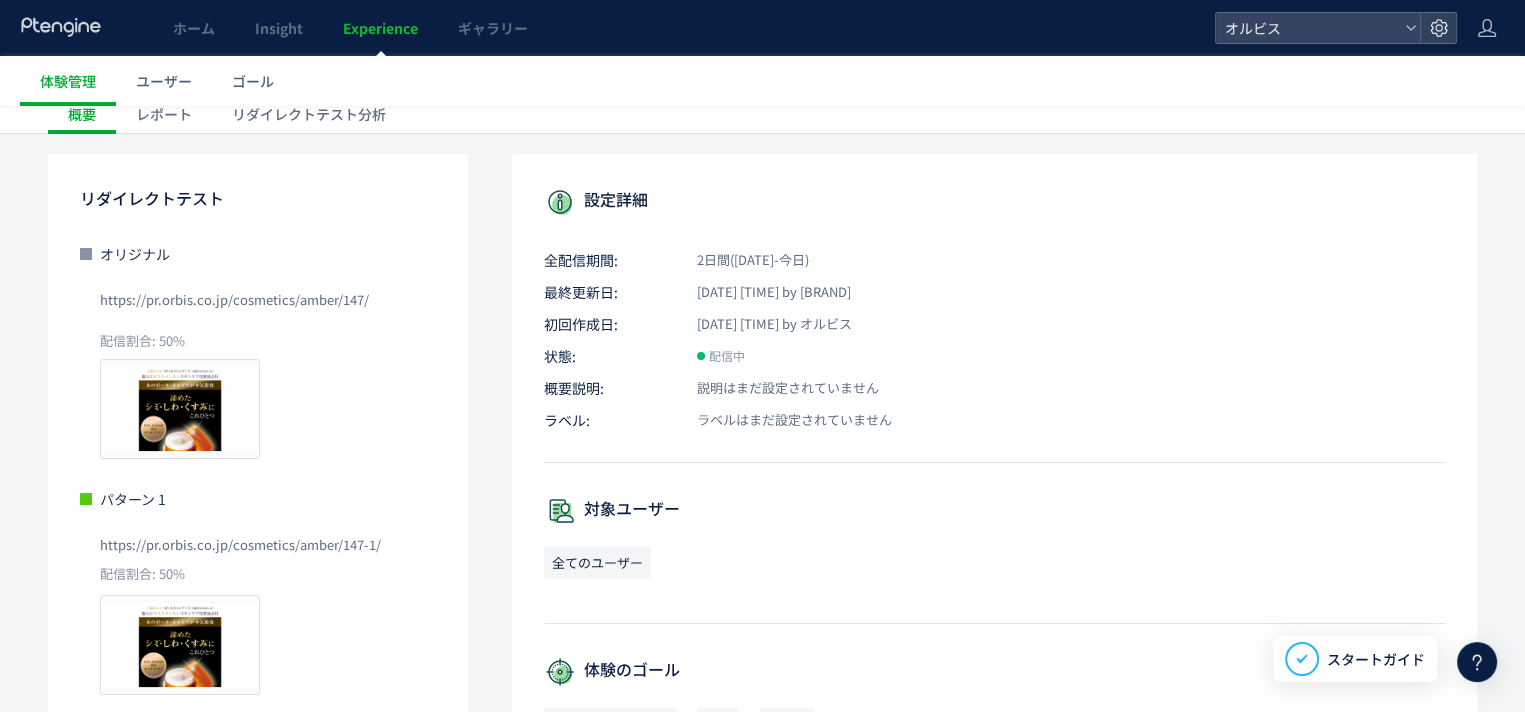 scroll, scrollTop: 0, scrollLeft: 0, axis: both 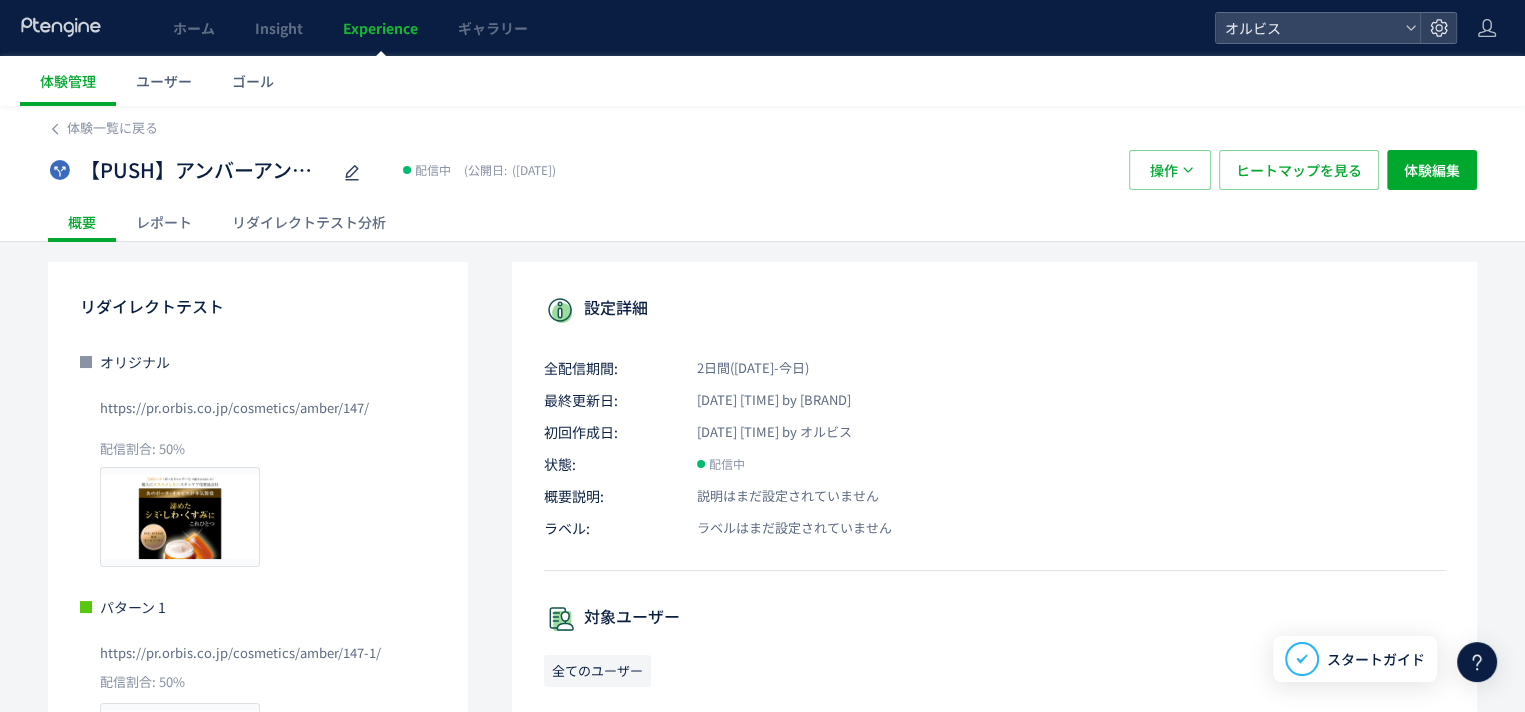 click on "リダイレクトテスト分析" 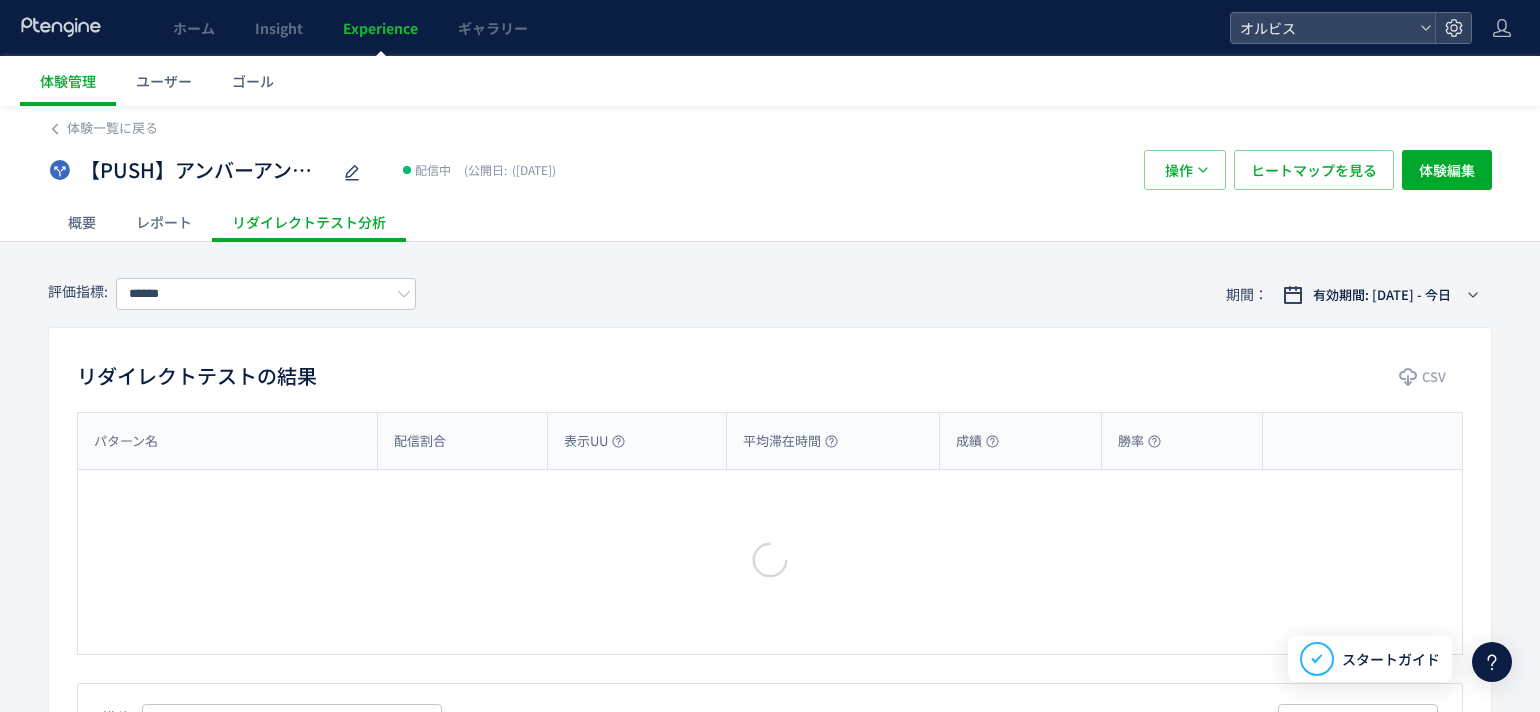 type on "*********" 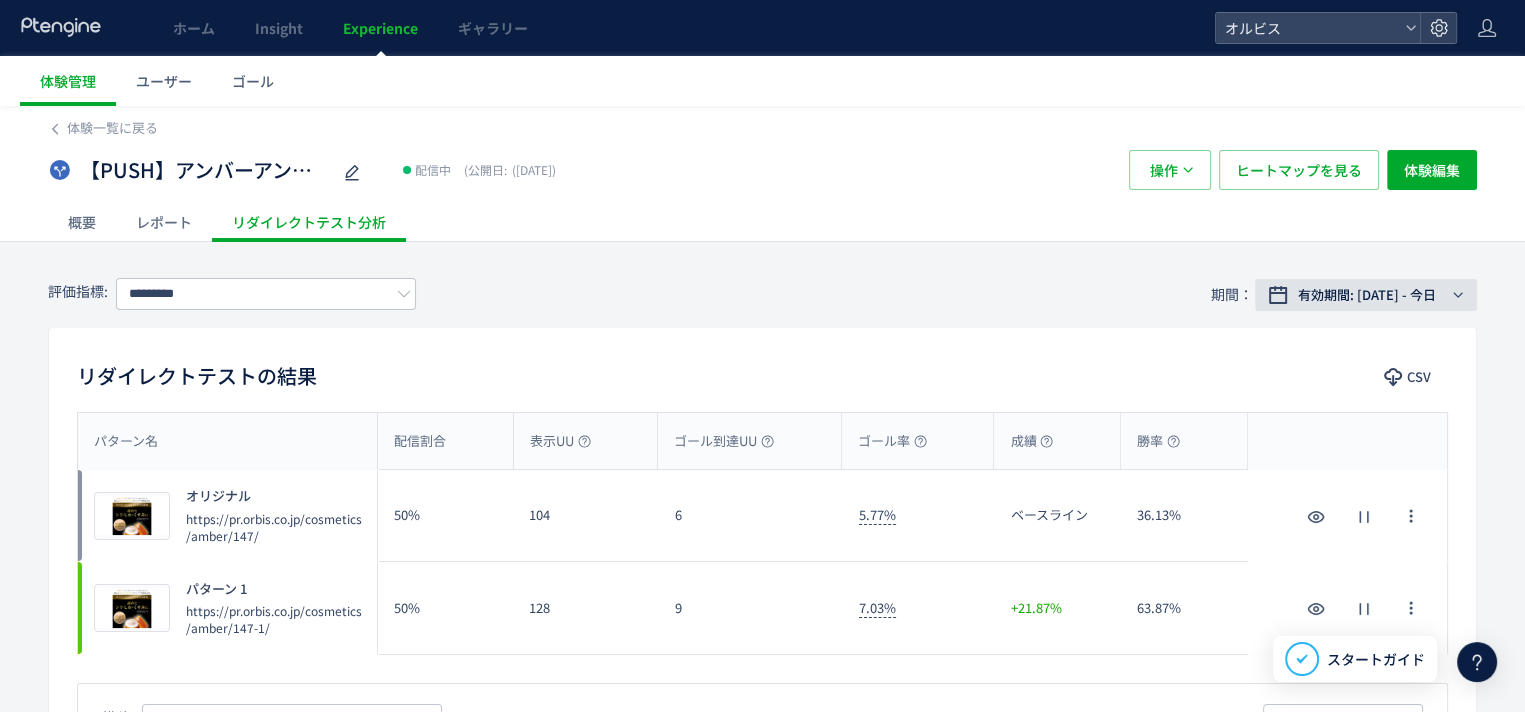 click on "有効期間: [DATE] - 今日" at bounding box center (1367, 295) 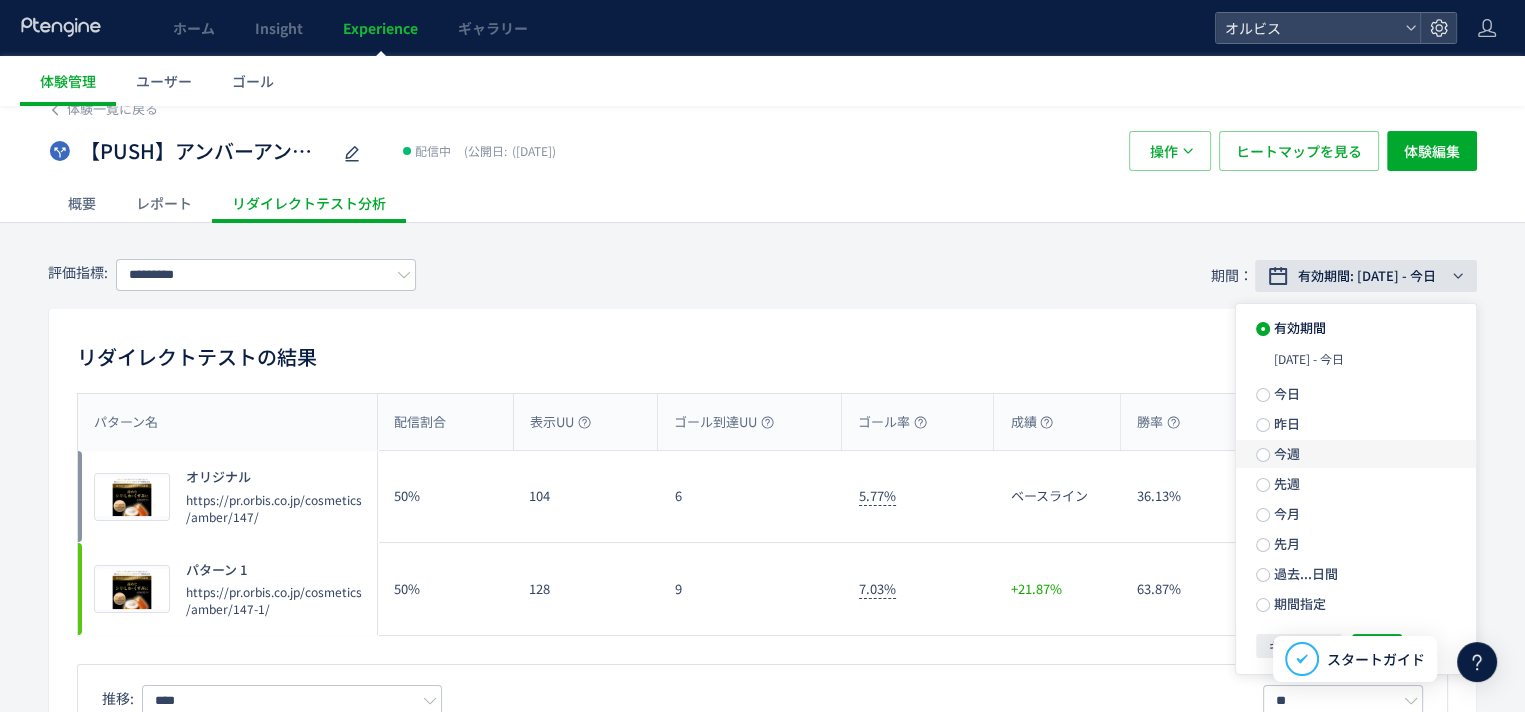 scroll, scrollTop: 20, scrollLeft: 0, axis: vertical 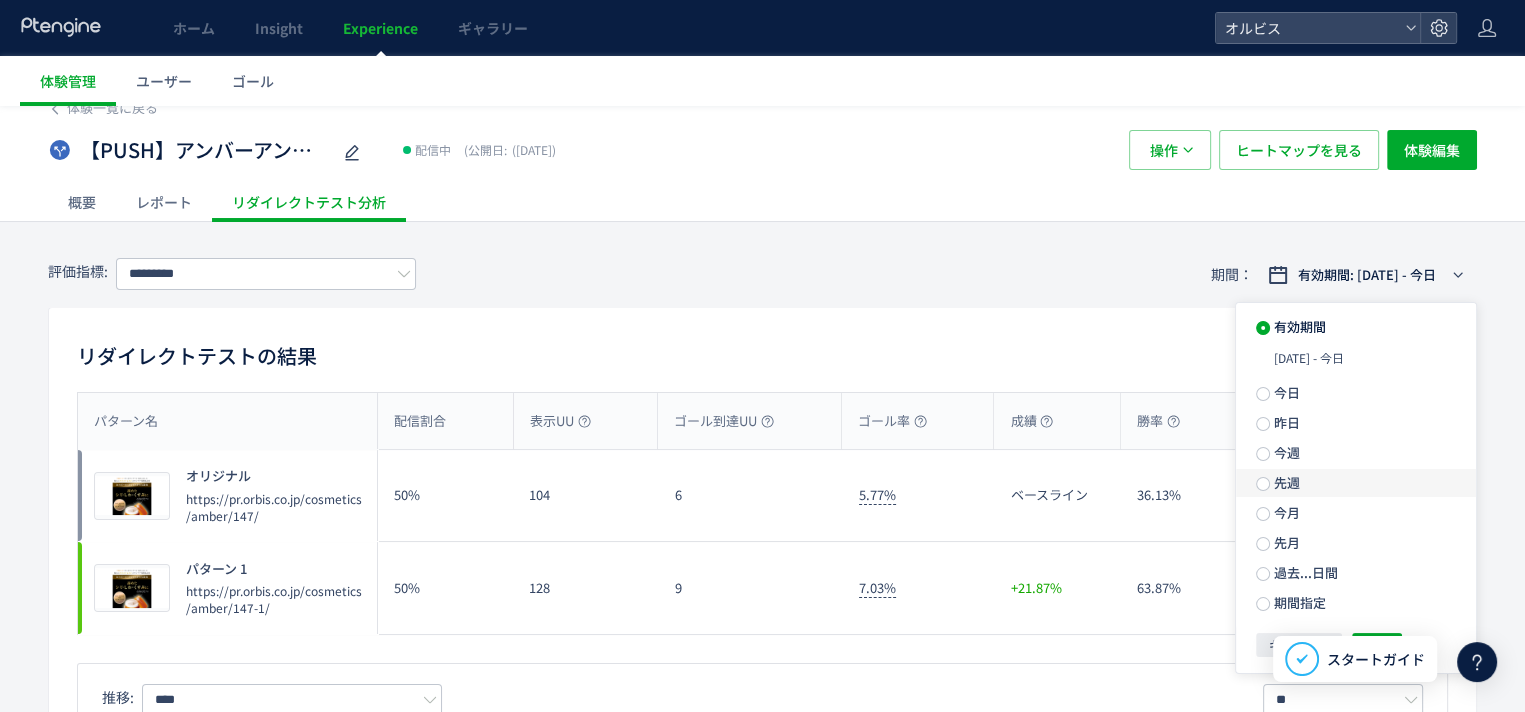 click on "今週" at bounding box center [1285, 452] 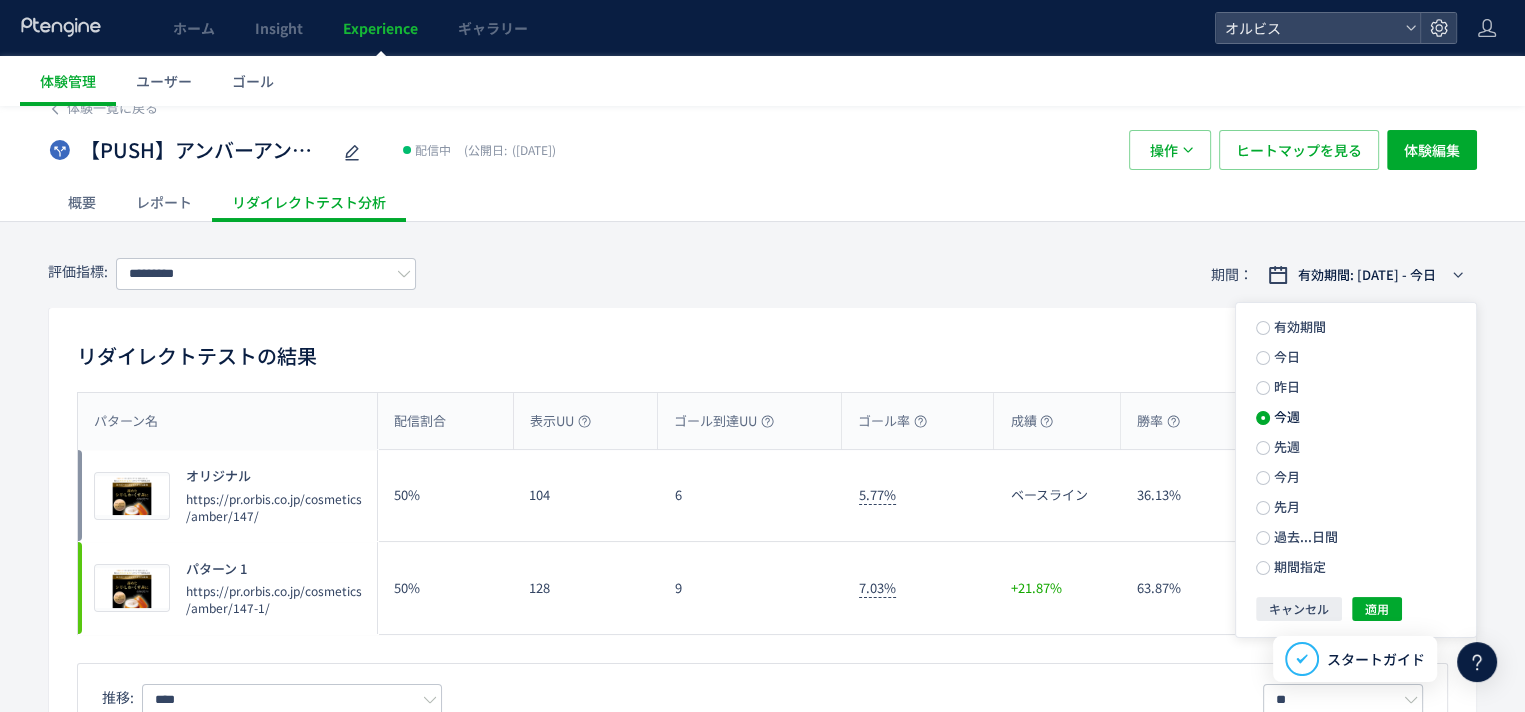 click on "リダイレクトテストの結果 CSV パターン名 配信割合 表示UU ゴール到達UU ゴール率 成績 勝率 パターン名 プレビュー オリジナル https://pr.orbis.co.jp/cosmetics/amber/147/ 50% 104 6 5.77% ベースライン 36.13% プレビュー オリジナル https://pr.orbis.co.jp/cosmetics/amber/147/ プレビュー パターン 1 https://pr.orbis.co.jp/cosmetics/amber/147-1/ 50% 128 9 7.03% +21.87% 63.87% プレビュー パターン 1 https://pr.orbis.co.jp/cosmetics/amber/147-1/ 推移: **** ** 日別 週別 月別 Created with Highcharts 9.1.2 オリジナル パターン 1 [DATE] [DATE] 40 60 80 100" at bounding box center [762, 660] 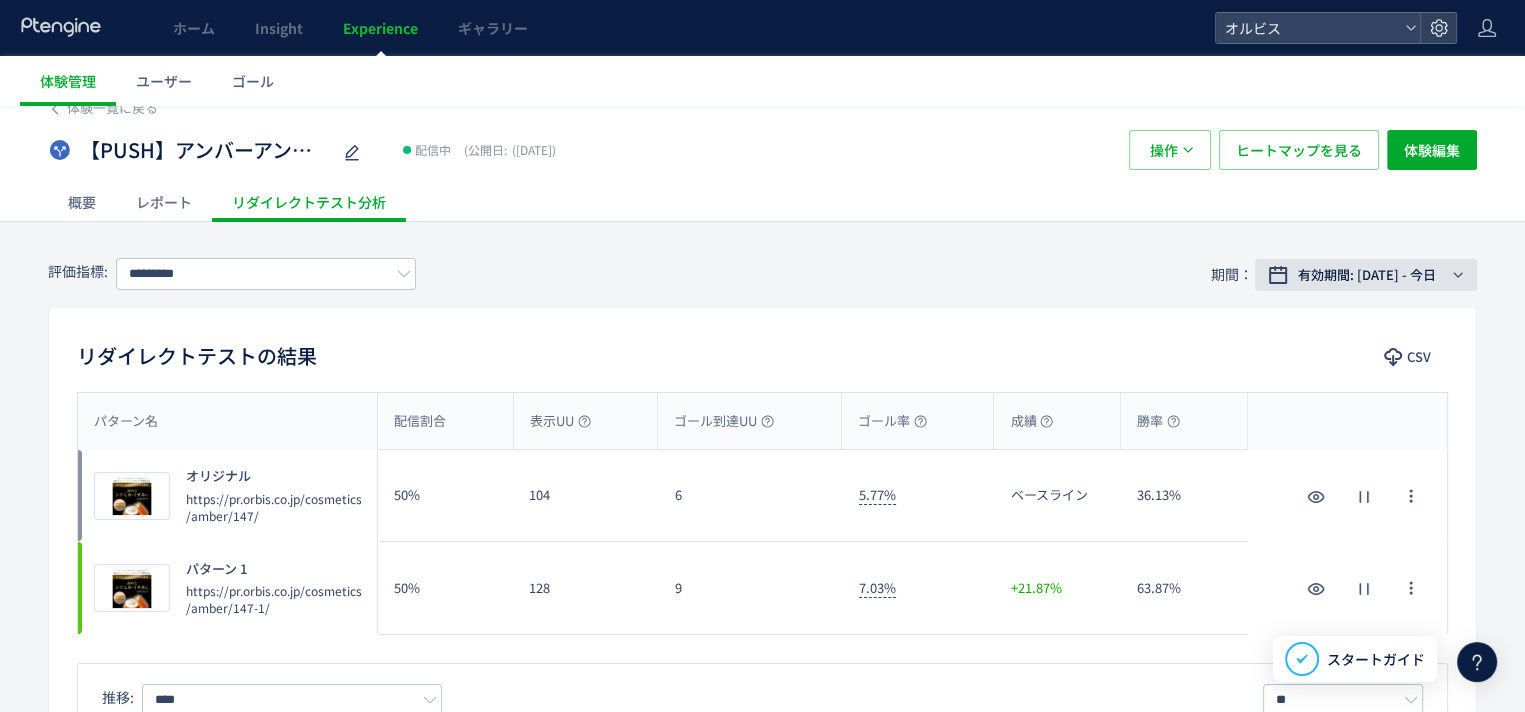 click on "有効期間: [DATE] - 今日" at bounding box center (1367, 275) 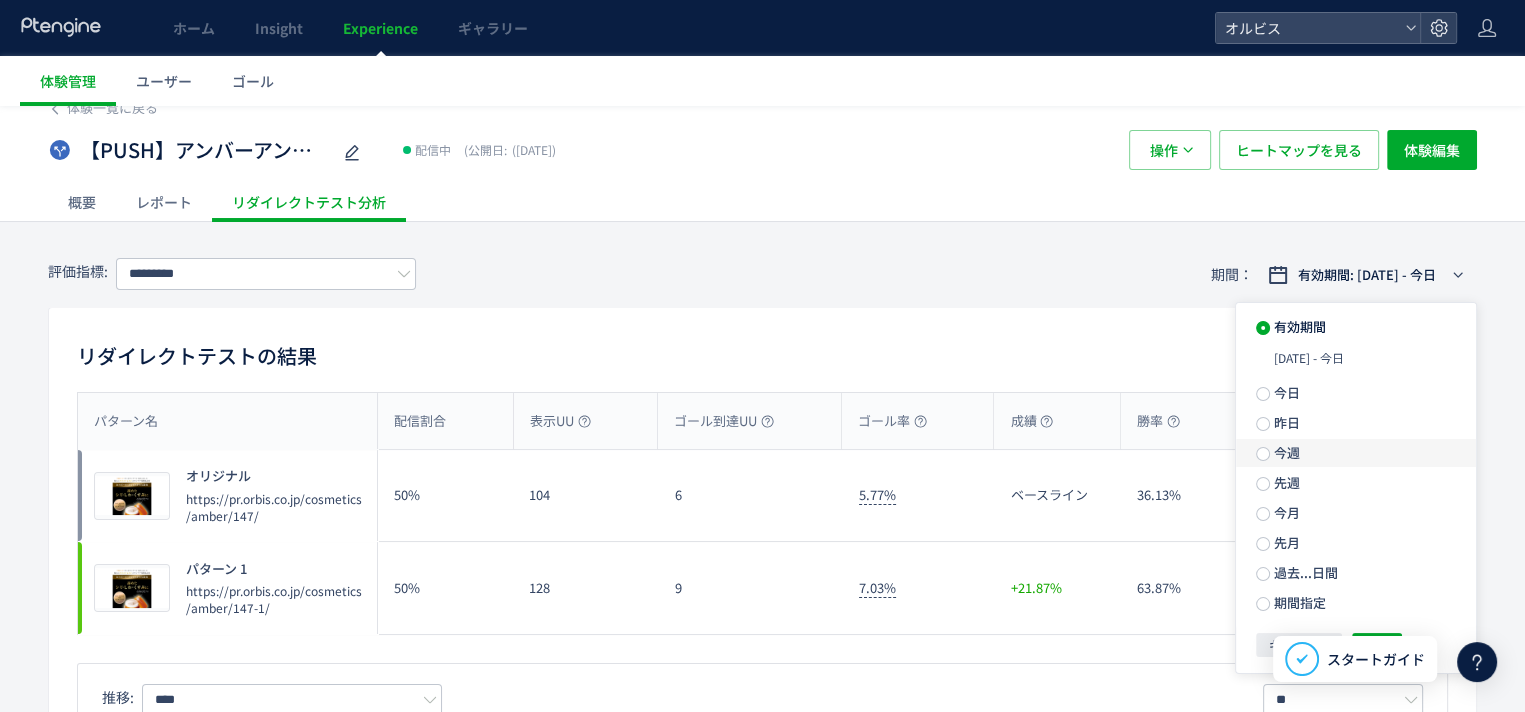 click on "今週" 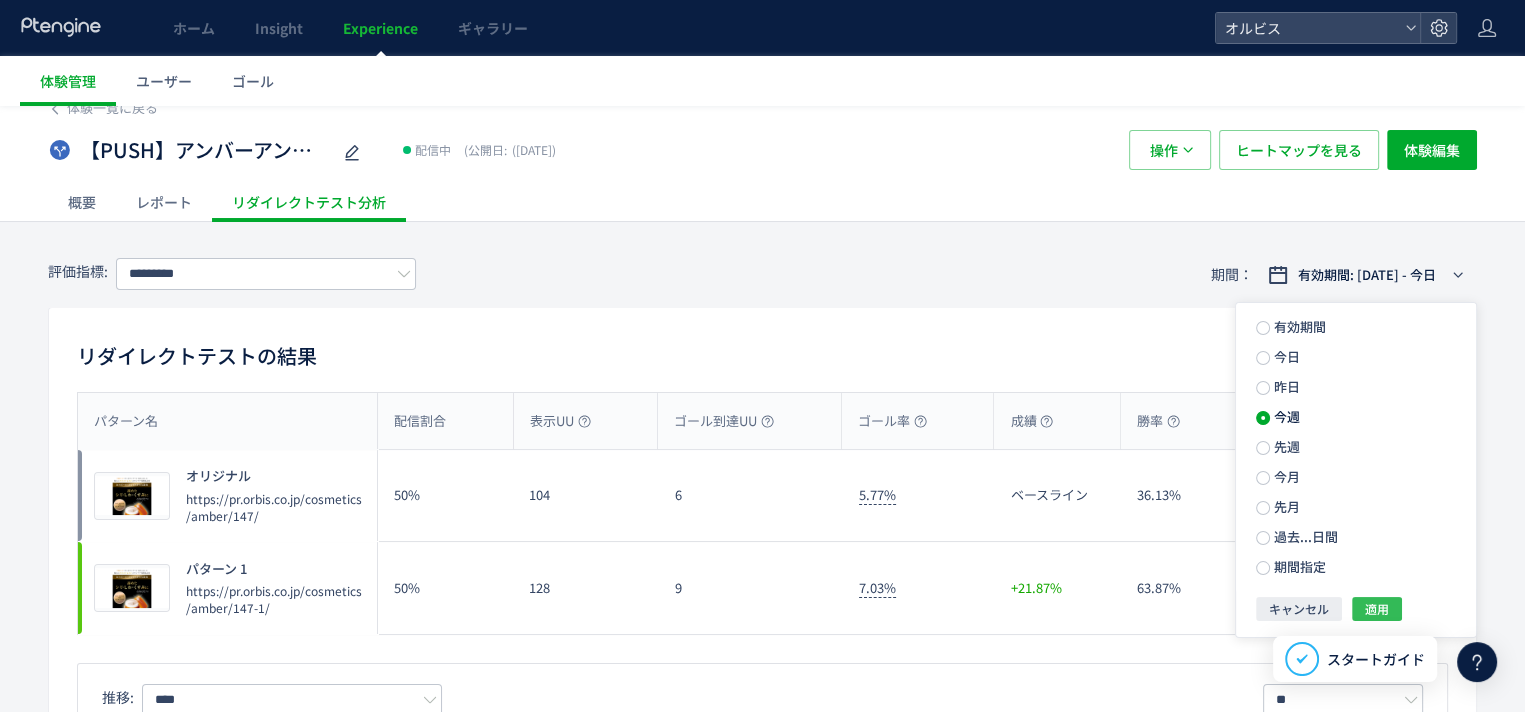 click on "適用" at bounding box center (1377, 609) 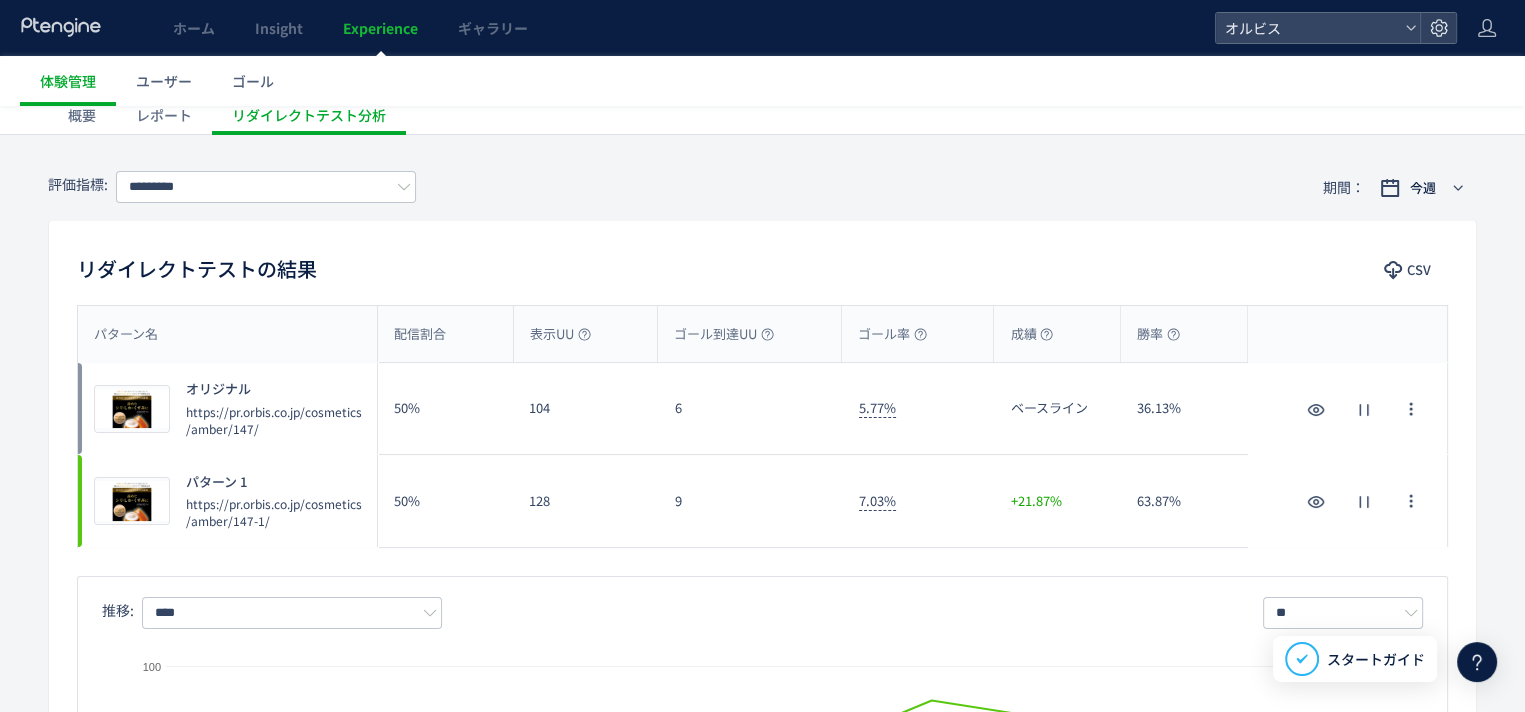 scroll, scrollTop: 108, scrollLeft: 0, axis: vertical 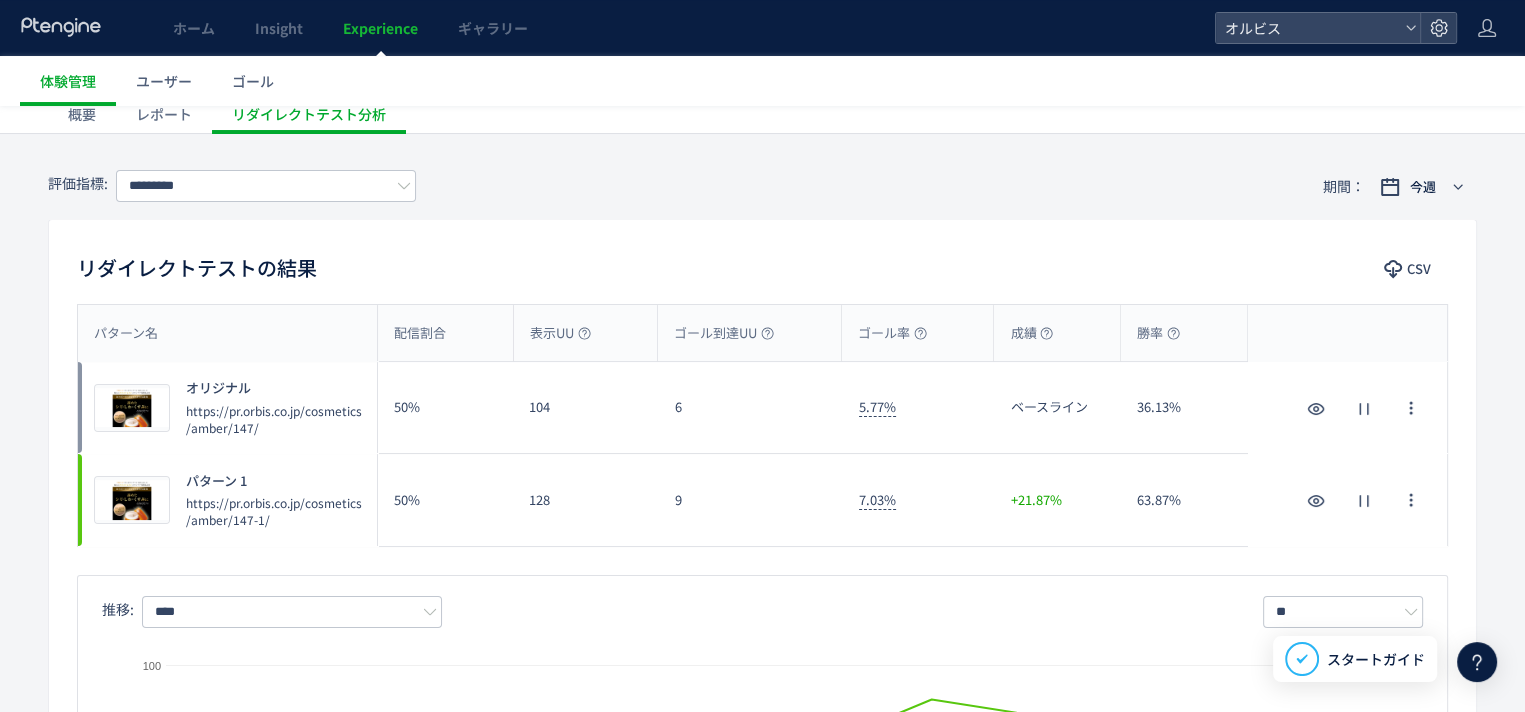 click on "https://pr.orbis.co.jp/cosmetics/amber/147/" at bounding box center [276, 419] 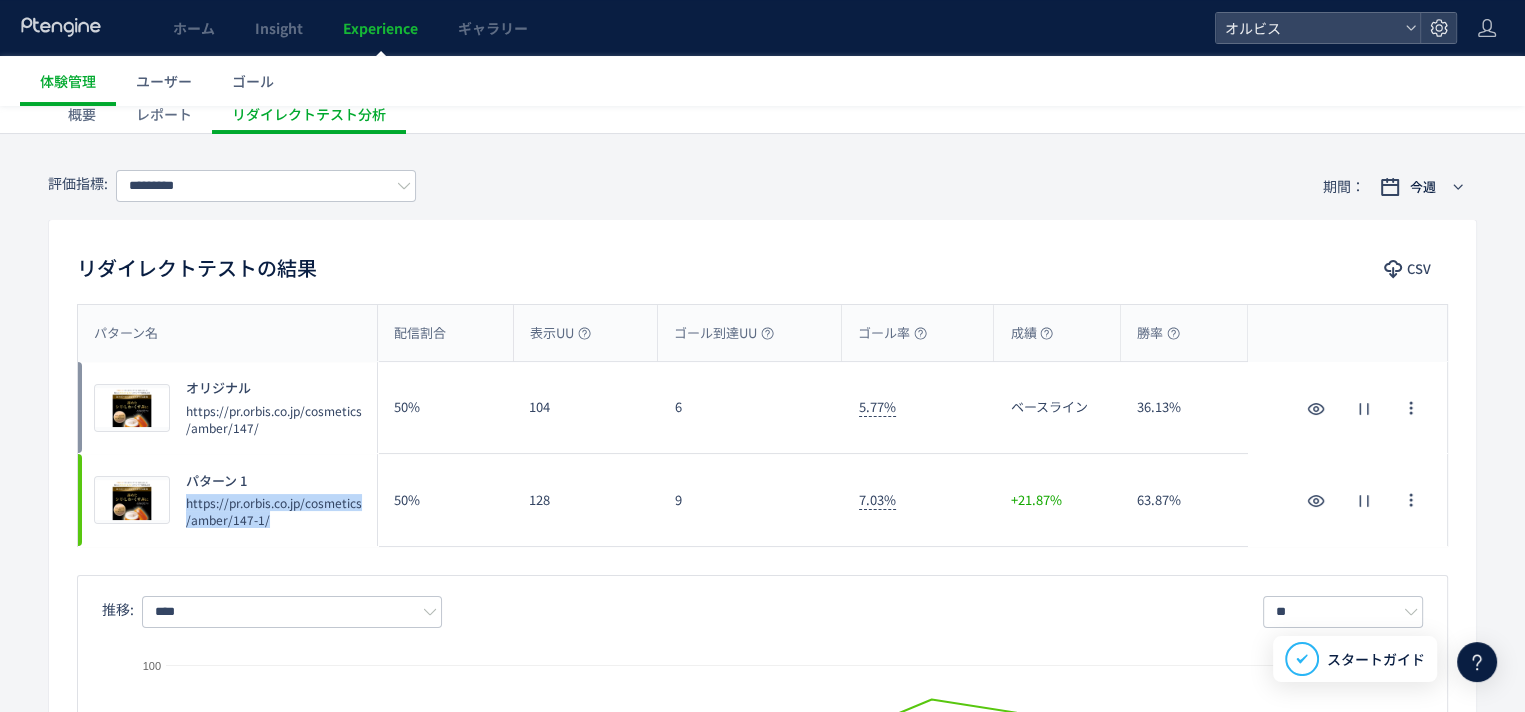 drag, startPoint x: 276, startPoint y: 531, endPoint x: 186, endPoint y: 496, distance: 96.56604 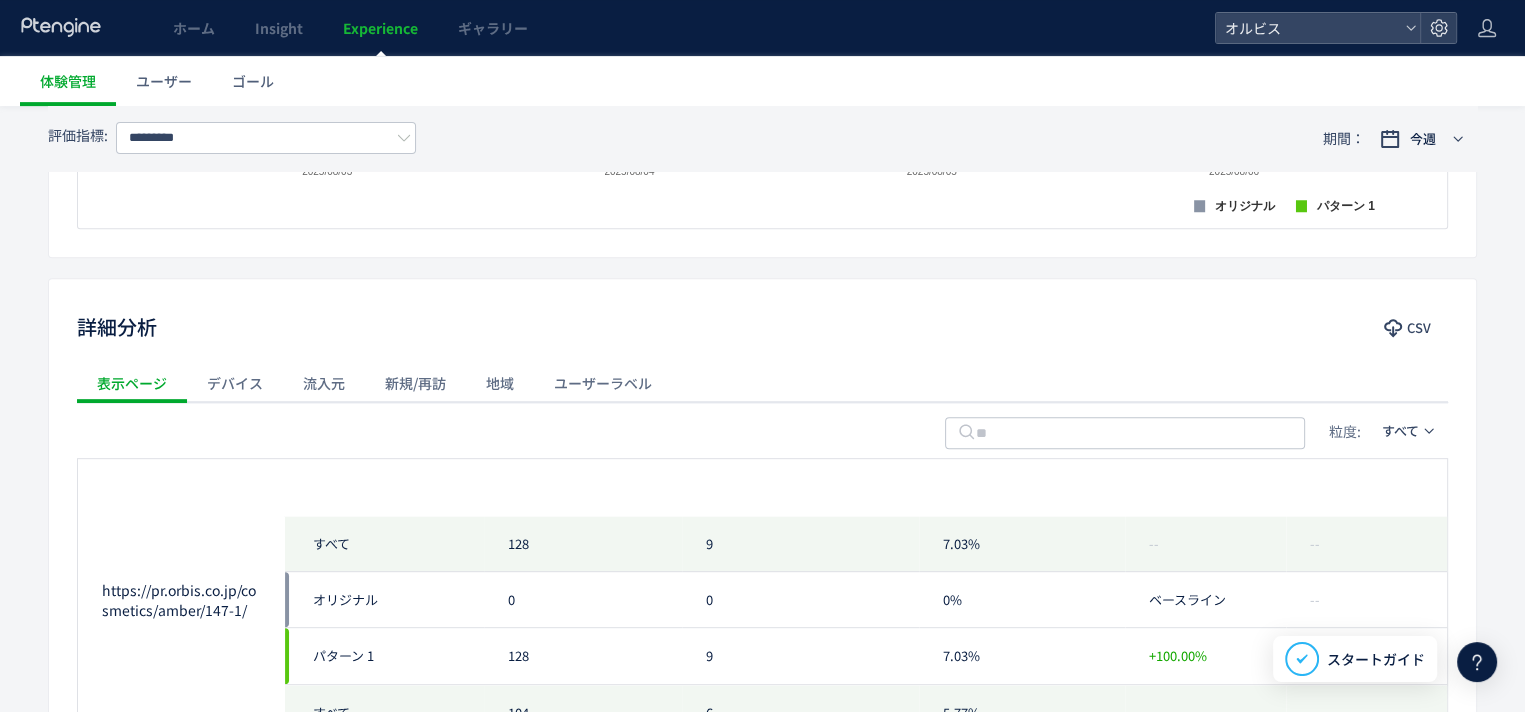scroll, scrollTop: 0, scrollLeft: 0, axis: both 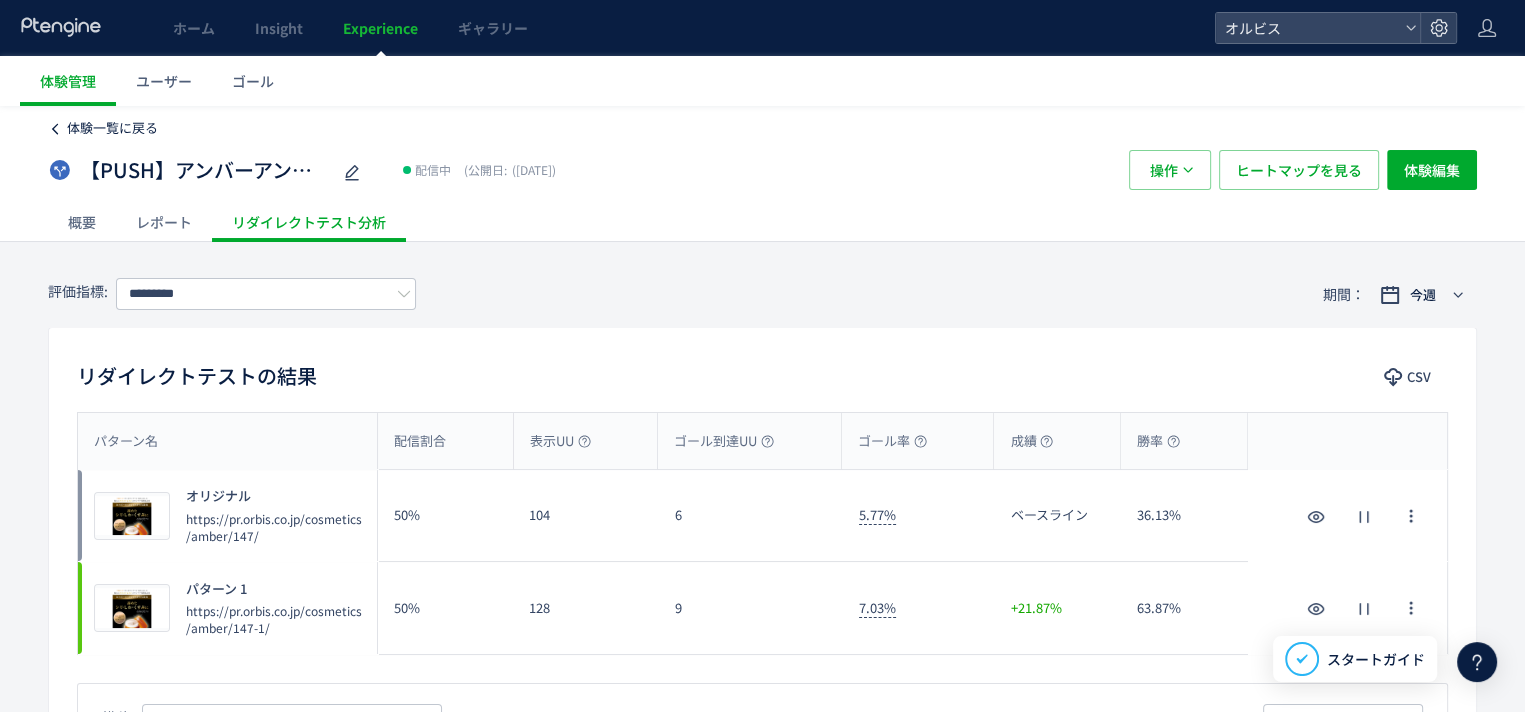 click on "体験一覧に戻る" 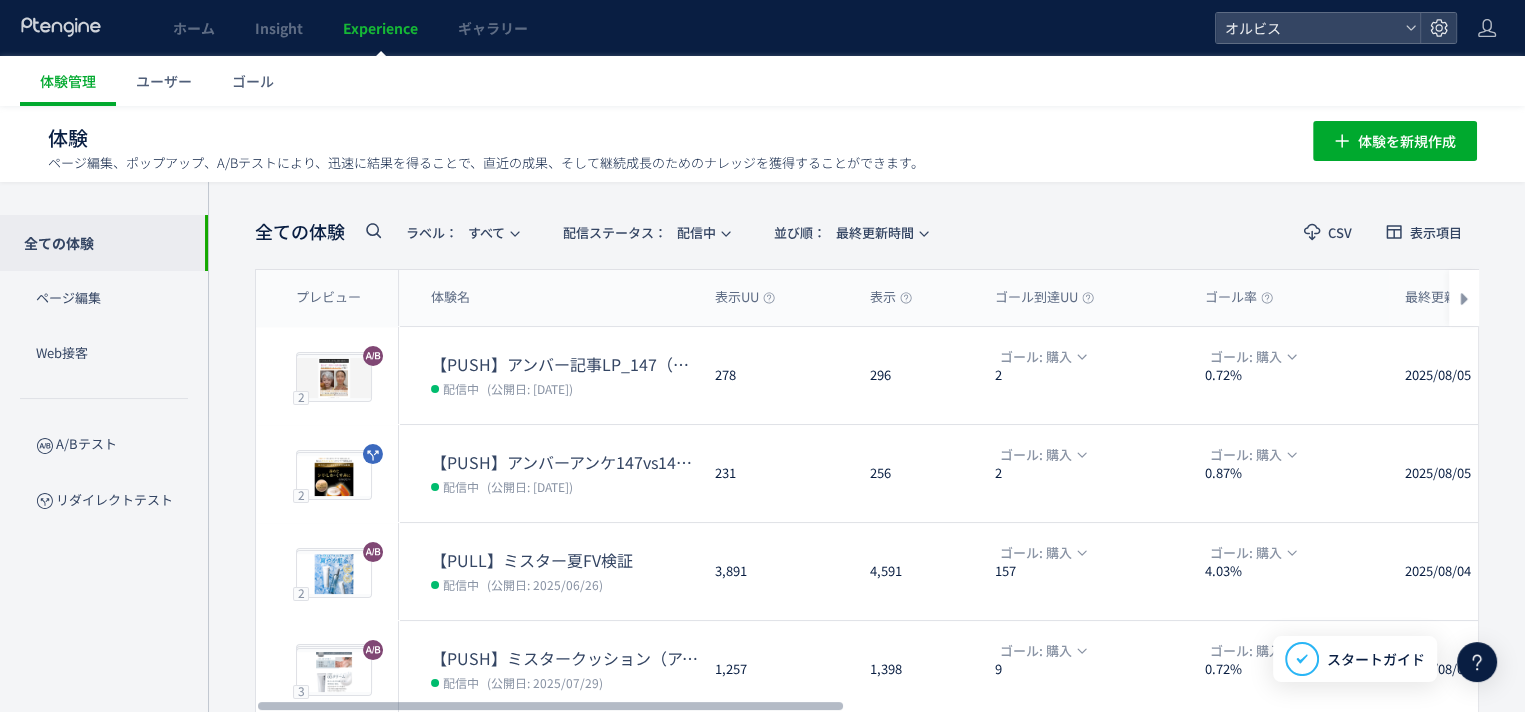 scroll, scrollTop: 15, scrollLeft: 0, axis: vertical 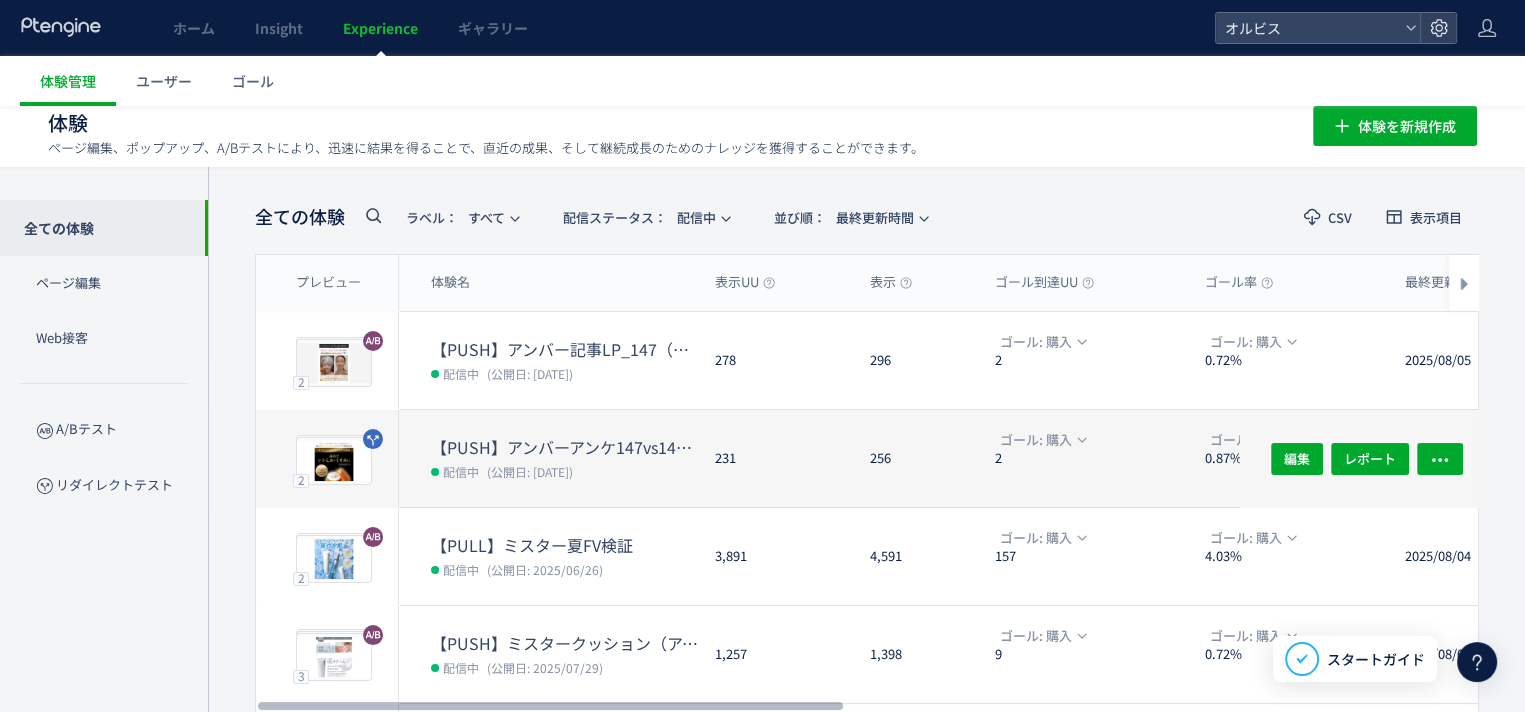 click on "【PUSH】アンバーアンケ147vs147-1" at bounding box center (565, 447) 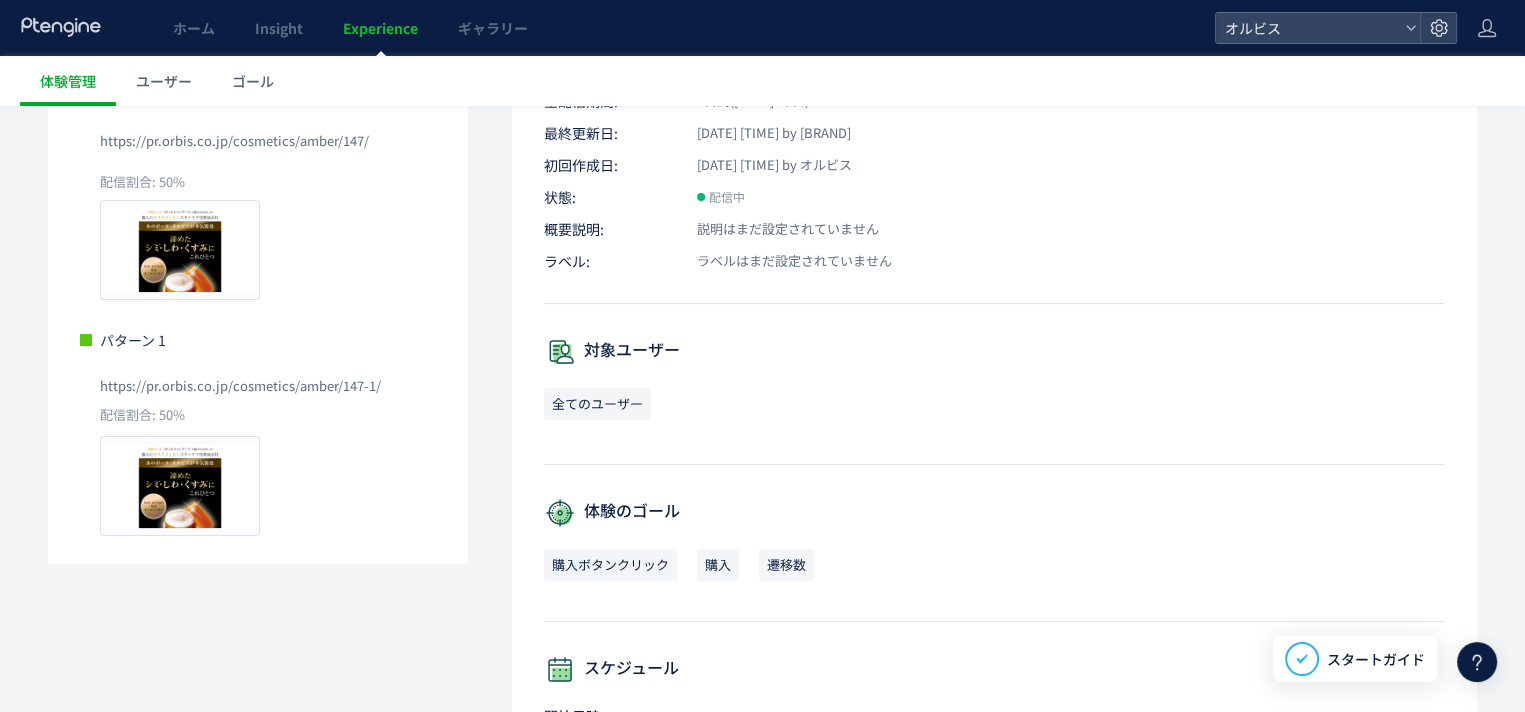 scroll, scrollTop: 0, scrollLeft: 0, axis: both 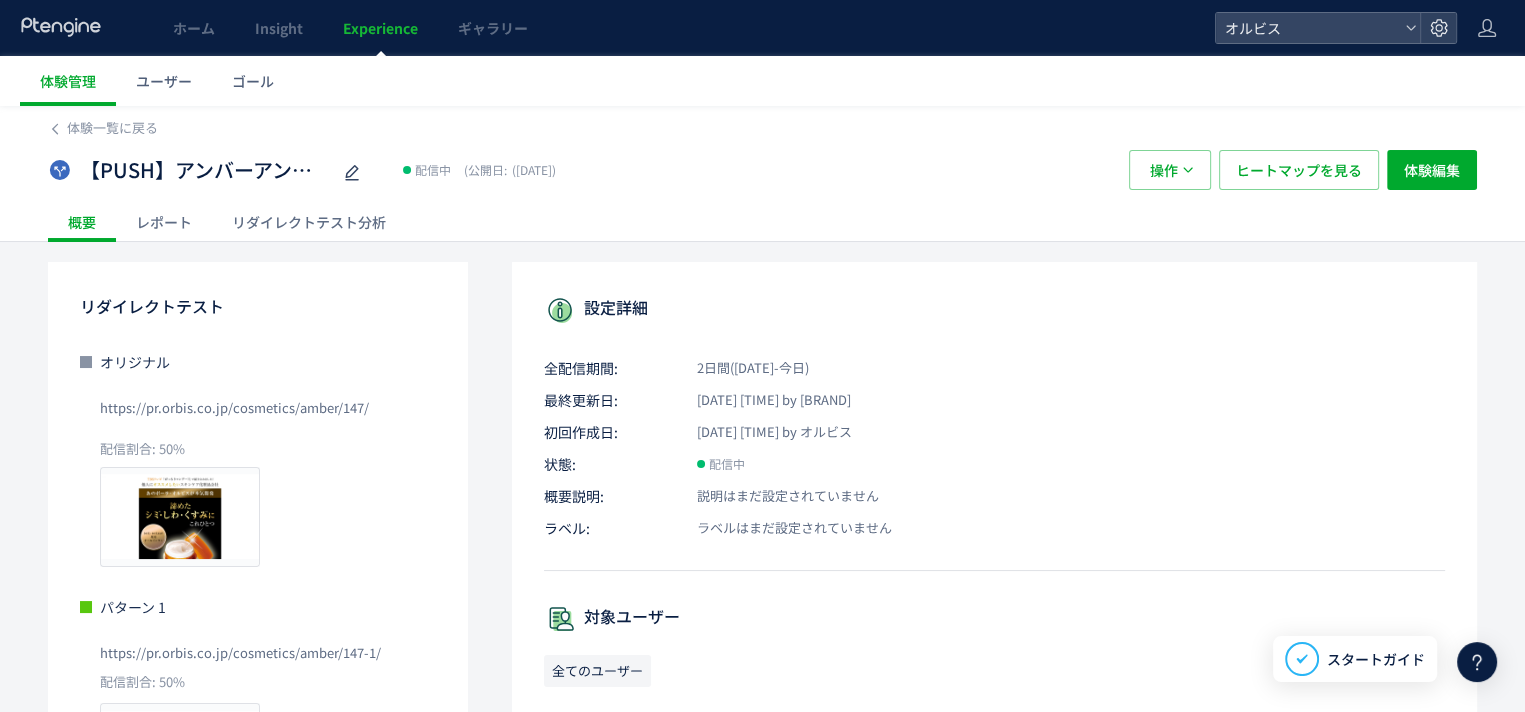 click on "体験一覧に戻る" at bounding box center [762, 122] 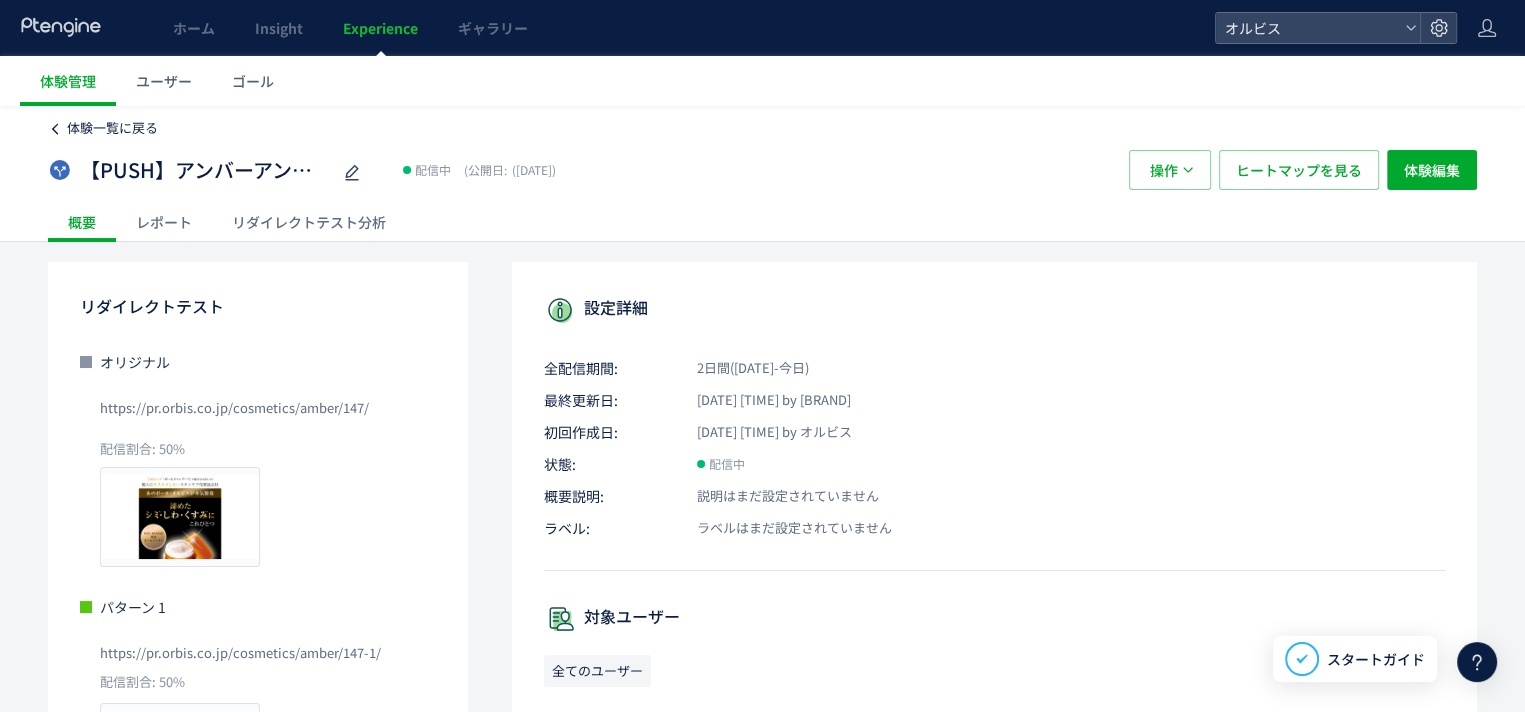 click on "体験一覧に戻る" 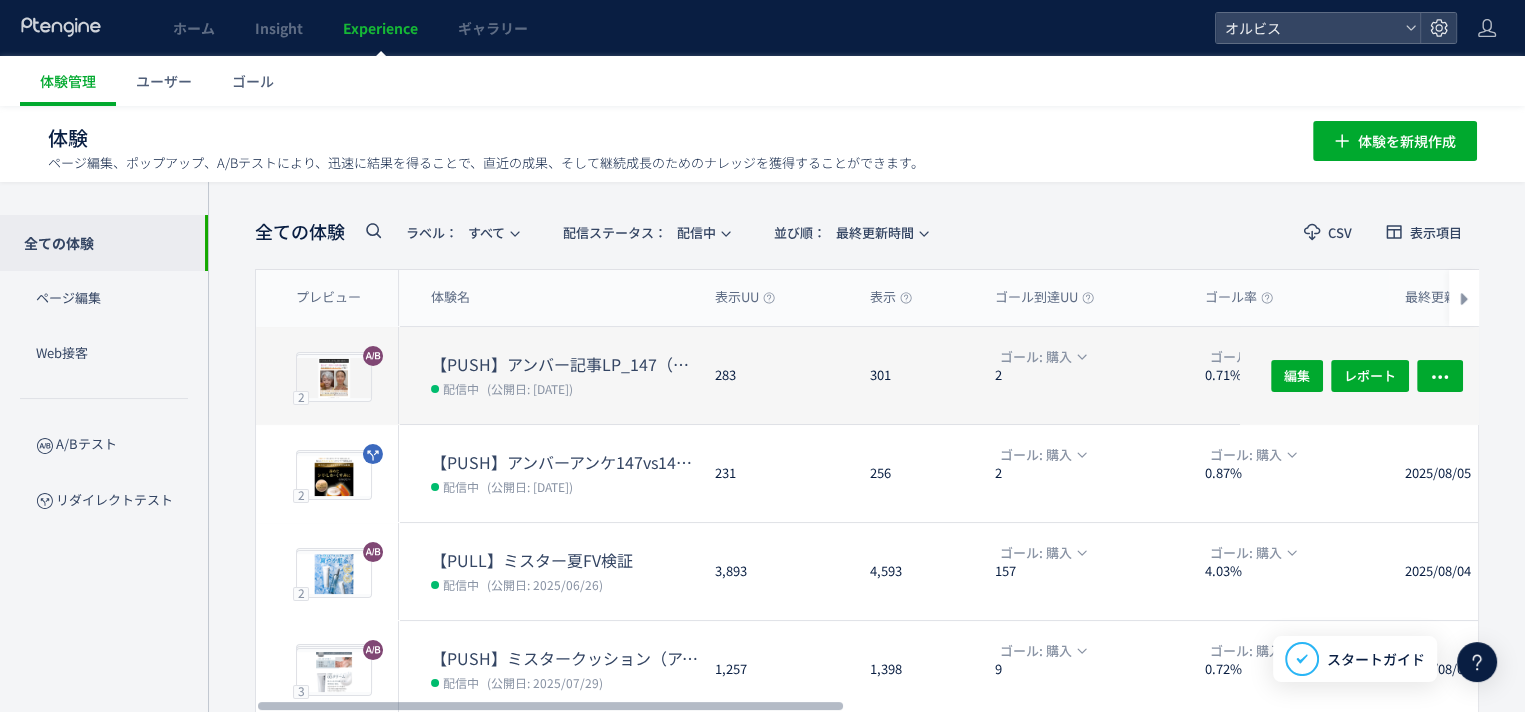 click on "【PUSH】アンバー記事LP_147（口コミありなし）" at bounding box center [565, 364] 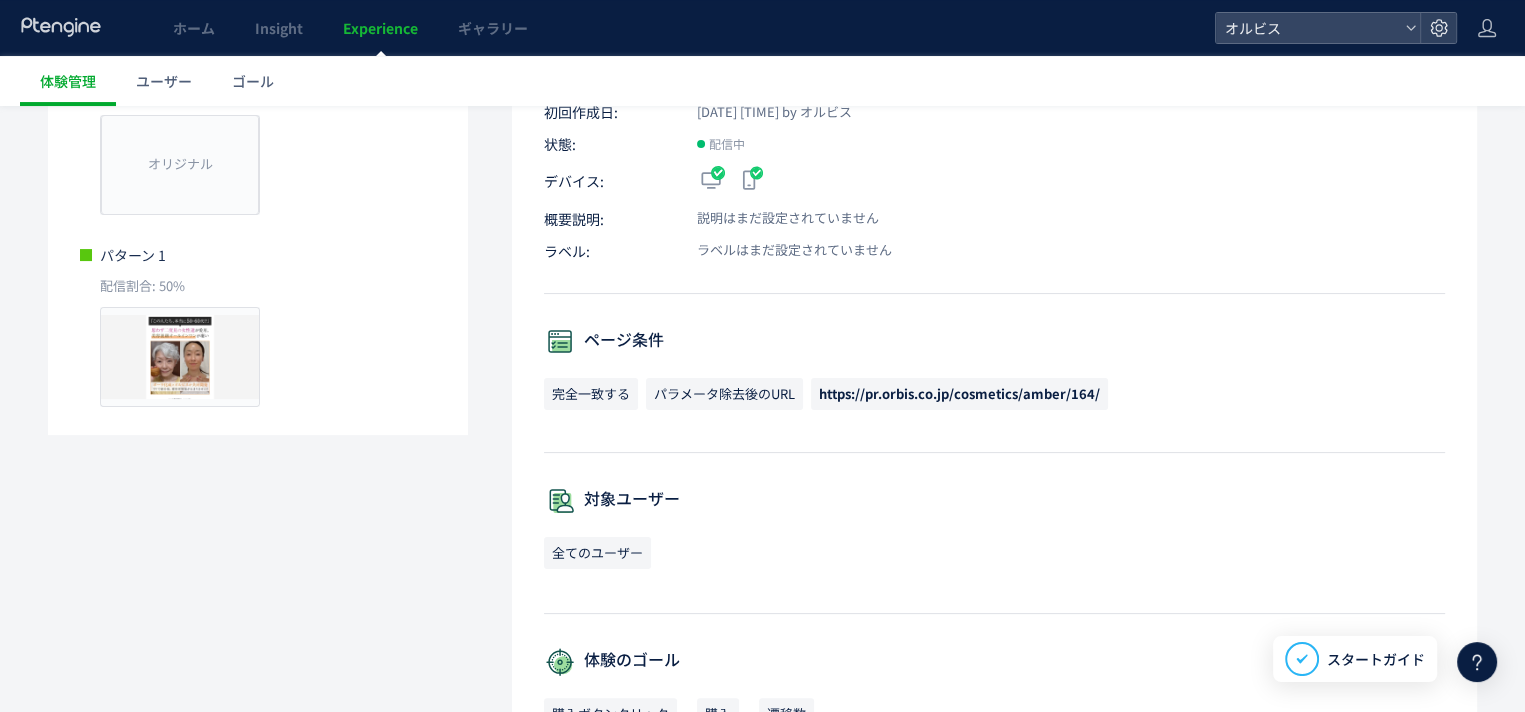 scroll, scrollTop: 144, scrollLeft: 0, axis: vertical 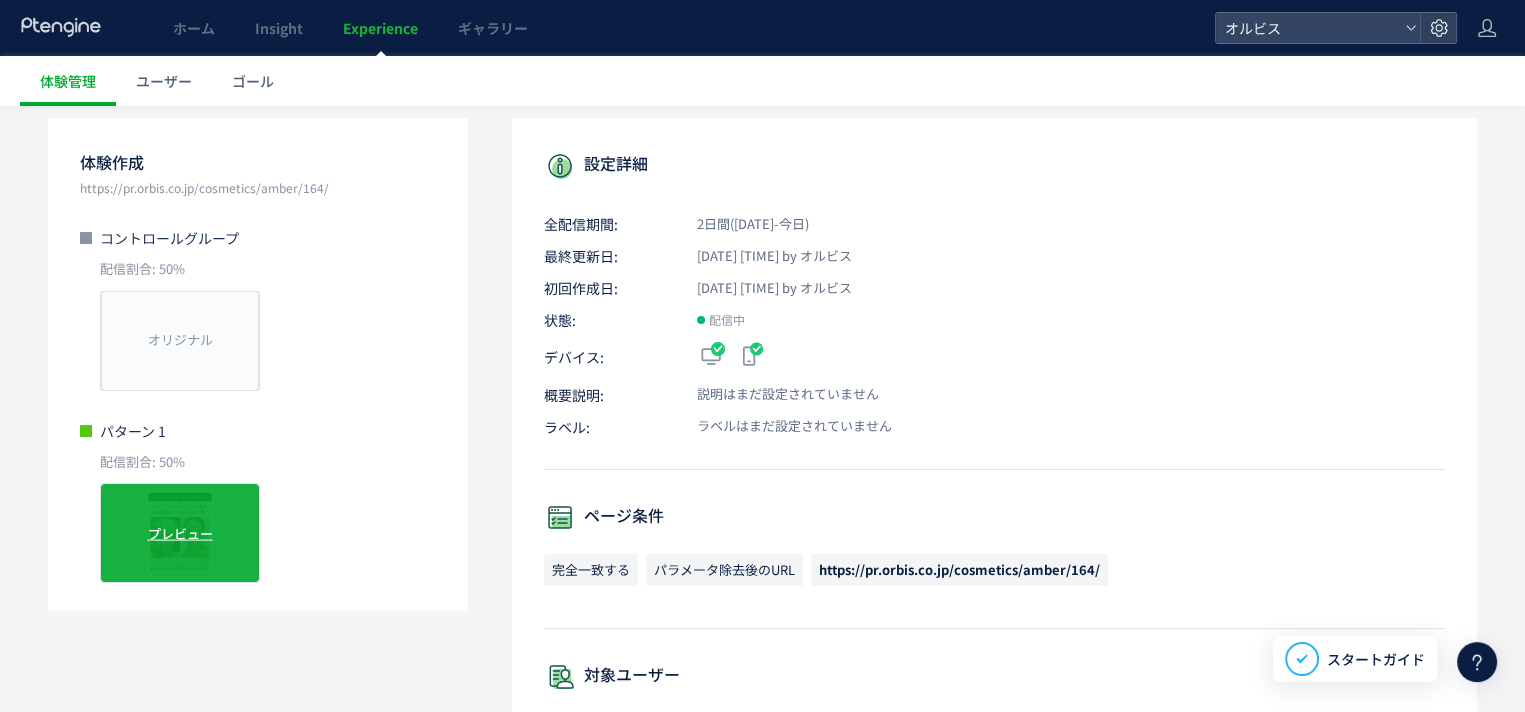 click on "プレビュー" at bounding box center (180, 533) 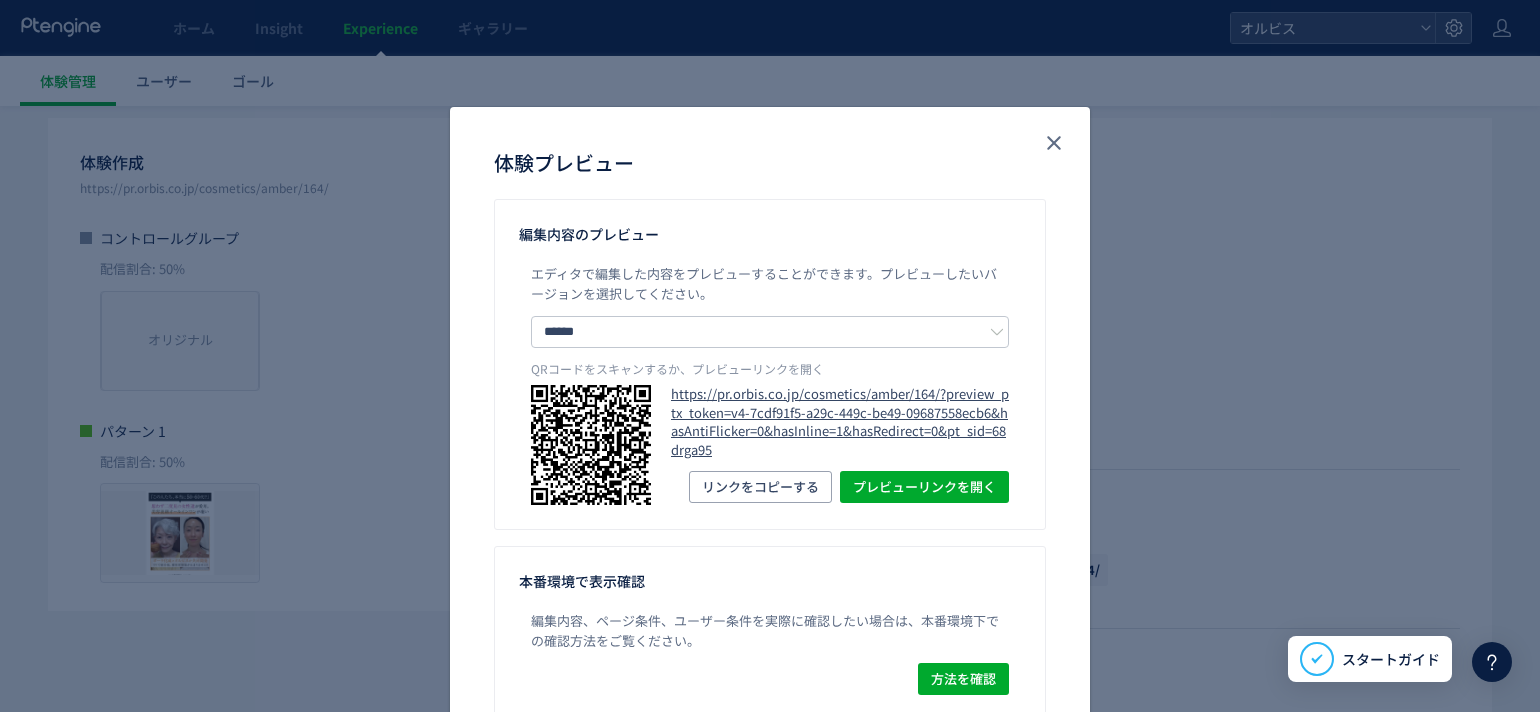 click on "https://pr.orbis.co.jp/cosmetics/amber/164/?preview_ptx_token=v4-7cdf91f5-a29c-449c-be49-09687558ecb6&hasAntiFlicker=0&hasInline=1&hasRedirect=0&pt_sid=68drga95" at bounding box center [840, 422] 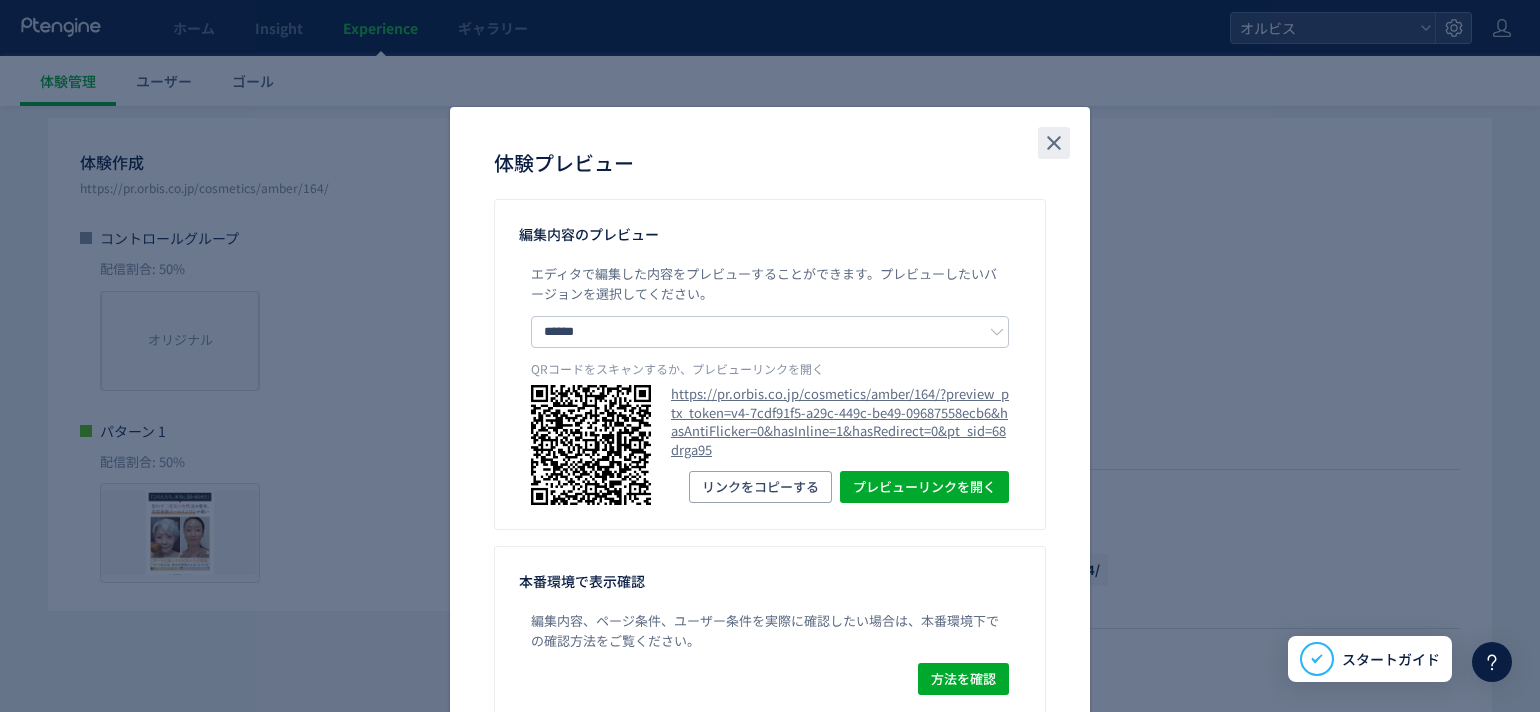 click 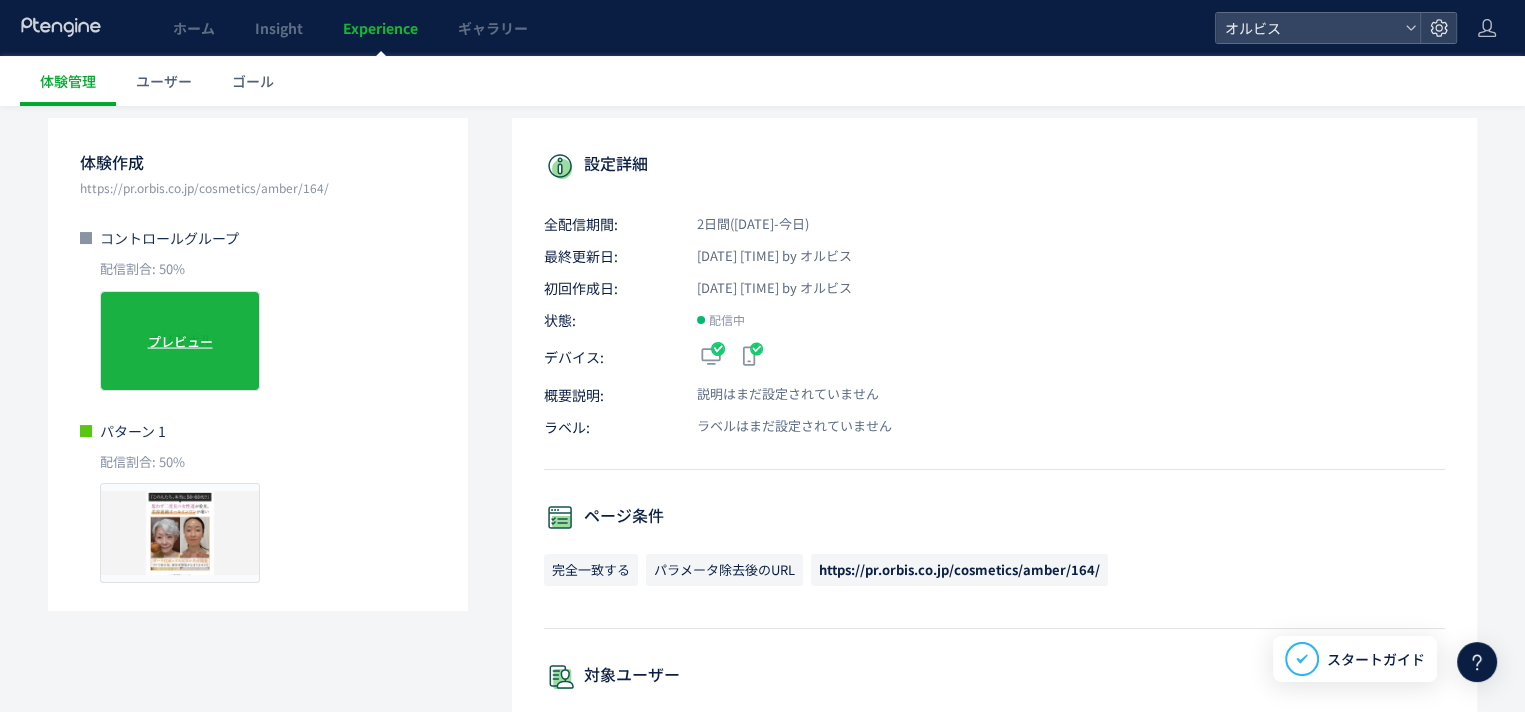 click on "プレビュー" at bounding box center [180, 340] 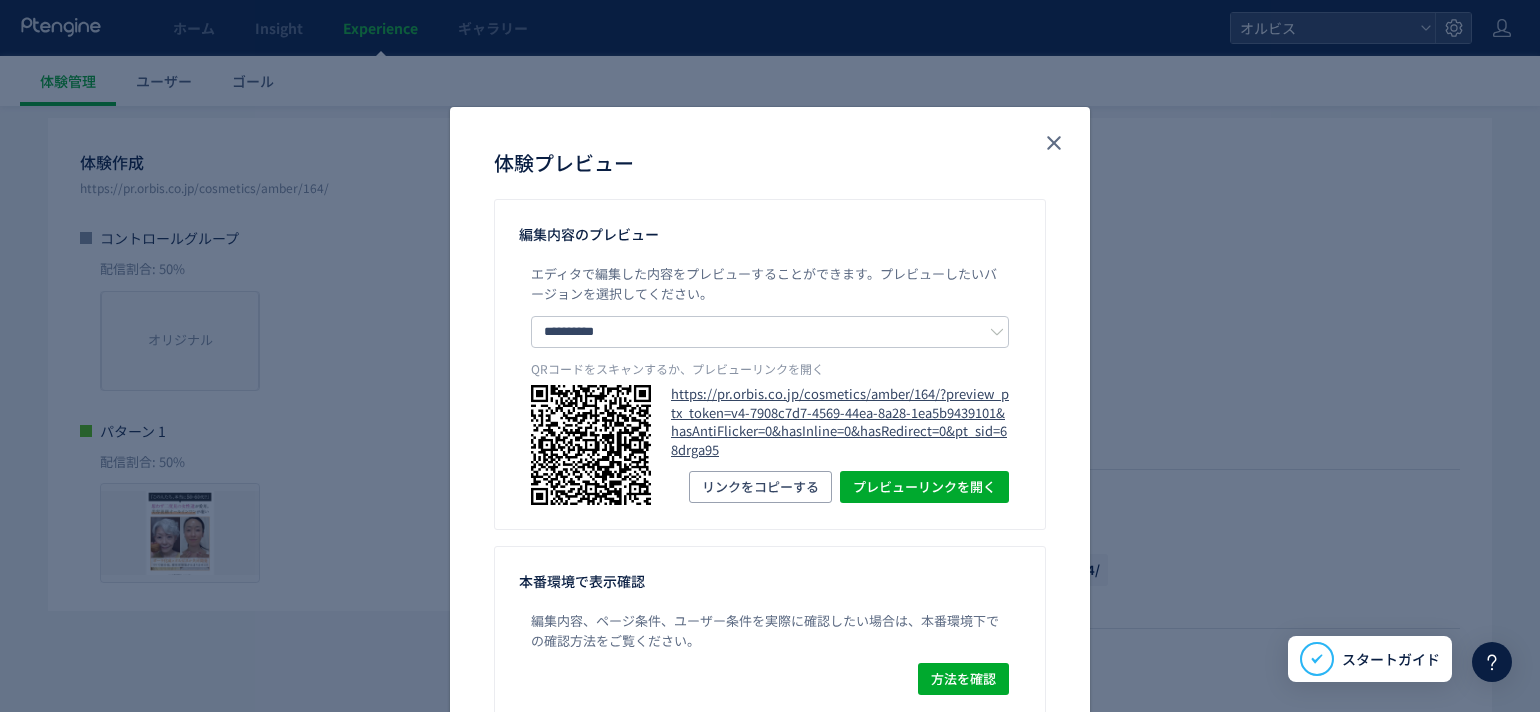 click on "https://pr.orbis.co.jp/cosmetics/amber/164/?preview_ptx_token=v4-7908c7d7-4569-44ea-8a28-1ea5b9439101&hasAntiFlicker=0&hasInline=0&hasRedirect=0&pt_sid=68drga95" at bounding box center [840, 422] 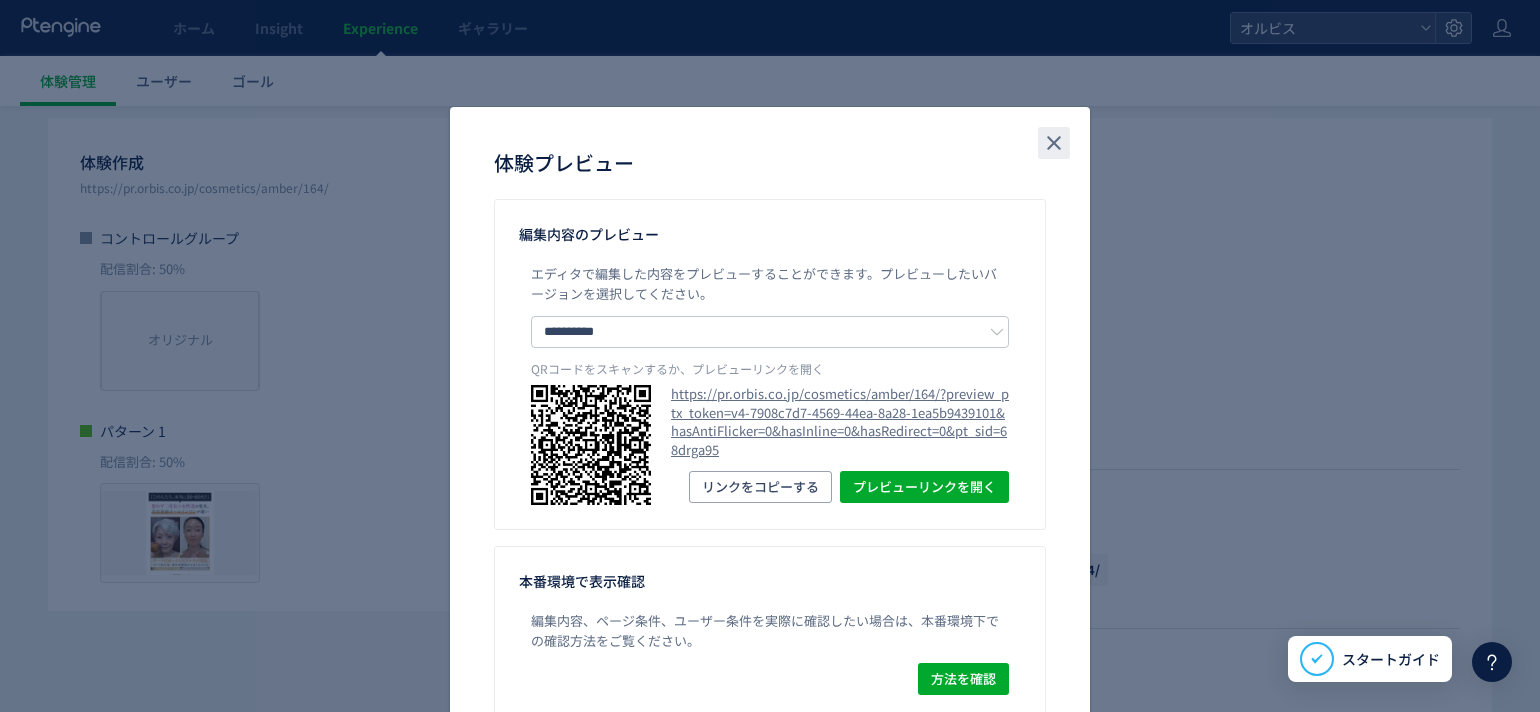 click 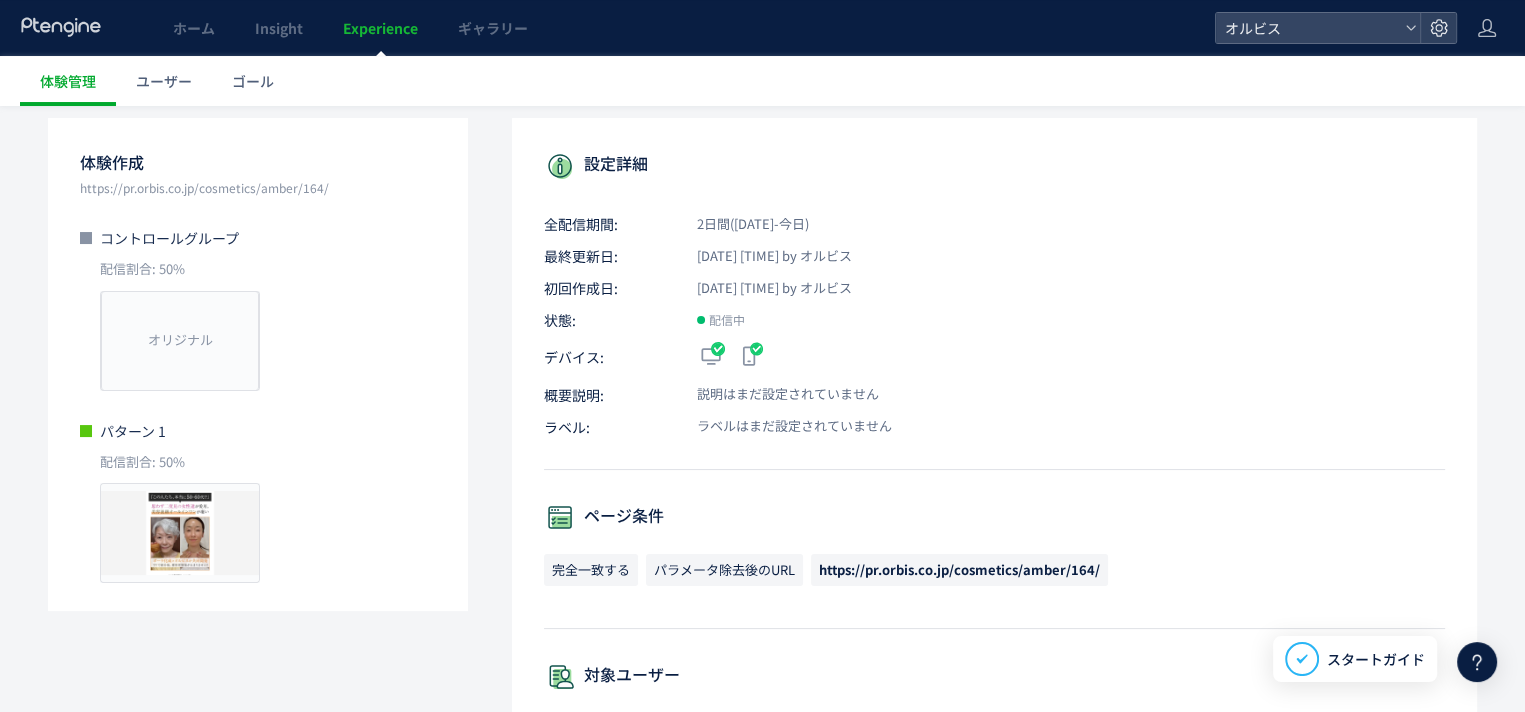 scroll, scrollTop: 0, scrollLeft: 0, axis: both 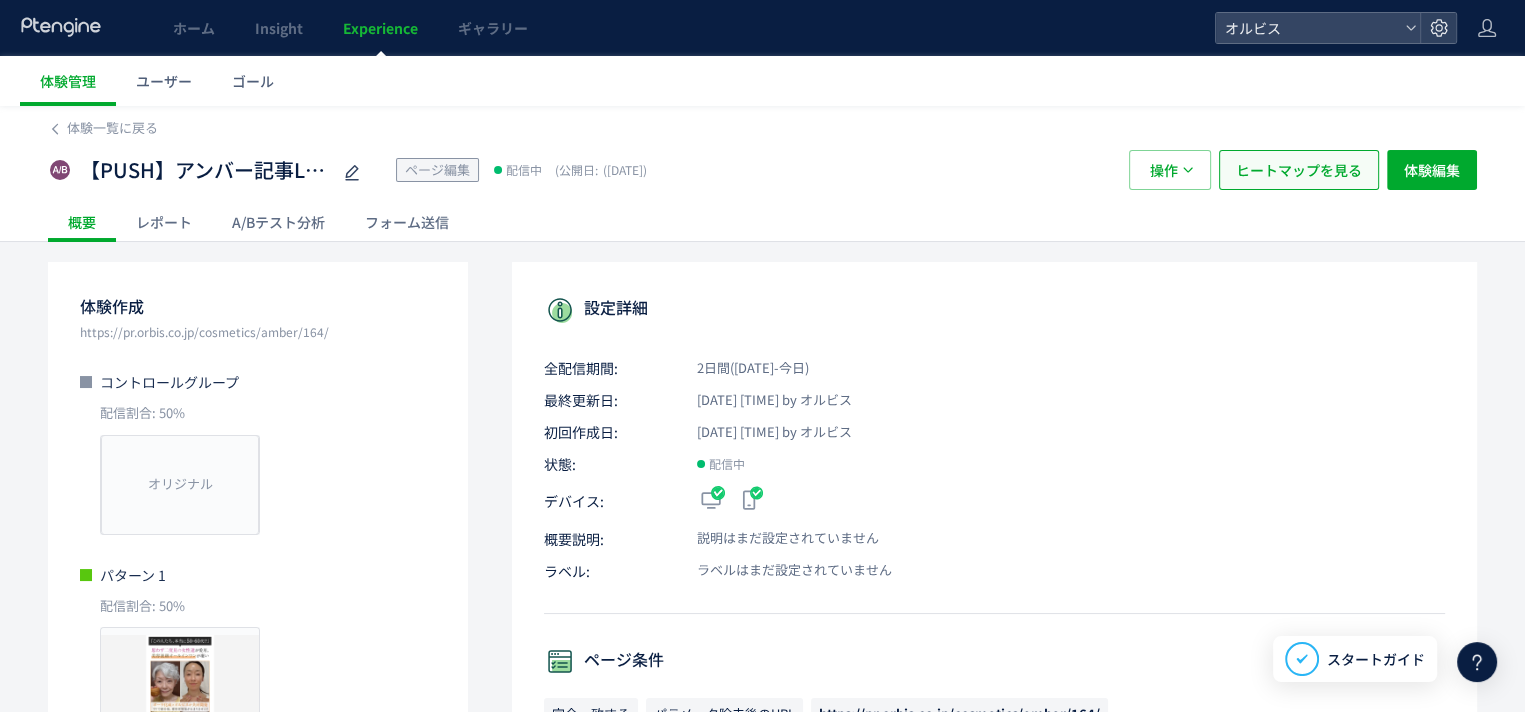 click on "ヒートマップを見る" at bounding box center (1299, 170) 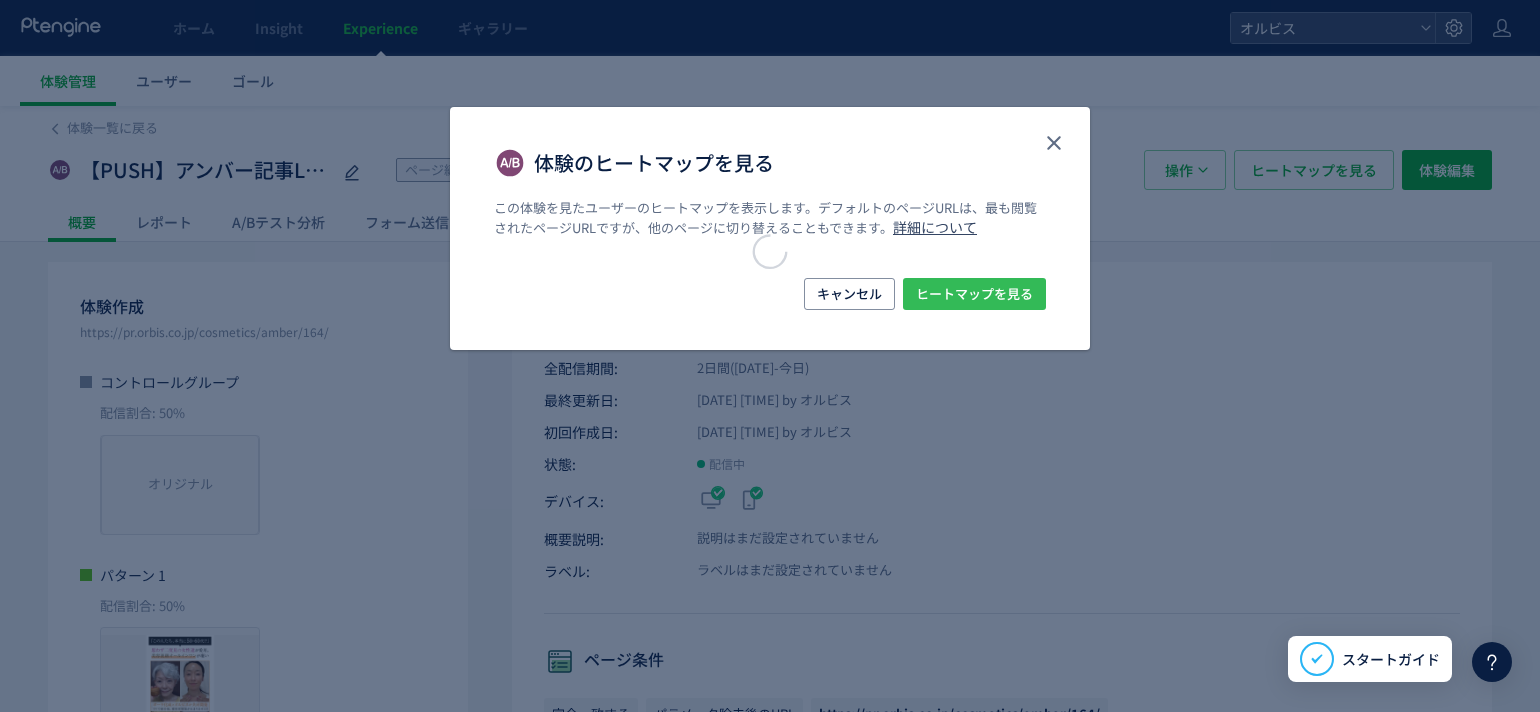 click on "ヒートマップを見る" at bounding box center [974, 294] 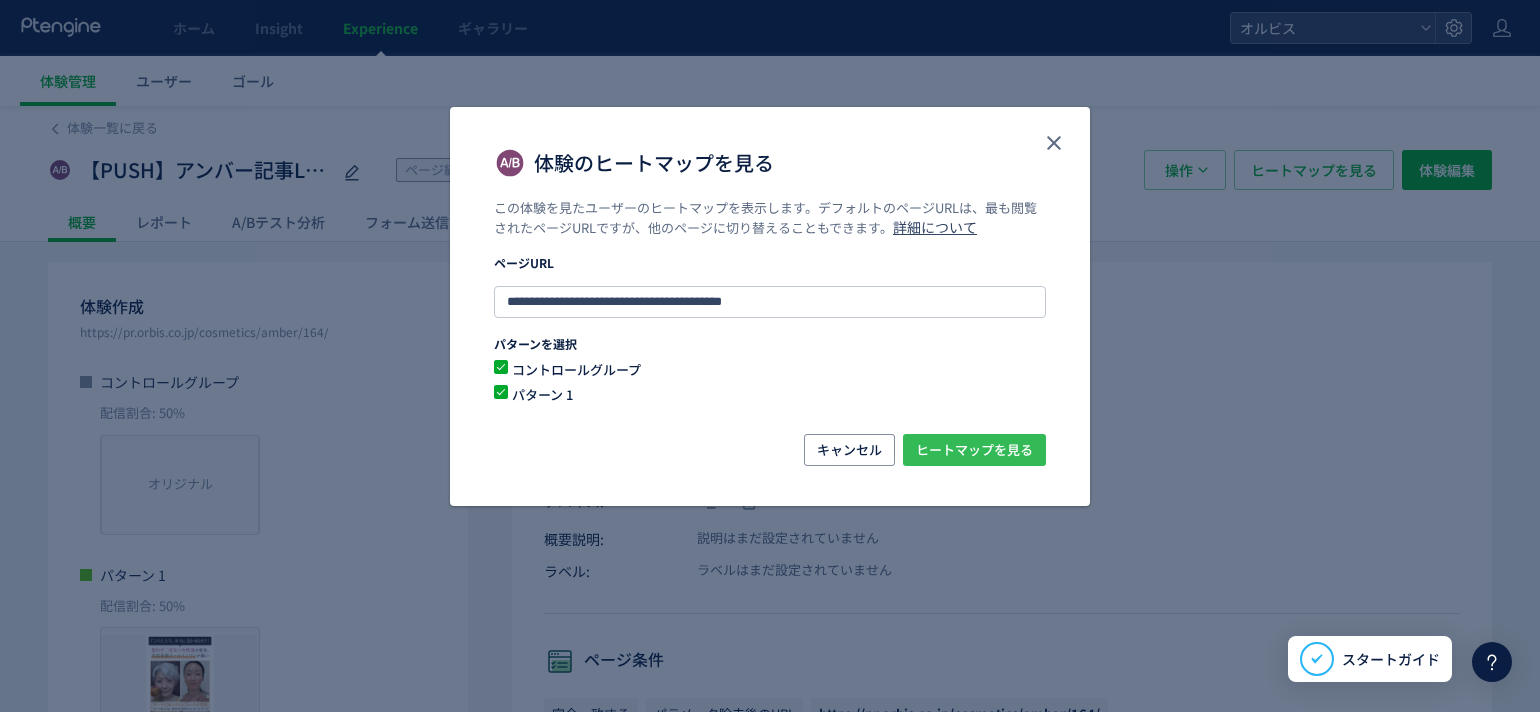 click on "ヒートマップを見る" at bounding box center [974, 450] 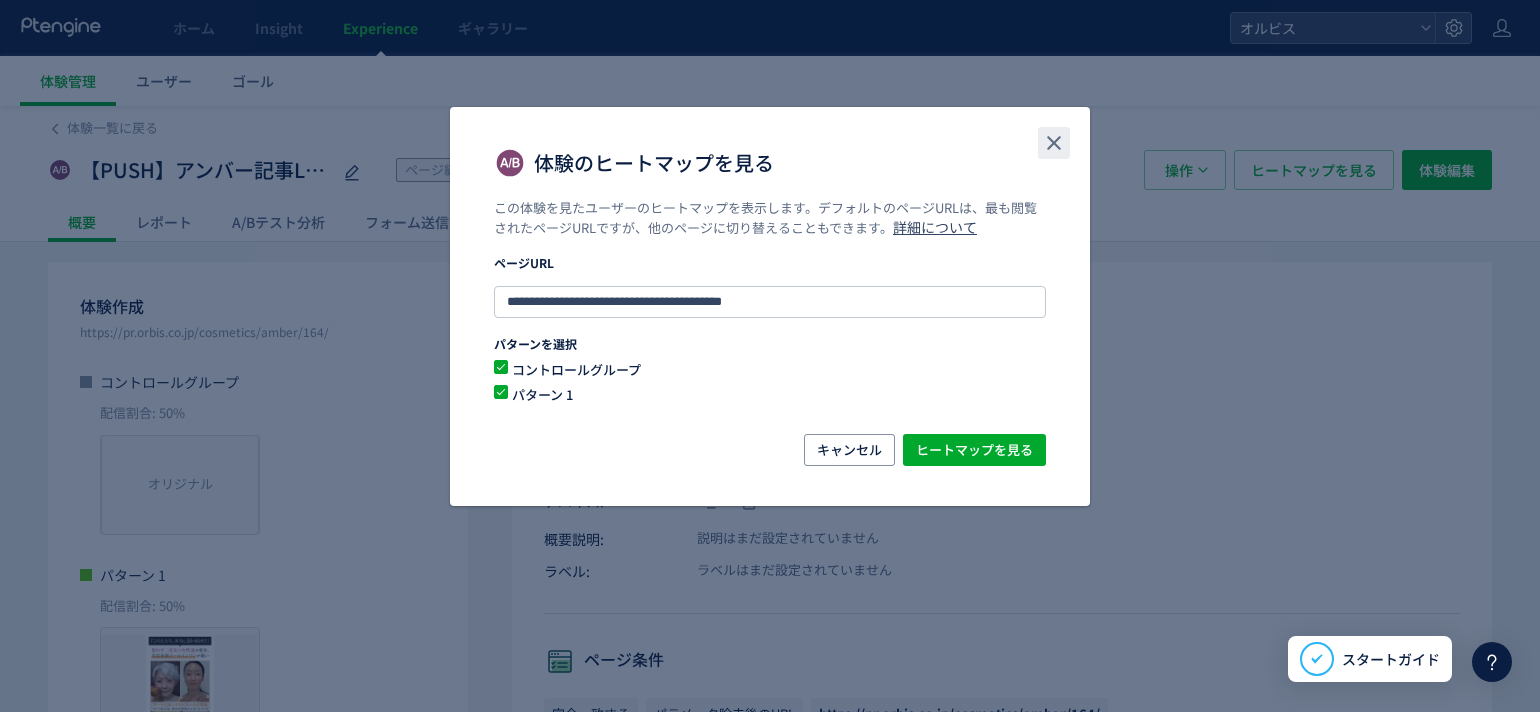 click 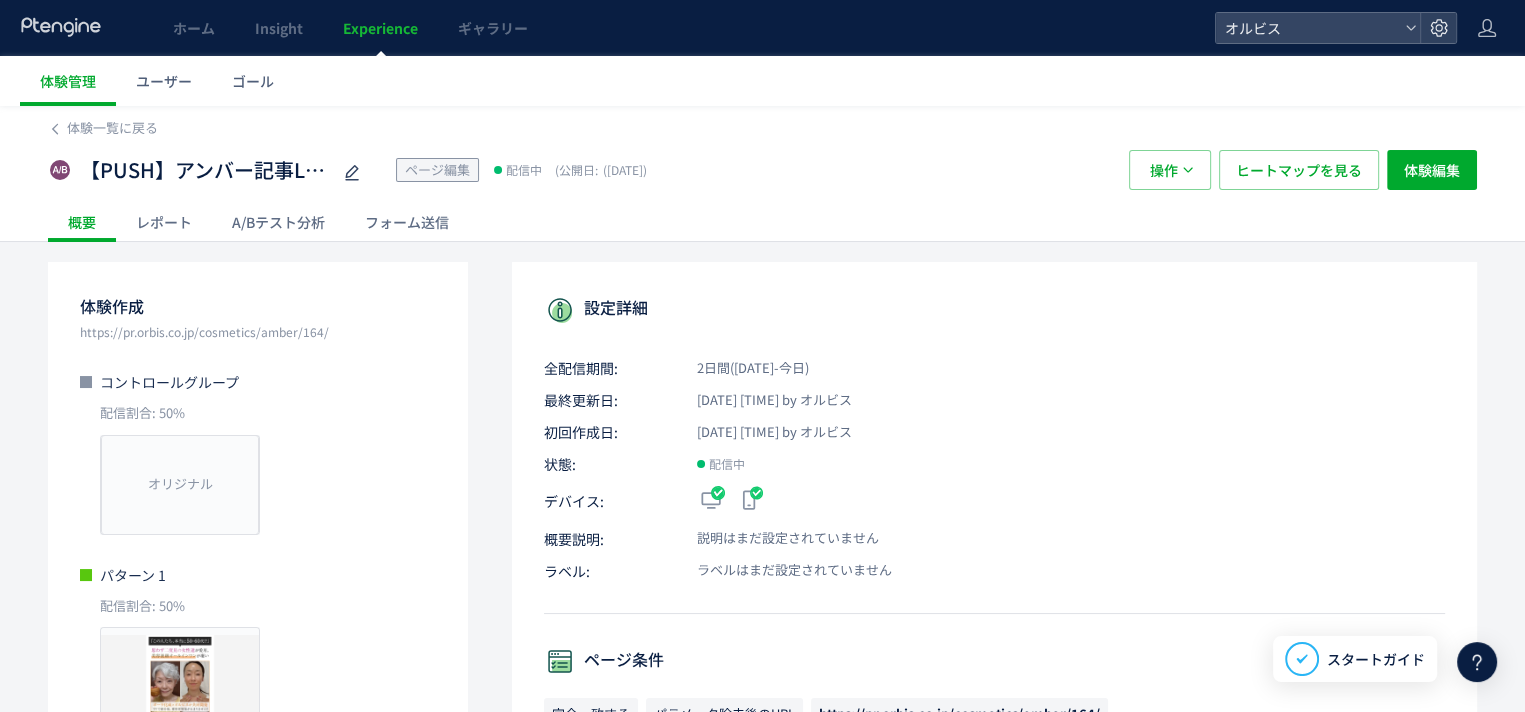click on "レポート" 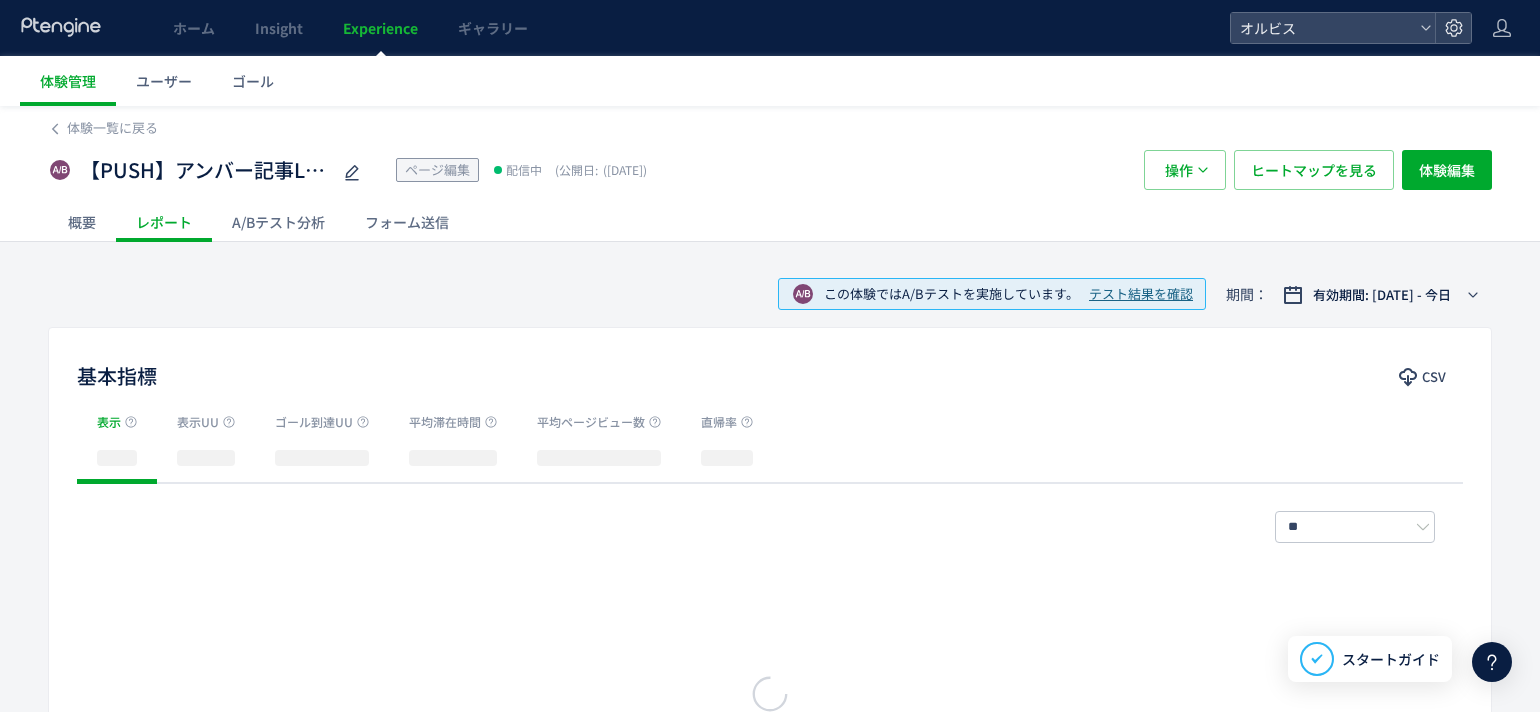 click on "A/Bテスト分析" 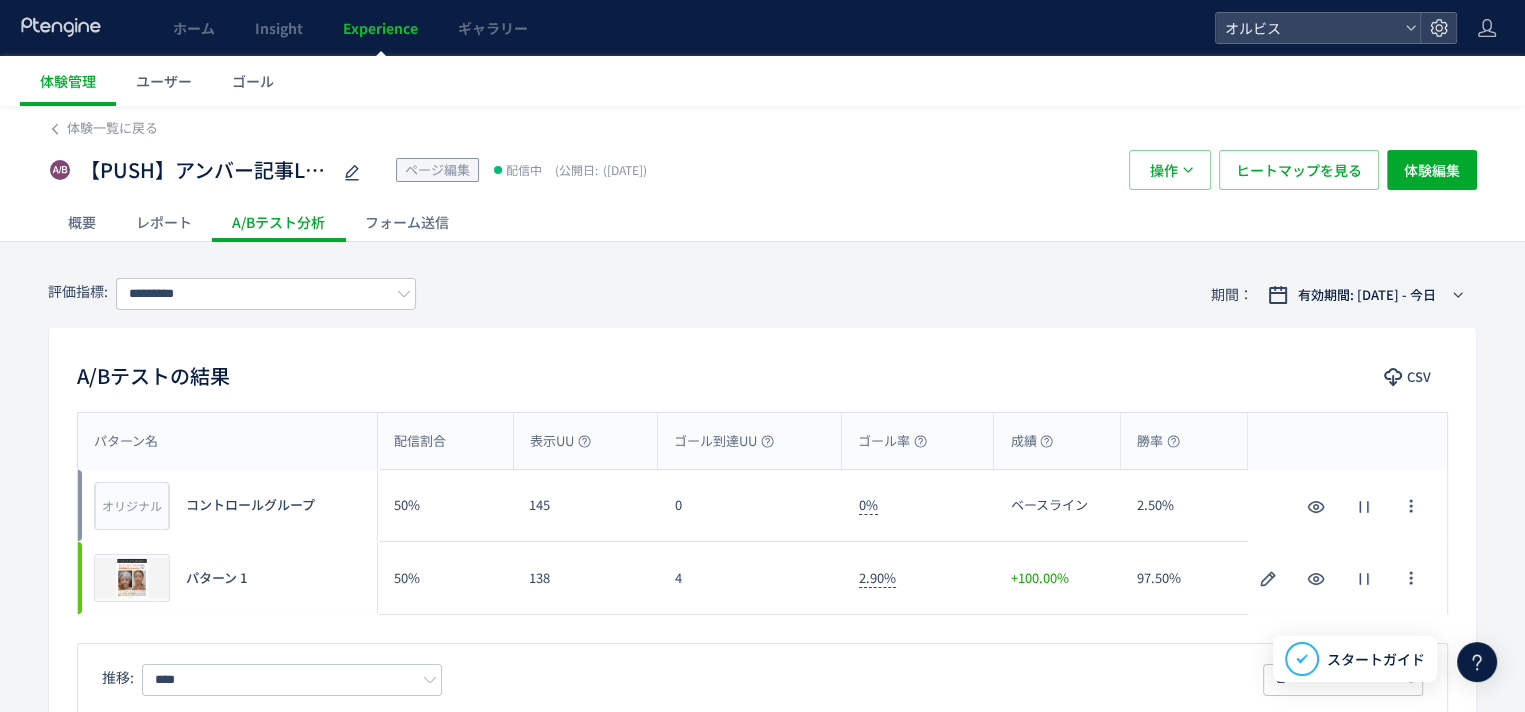 click on "フォーム送信" 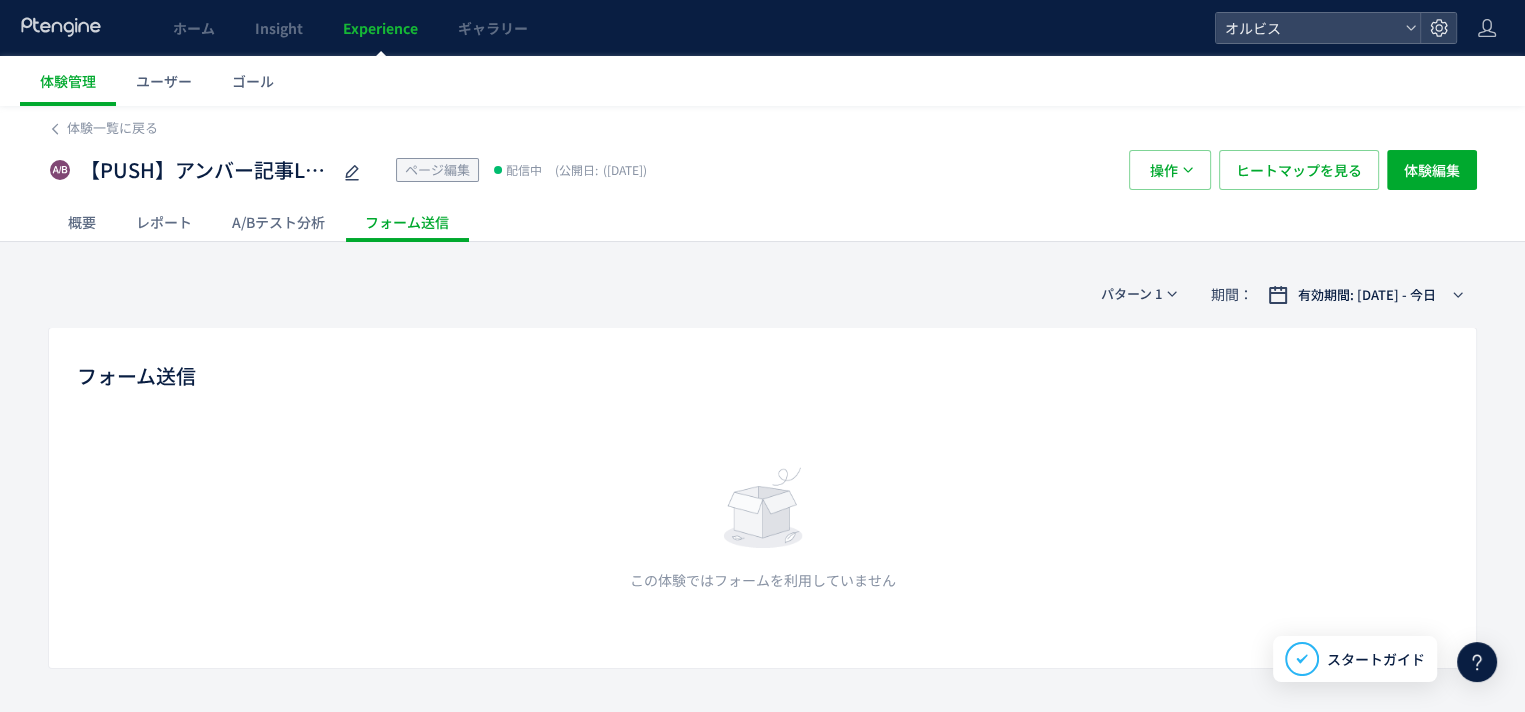 click on "A/Bテスト分析" 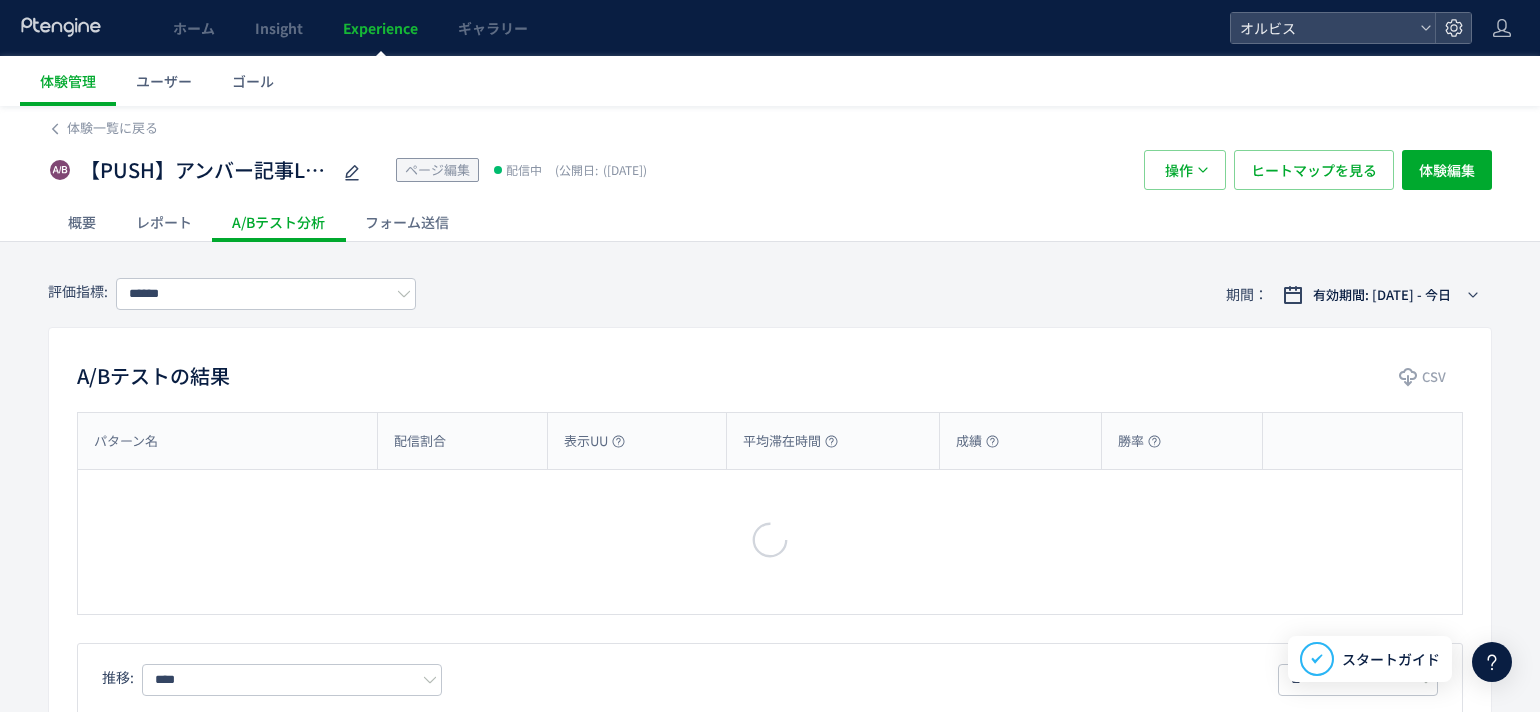 type on "*********" 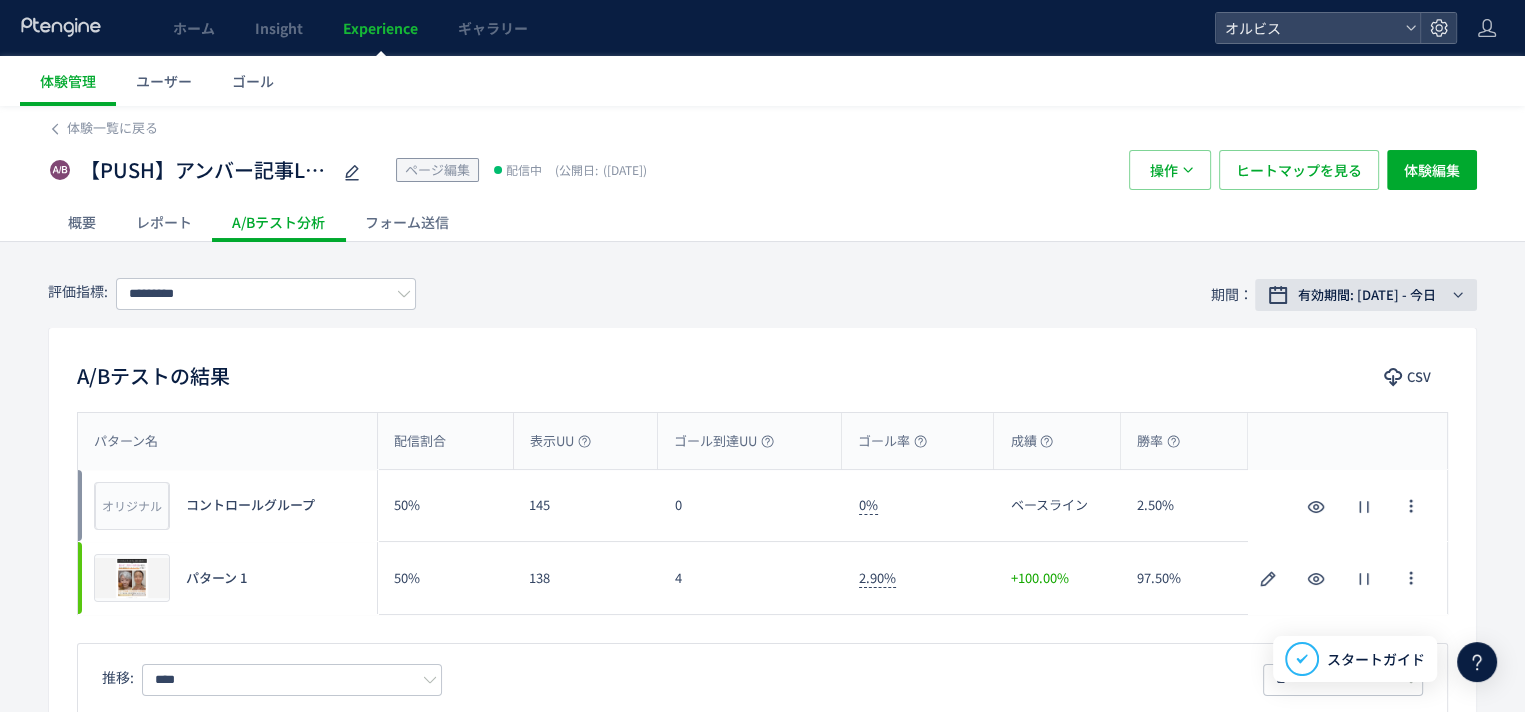 click on "有効期間: [DATE] - 今日" at bounding box center (1367, 295) 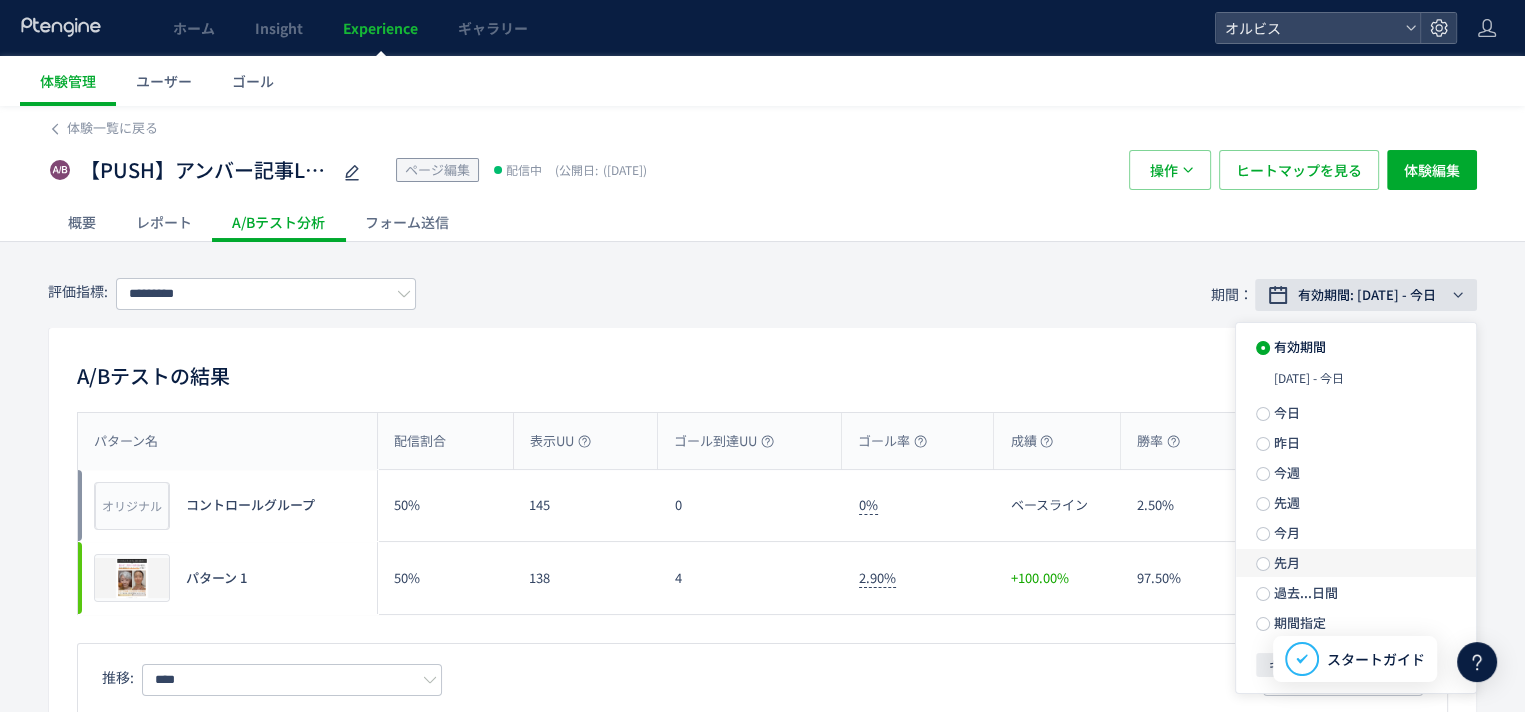 scroll, scrollTop: 28, scrollLeft: 0, axis: vertical 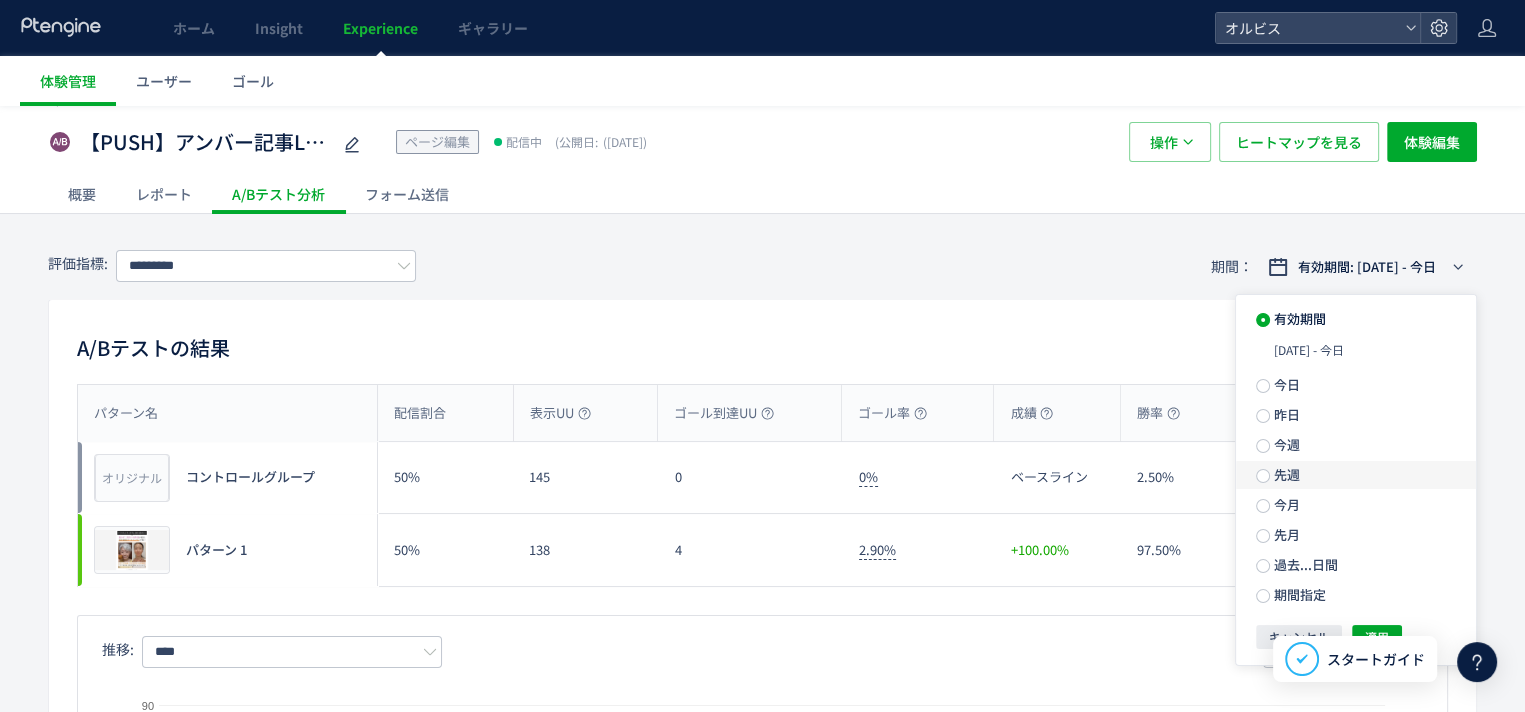 click on "今週" 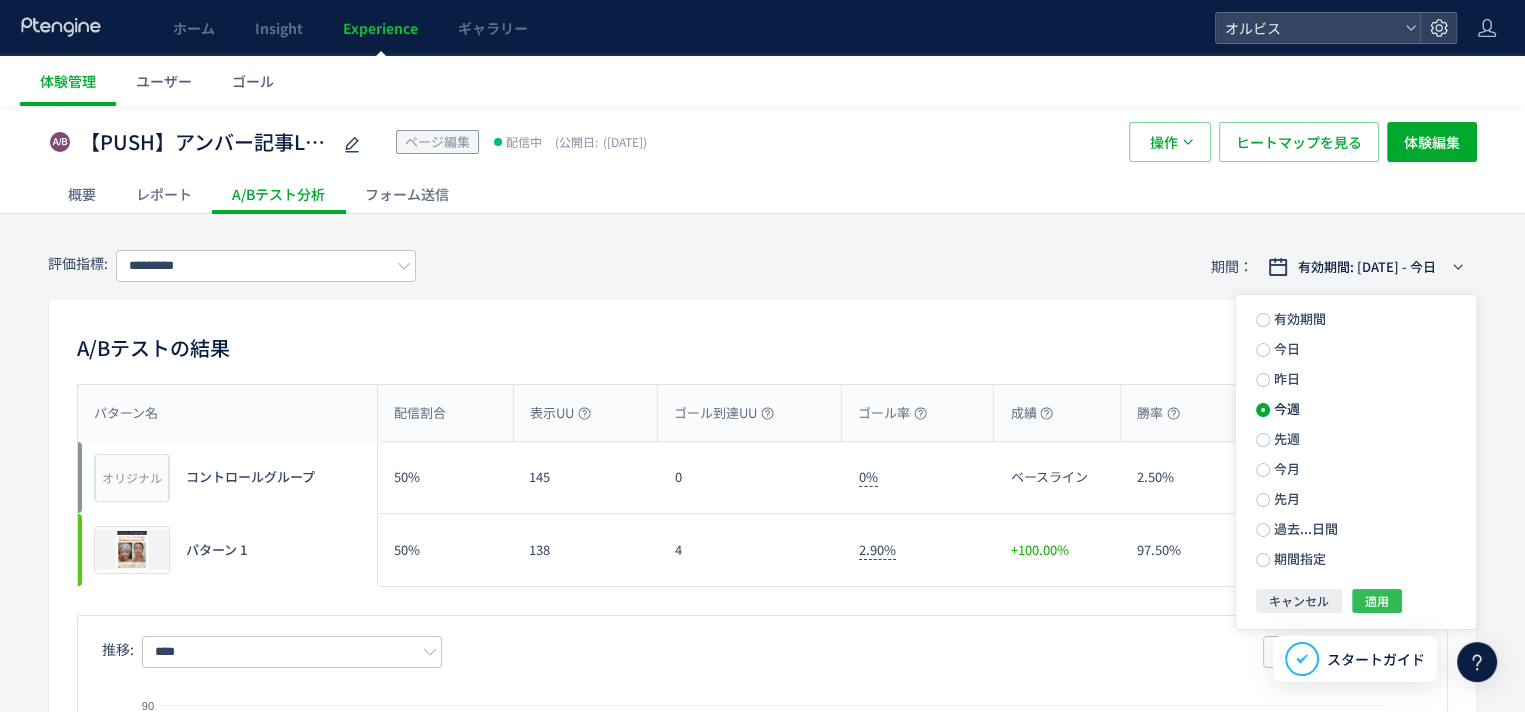 click on "適用" at bounding box center (1377, 601) 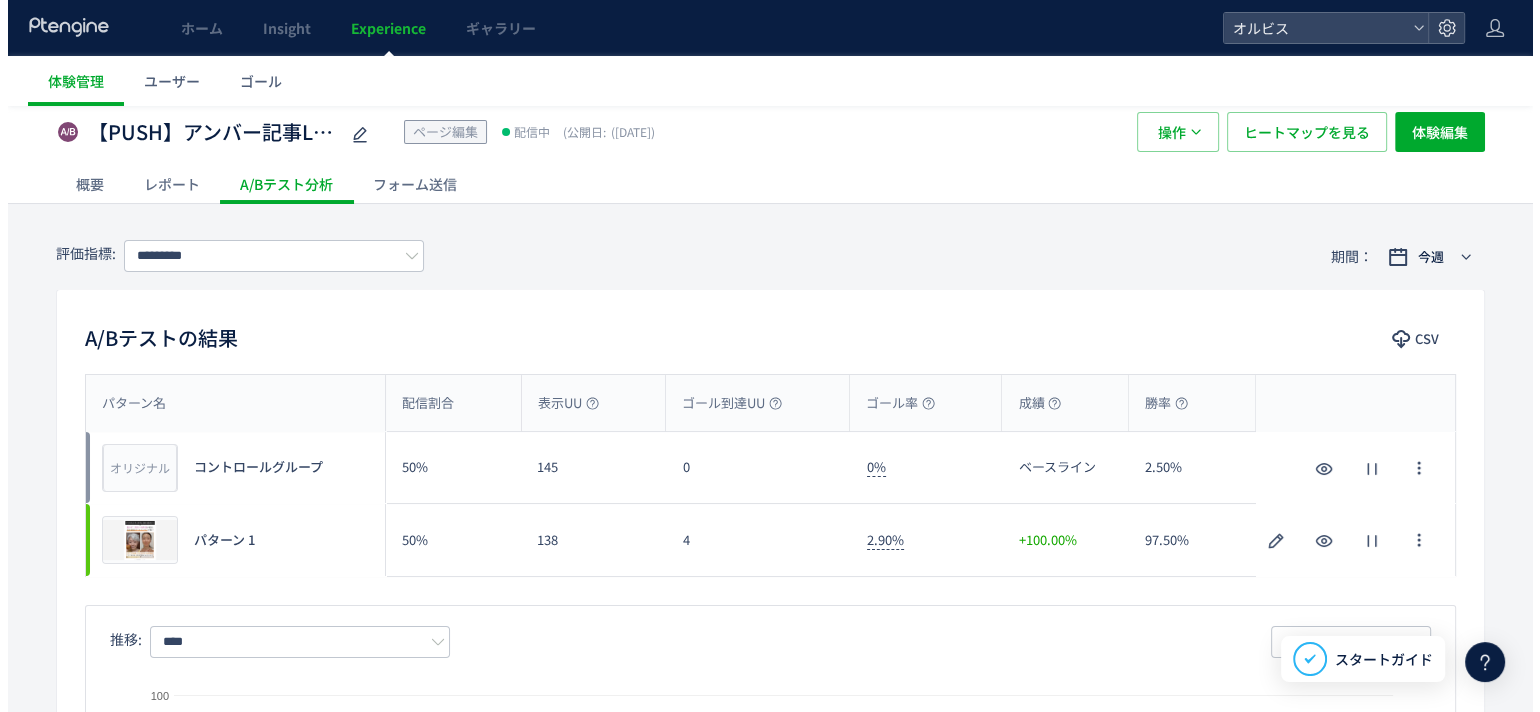 scroll, scrollTop: 40, scrollLeft: 0, axis: vertical 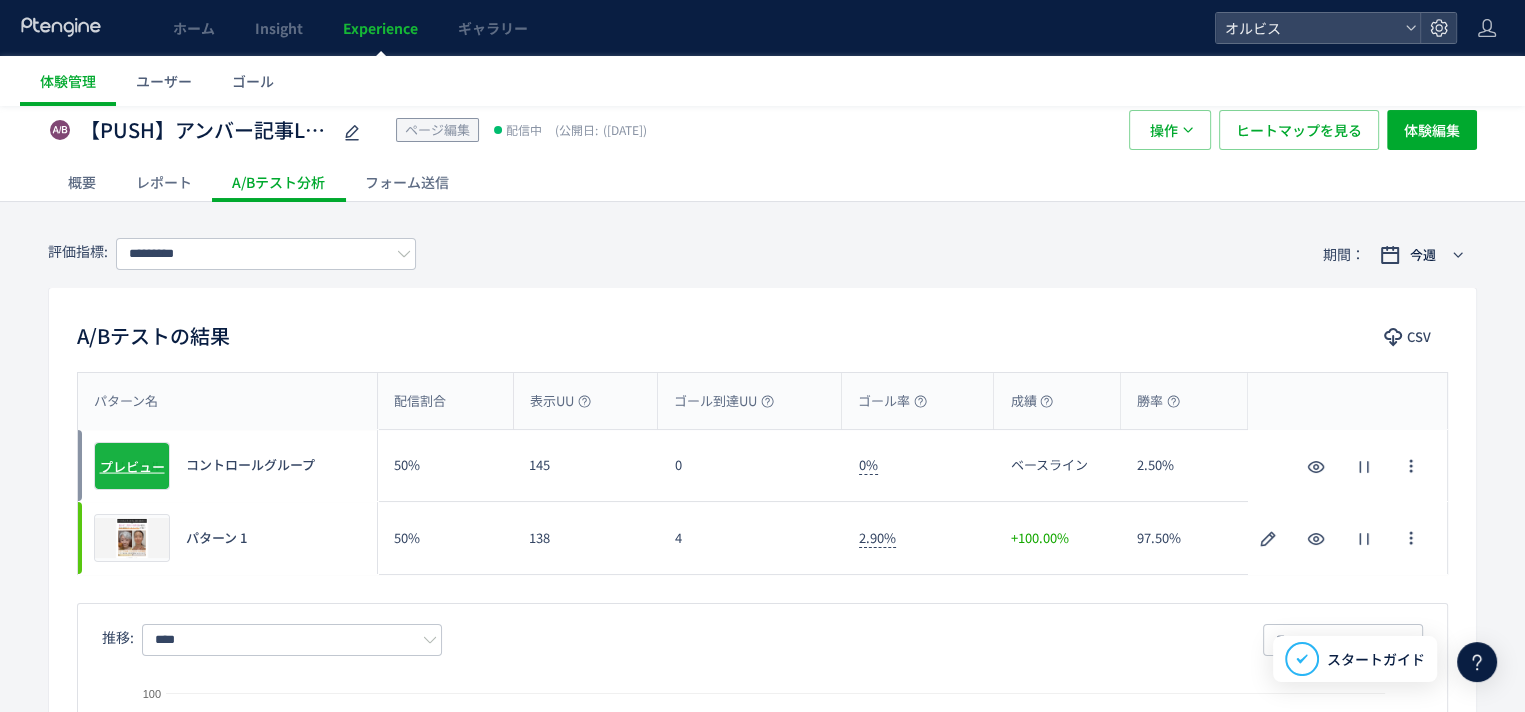 click on "プレビュー" at bounding box center (132, 465) 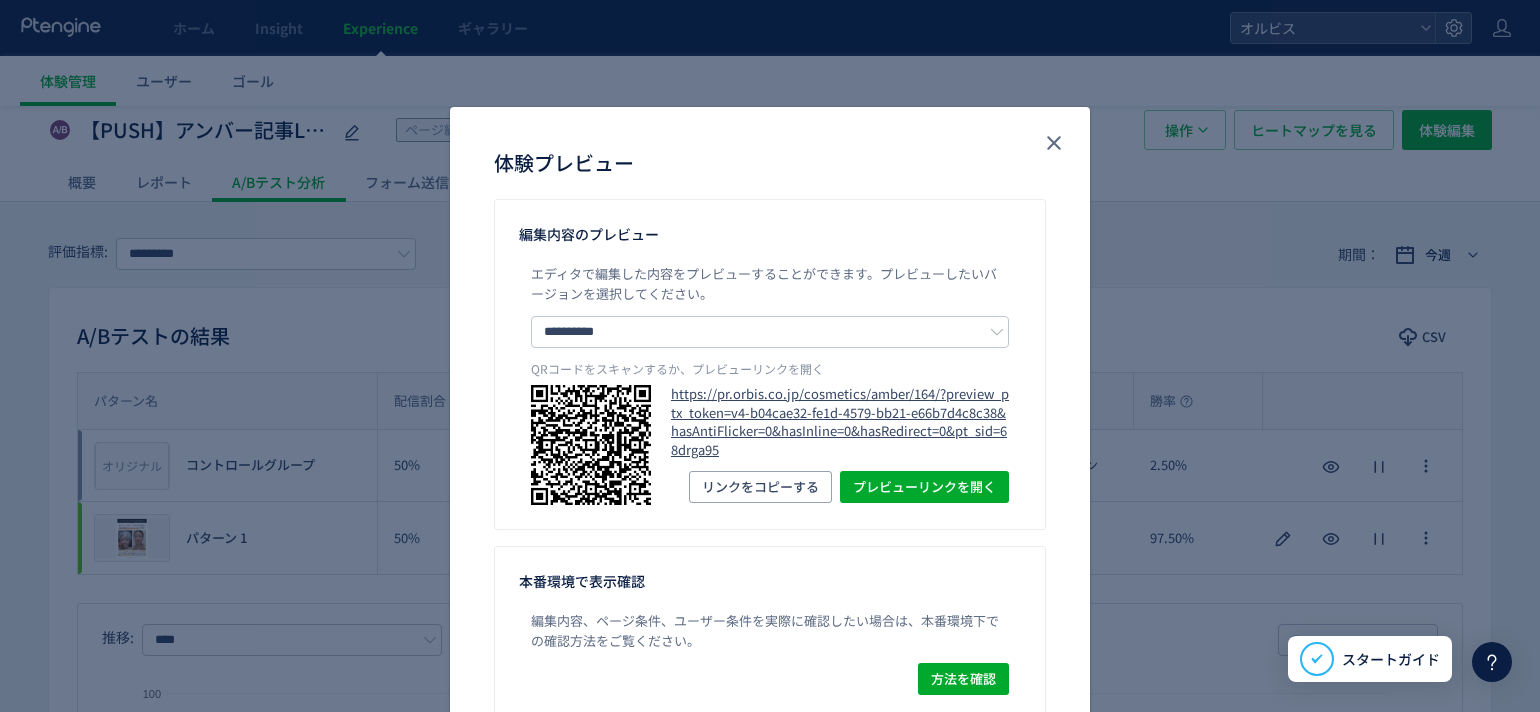 click on "https://pr.orbis.co.jp/cosmetics/amber/164/?preview_ptx_token=v4-b04cae32-fe1d-4579-bb21-e66b7d4c8c38&hasAntiFlicker=0&hasInline=0&hasRedirect=0&pt_sid=68drga95" at bounding box center (840, 422) 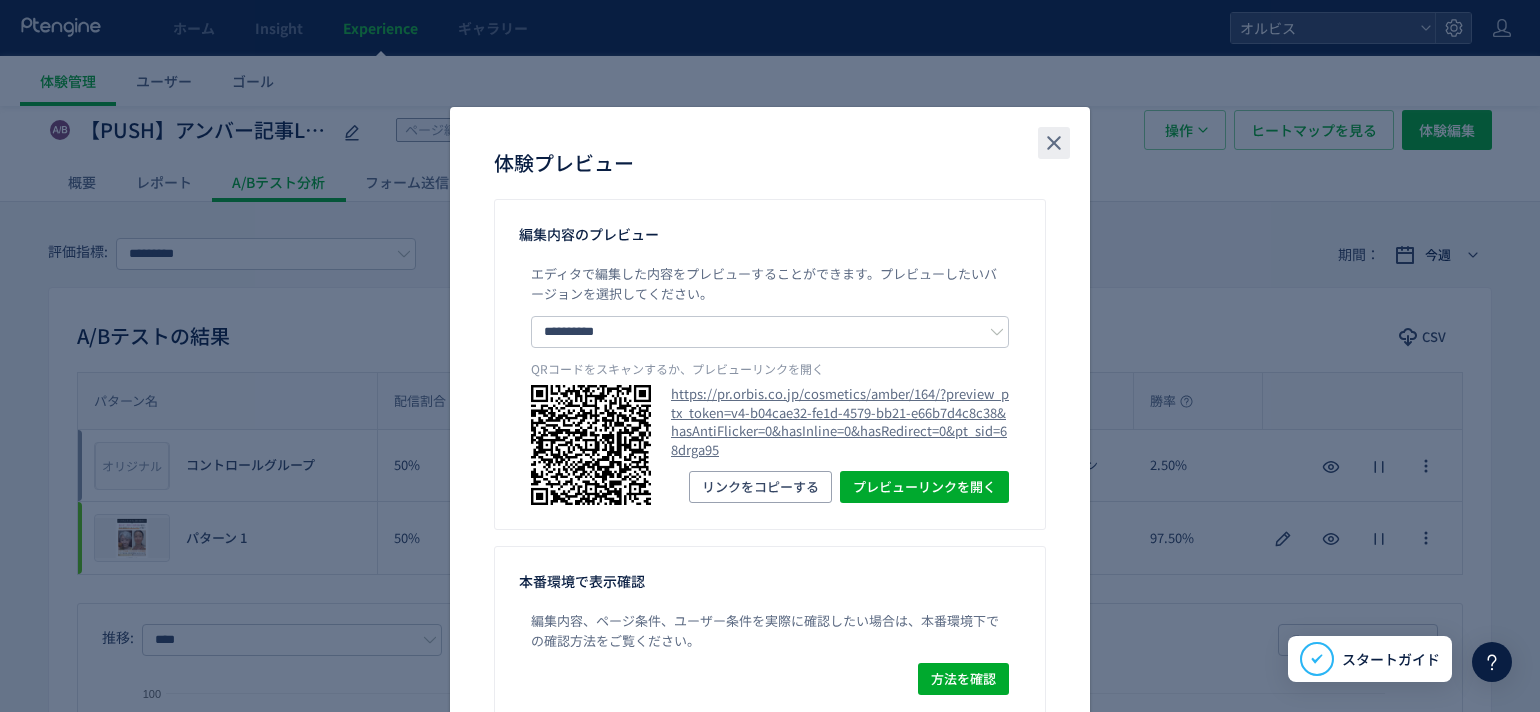 click 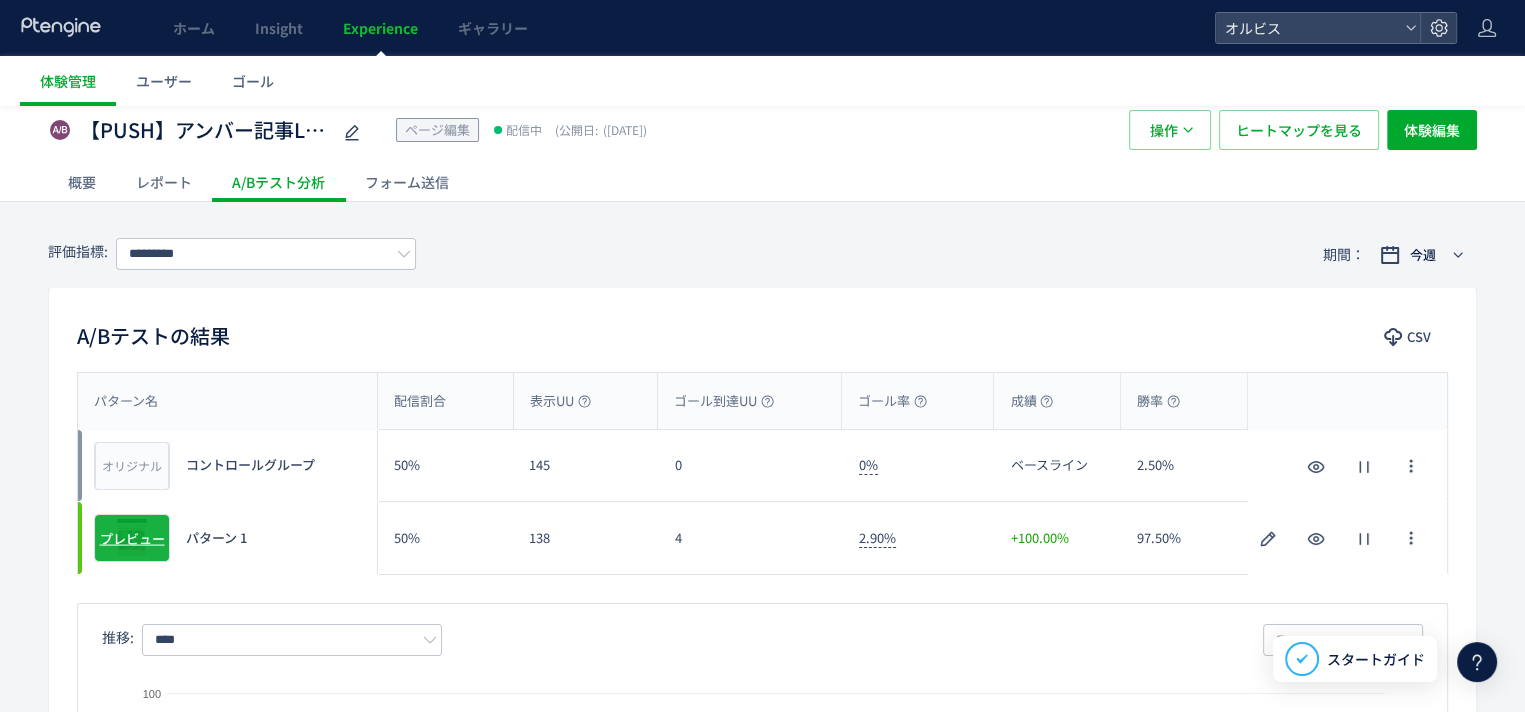 click on "プレビュー" at bounding box center (132, 538) 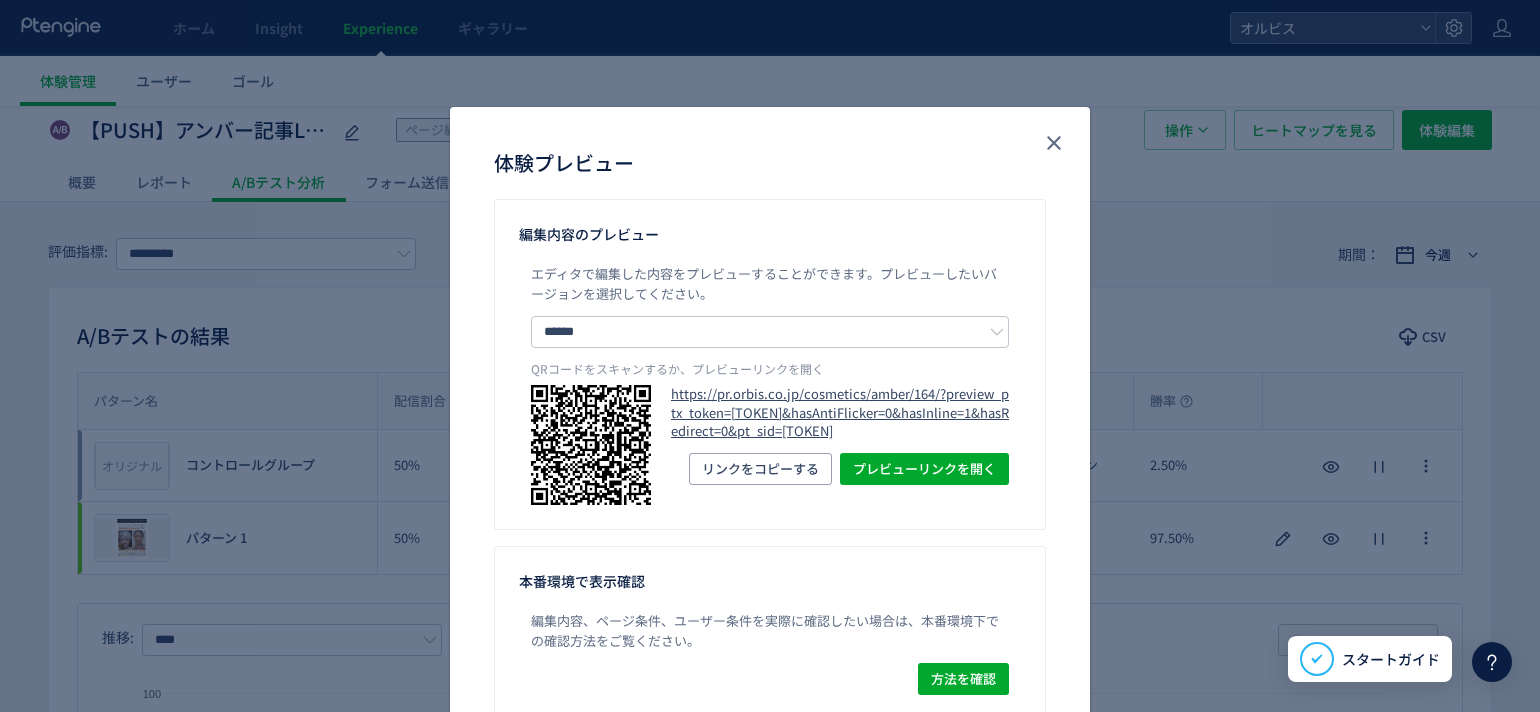 click on "https://pr.orbis.co.jp/cosmetics/amber/164/?preview_ptx_token=[TOKEN]&hasAntiFlicker=0&hasInline=1&hasRedirect=0&pt_sid=[TOKEN]" at bounding box center [840, 413] 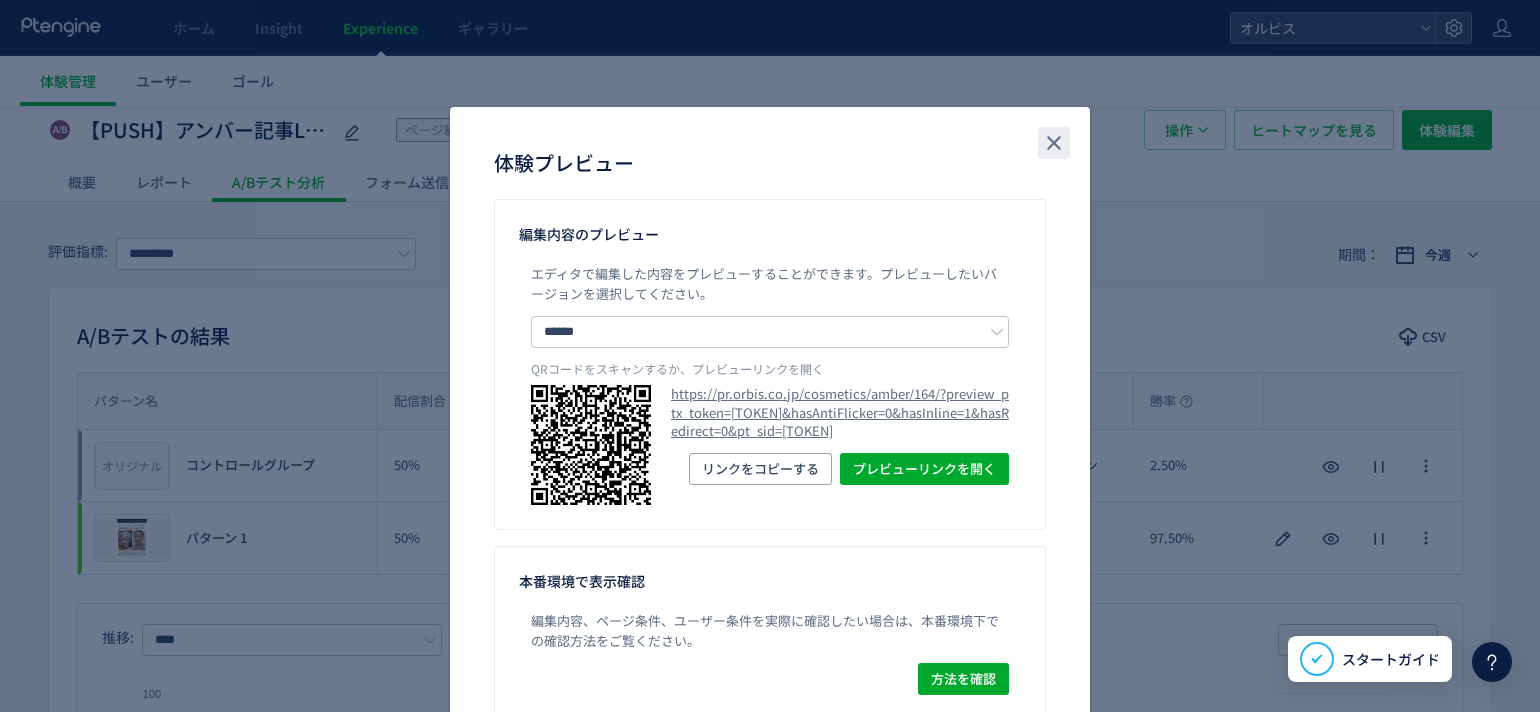 click 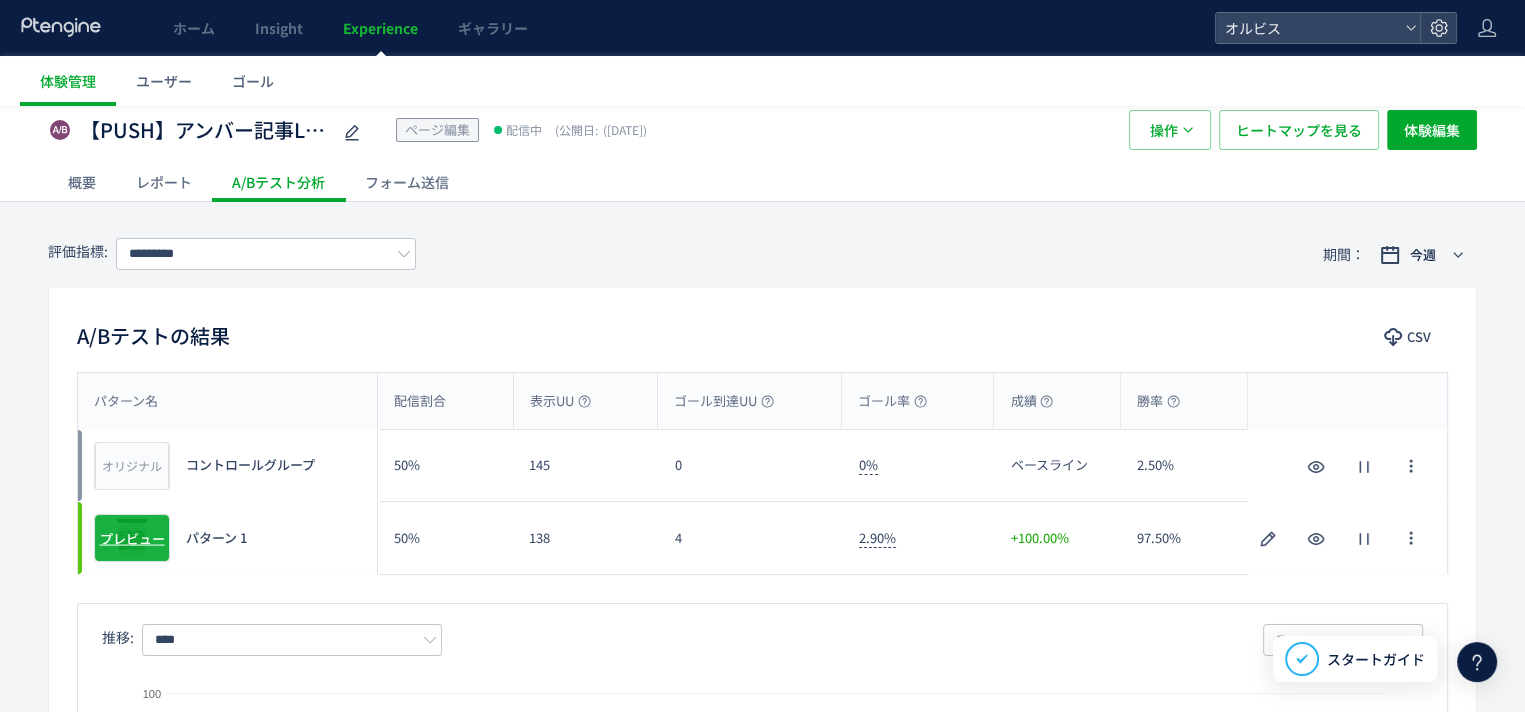 click on "プレビュー" at bounding box center (132, 538) 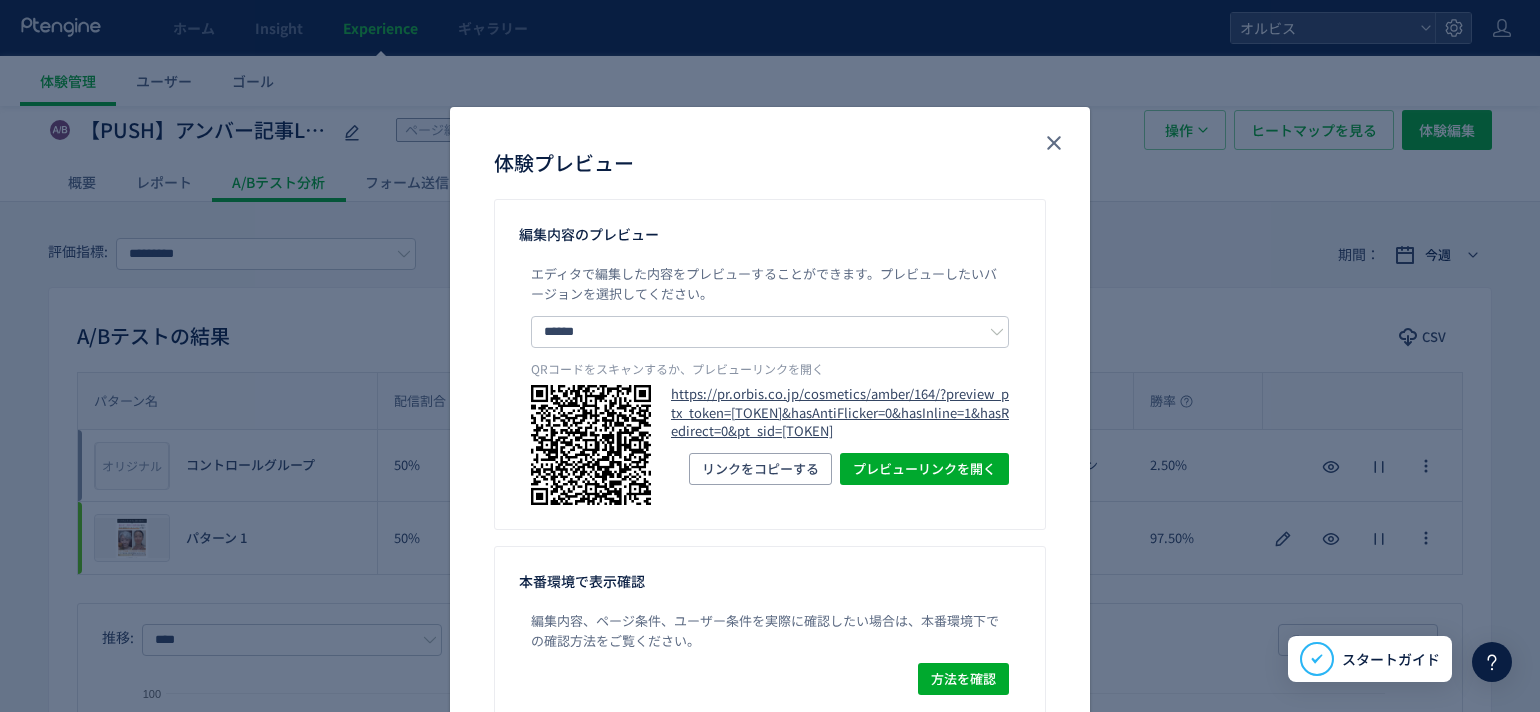 click on "https://pr.orbis.co.jp/cosmetics/amber/164/?preview_ptx_token=[TOKEN]&hasAntiFlicker=0&hasInline=1&hasRedirect=0&pt_sid=[TOKEN]" at bounding box center [840, 413] 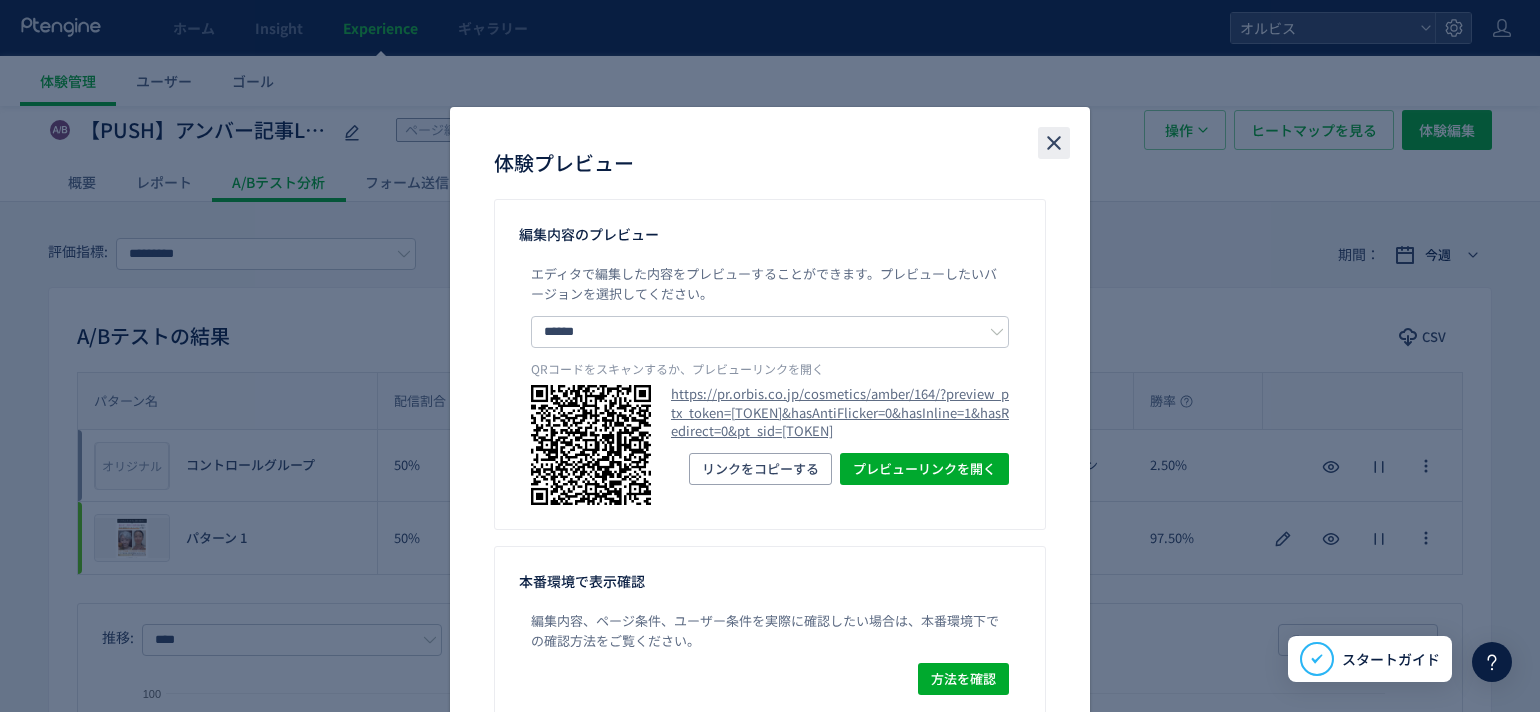 click 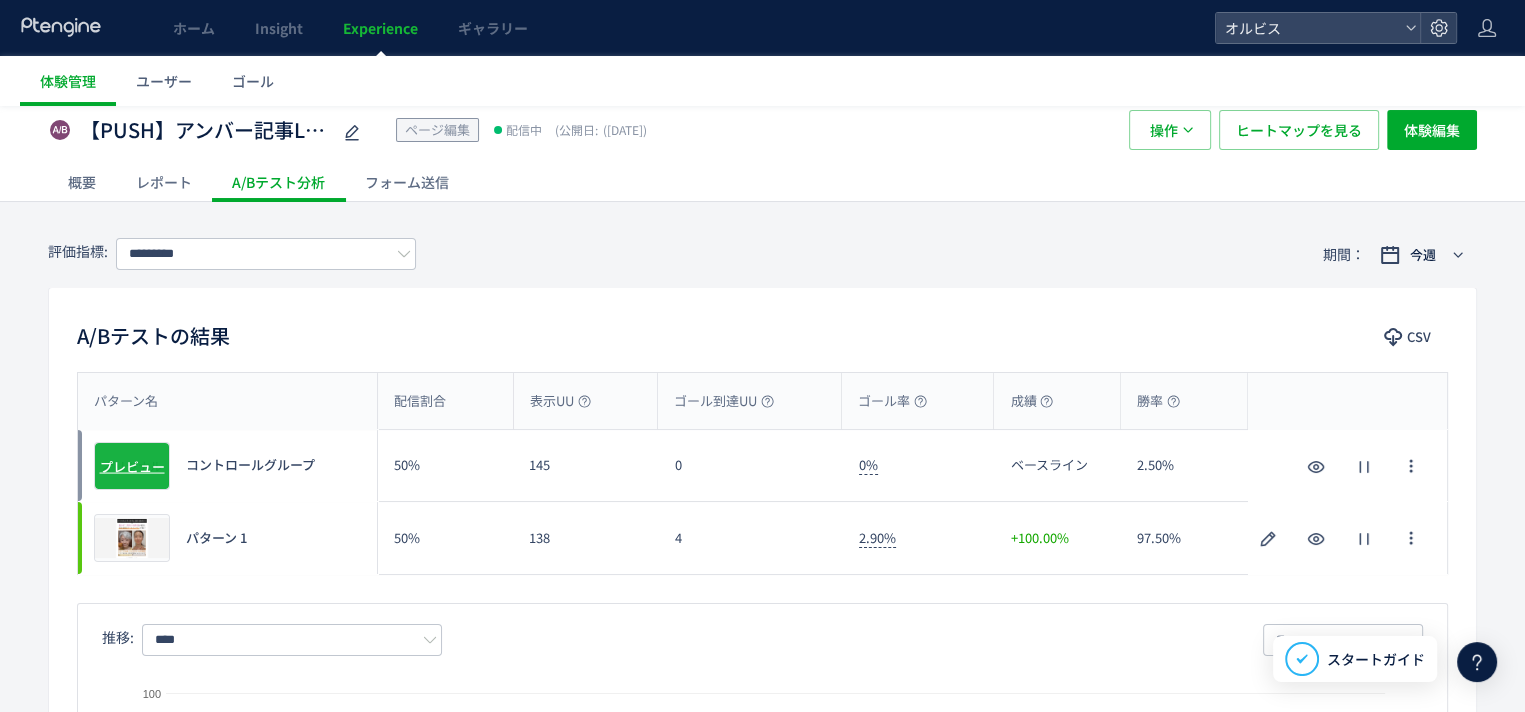 click on "プレビュー" at bounding box center [132, 465] 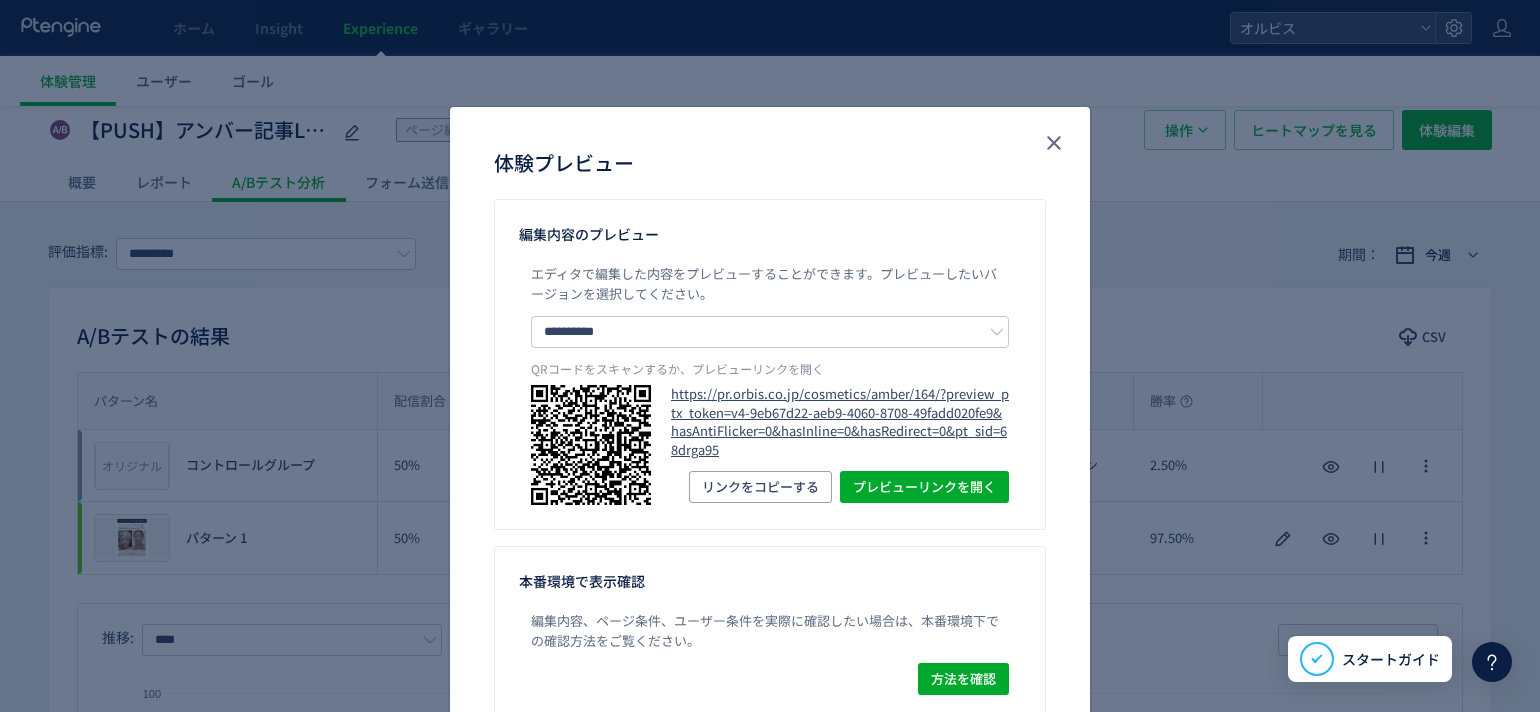 click on "https://pr.orbis.co.jp/cosmetics/amber/164/?preview_ptx_token=v4-9eb67d22-aeb9-4060-8708-49fadd020fe9&hasAntiFlicker=0&hasInline=0&hasRedirect=0&pt_sid=68drga95" at bounding box center [840, 422] 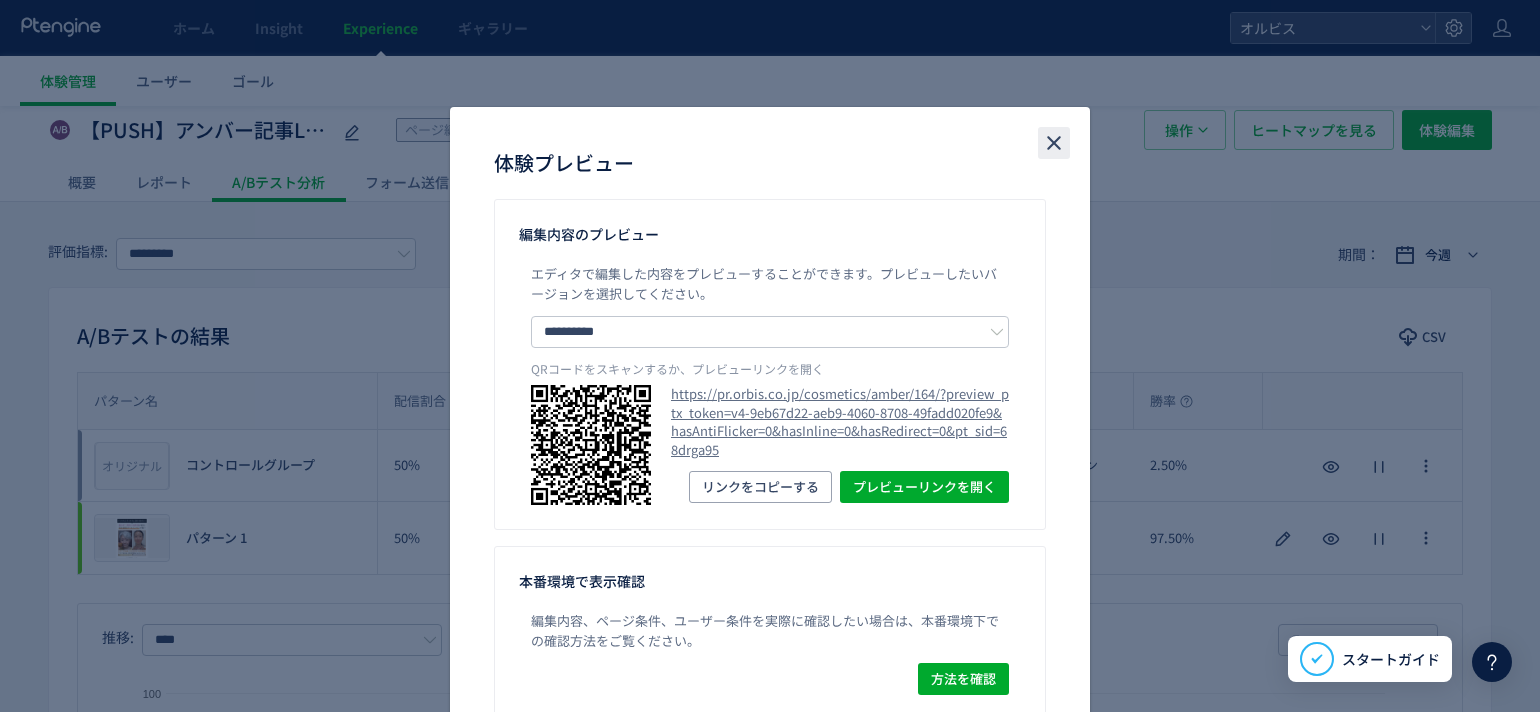 click 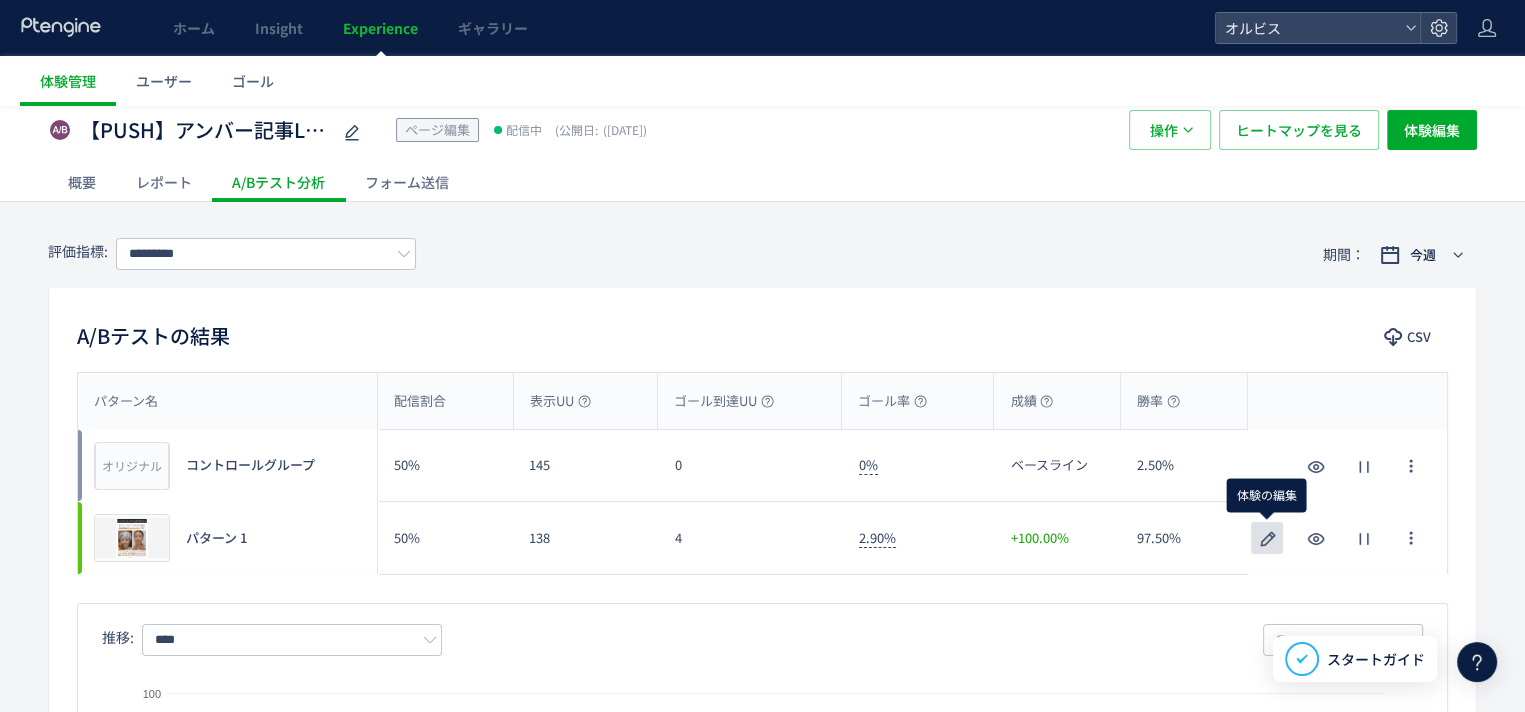 click 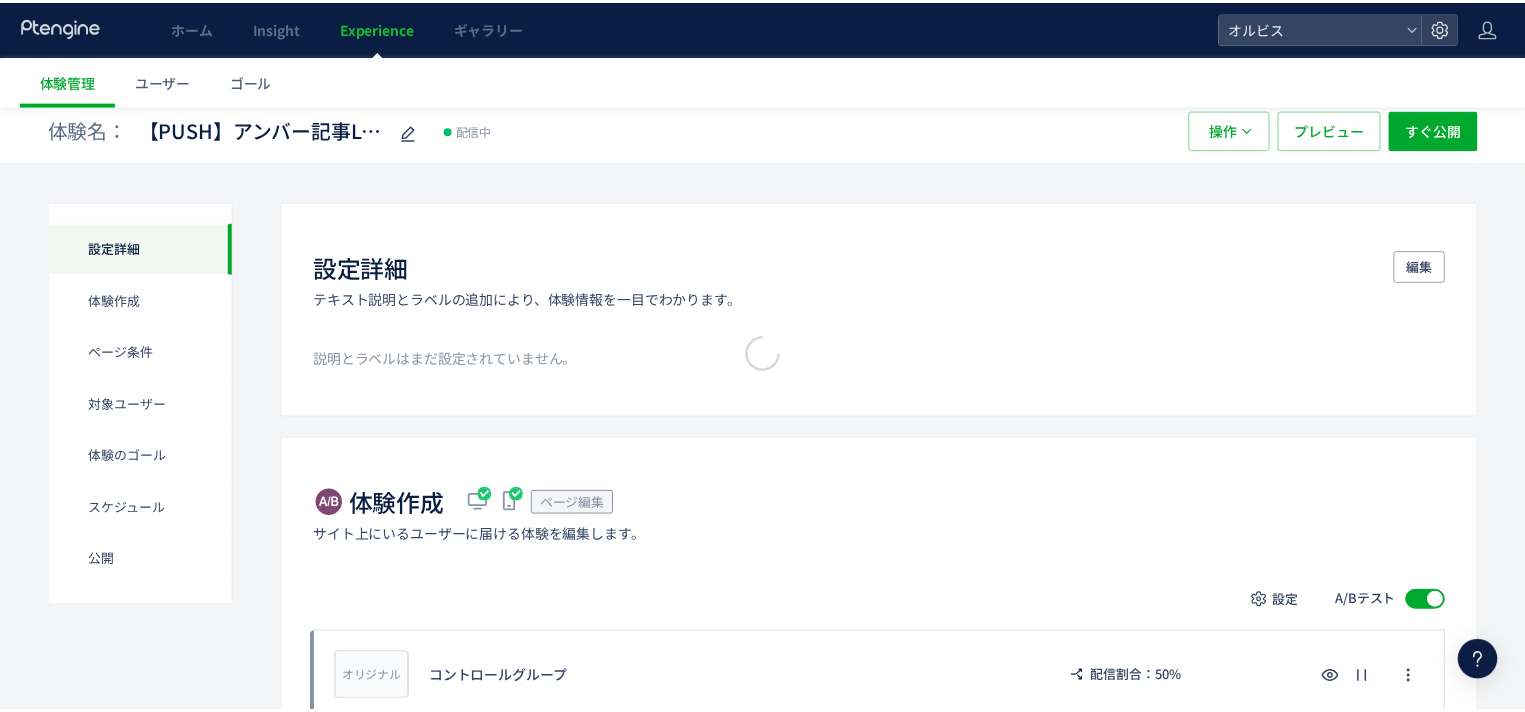 scroll, scrollTop: 0, scrollLeft: 0, axis: both 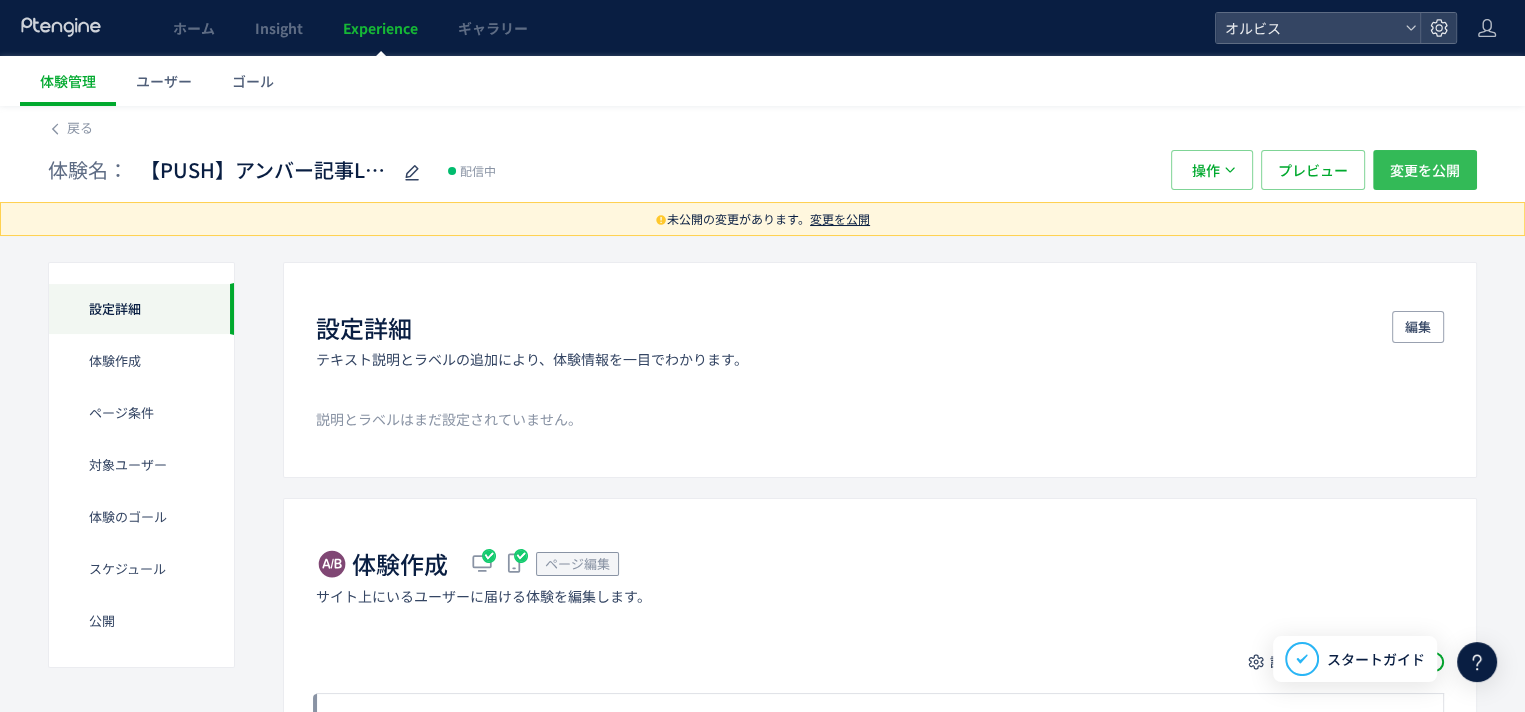 click on "変更を公開" at bounding box center (1425, 170) 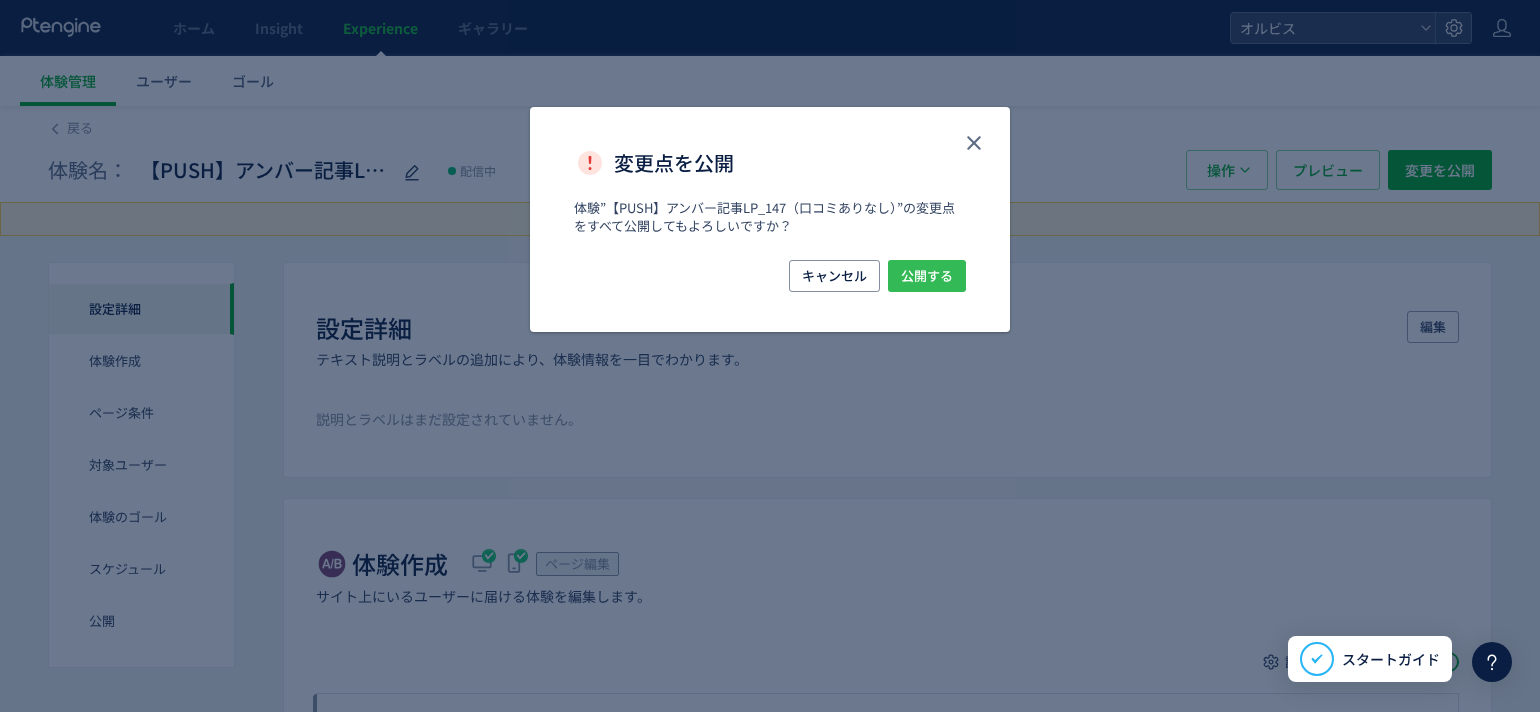 click on "公開する" at bounding box center [927, 276] 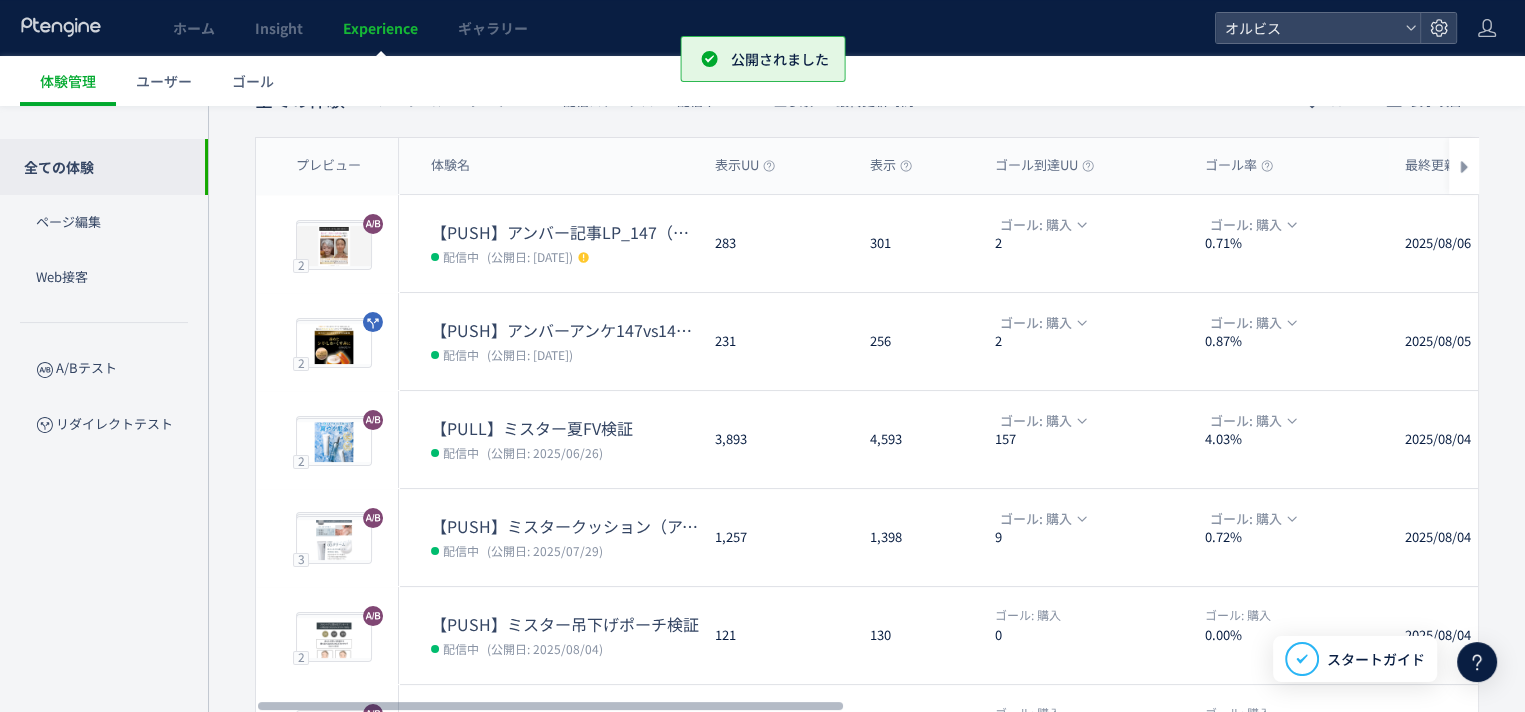 scroll, scrollTop: 119, scrollLeft: 0, axis: vertical 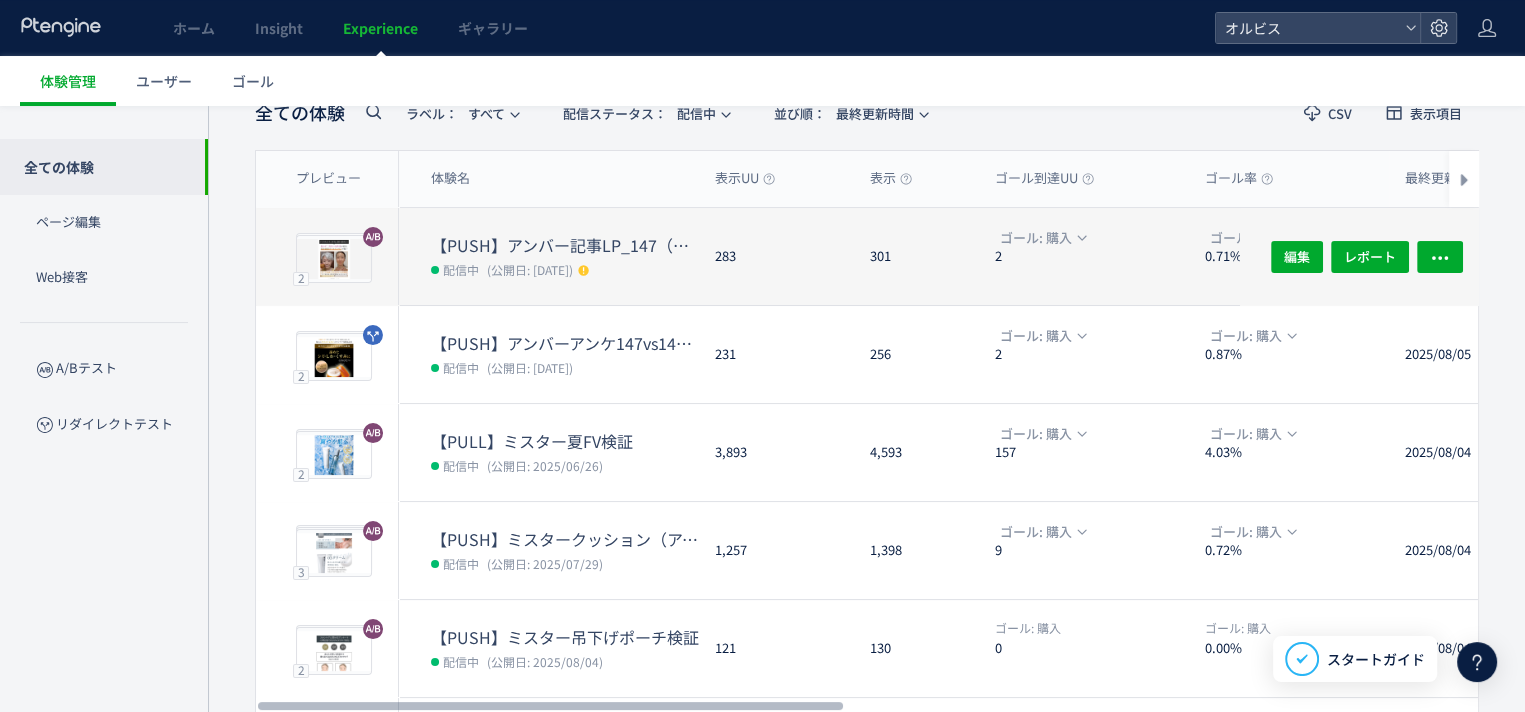 click on "配信中 (公開日: [DATE])" at bounding box center [565, 269] 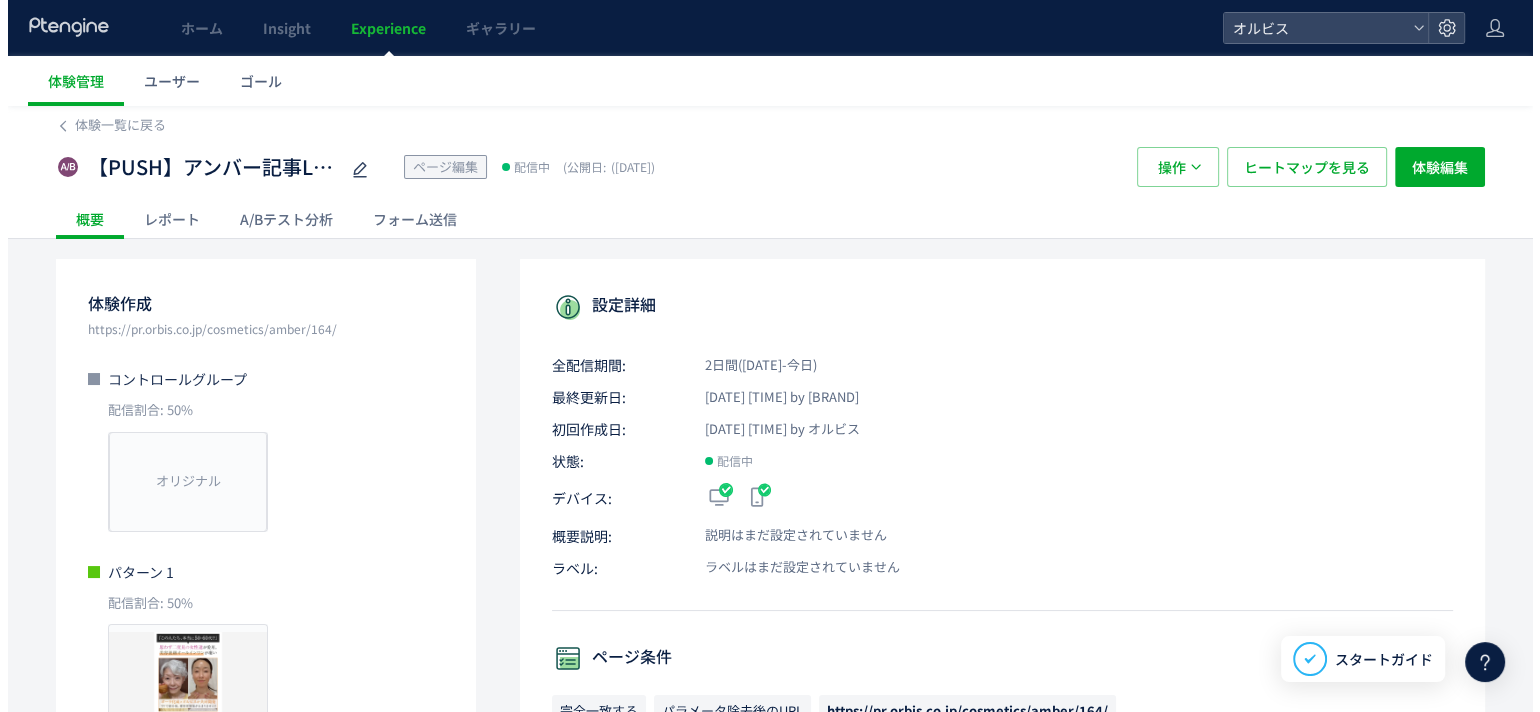 scroll, scrollTop: 35, scrollLeft: 0, axis: vertical 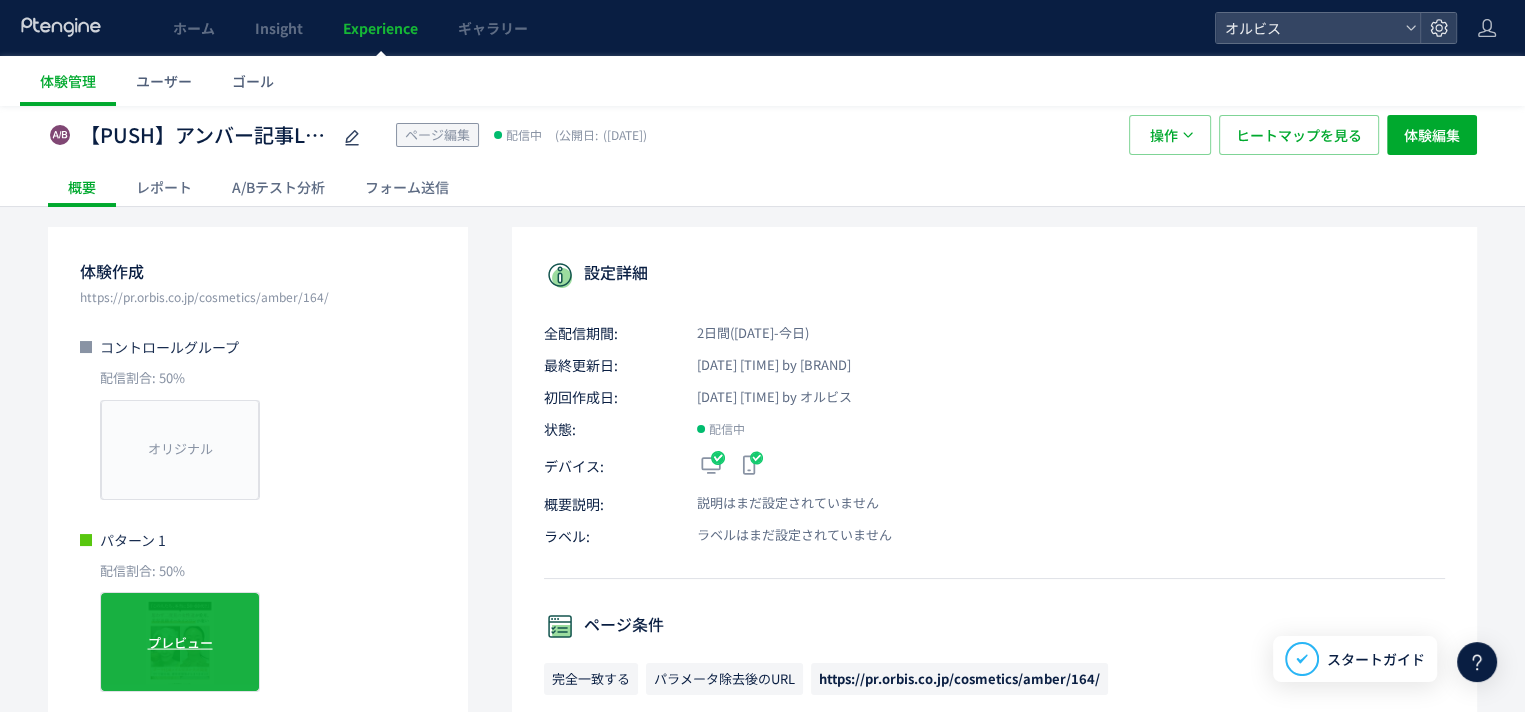 click on "プレビュー" at bounding box center [180, 642] 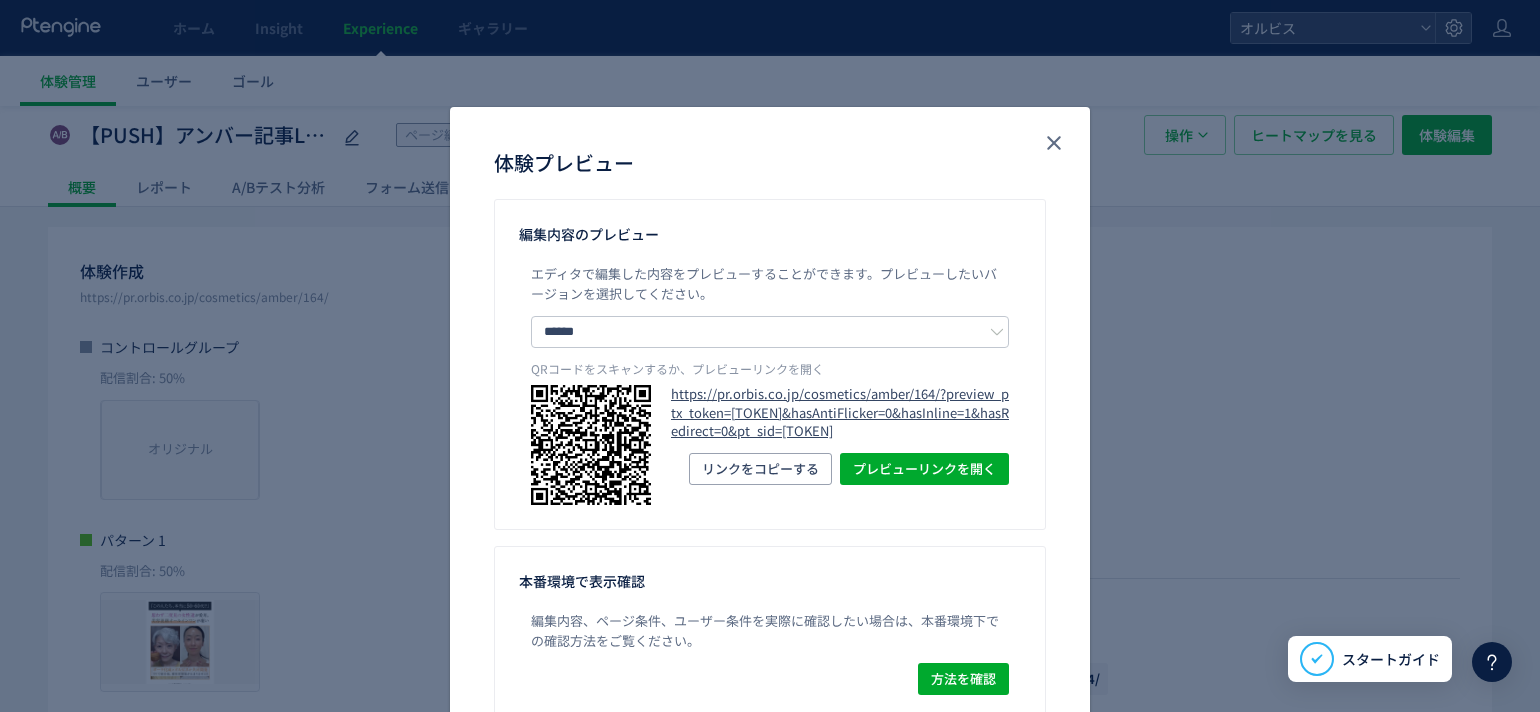 click on "https://pr.orbis.co.jp/cosmetics/amber/164/?preview_ptx_token=[TOKEN]&hasAntiFlicker=0&hasInline=1&hasRedirect=0&pt_sid=[TOKEN]" at bounding box center (840, 413) 